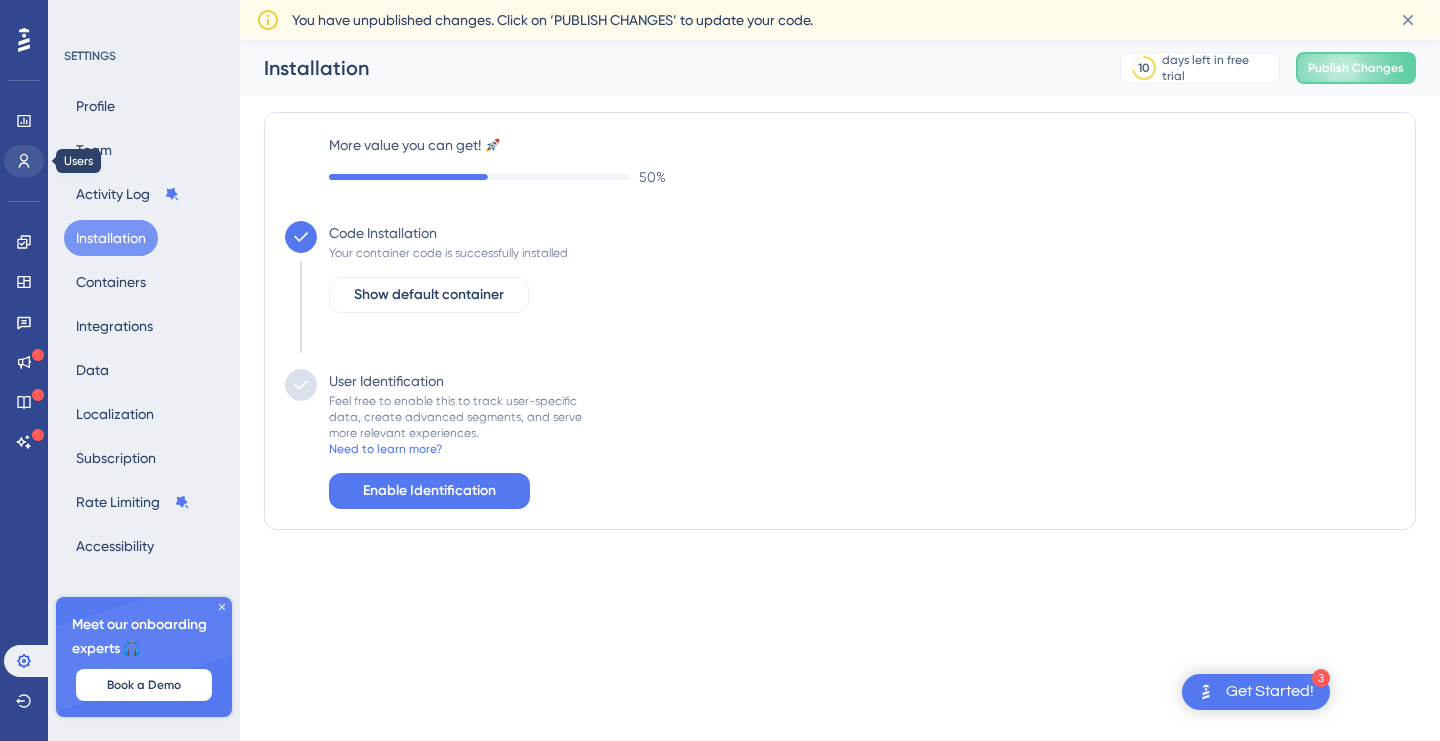 scroll, scrollTop: 0, scrollLeft: 0, axis: both 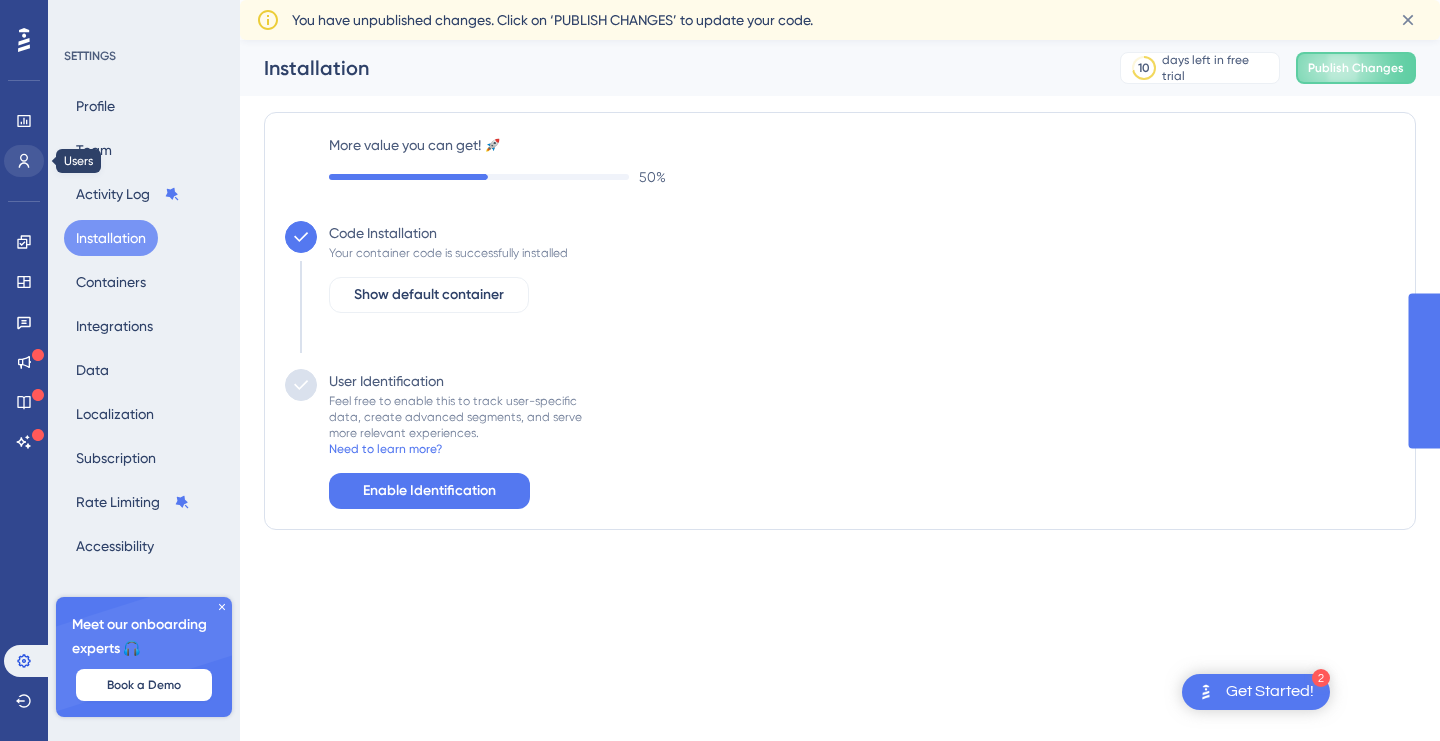 click at bounding box center [24, 161] 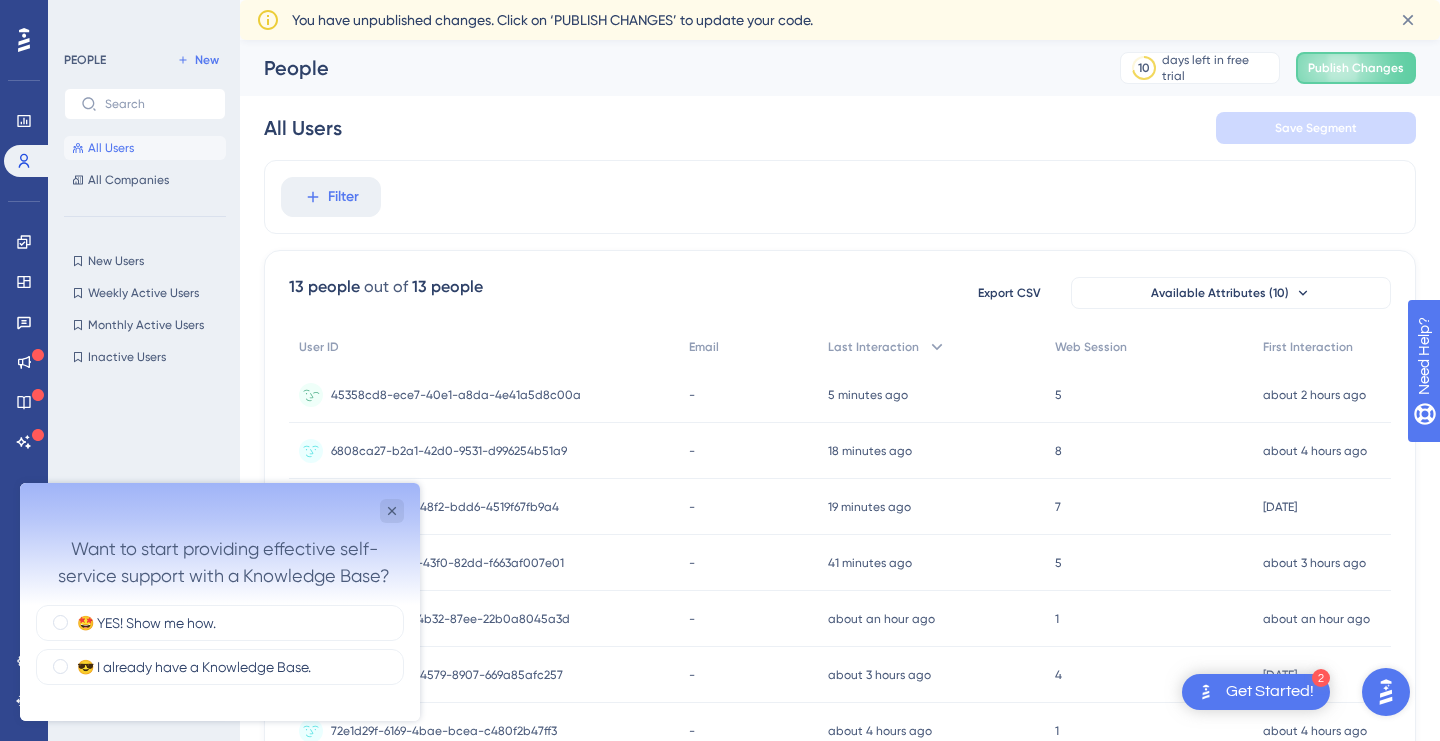 scroll, scrollTop: 0, scrollLeft: 0, axis: both 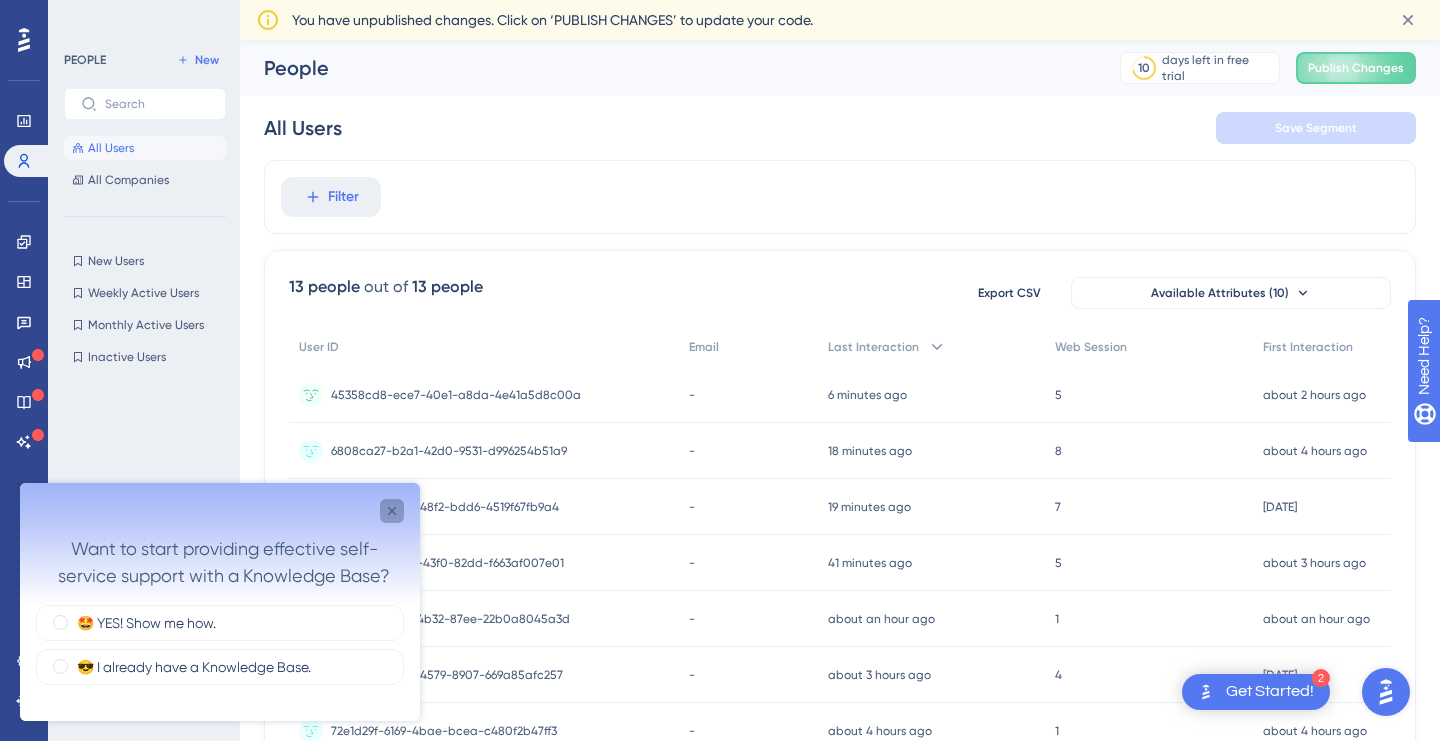 click 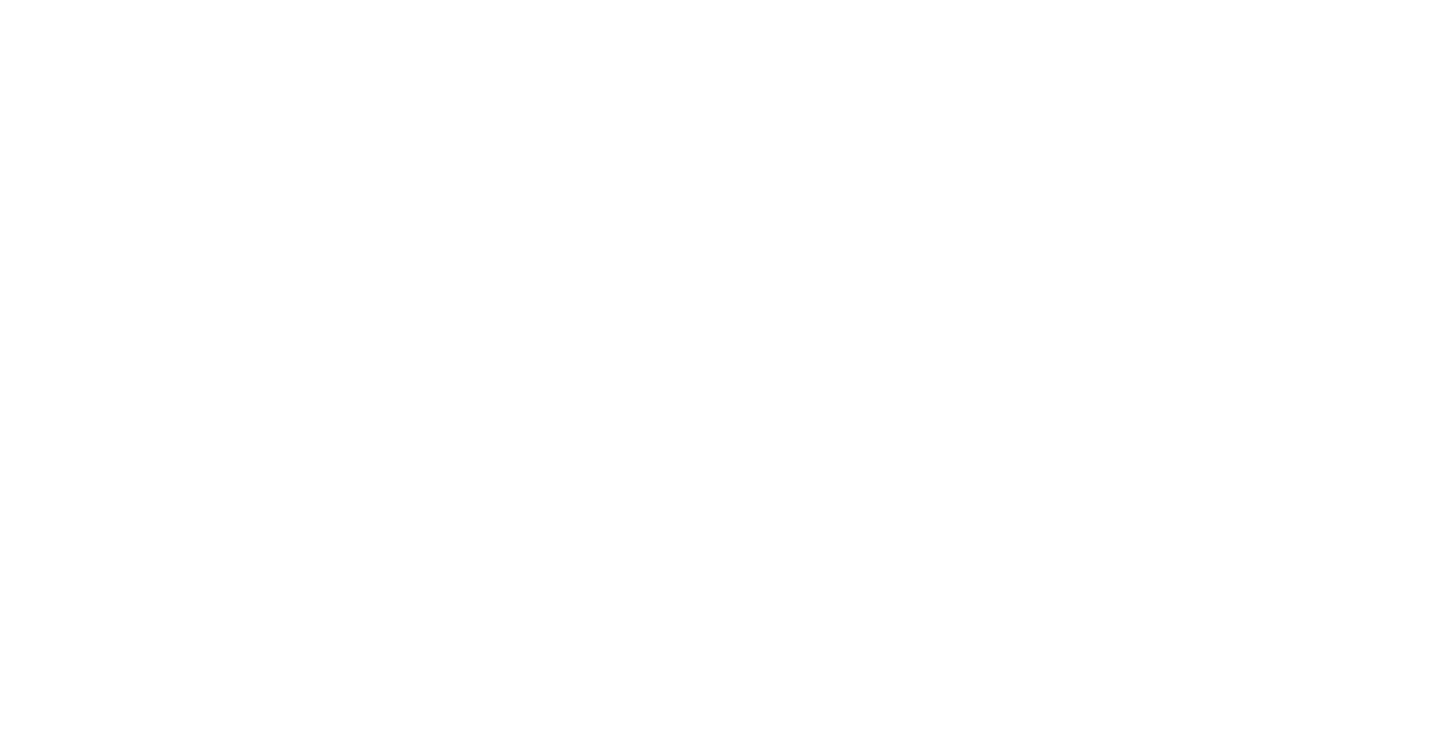 scroll, scrollTop: 0, scrollLeft: 0, axis: both 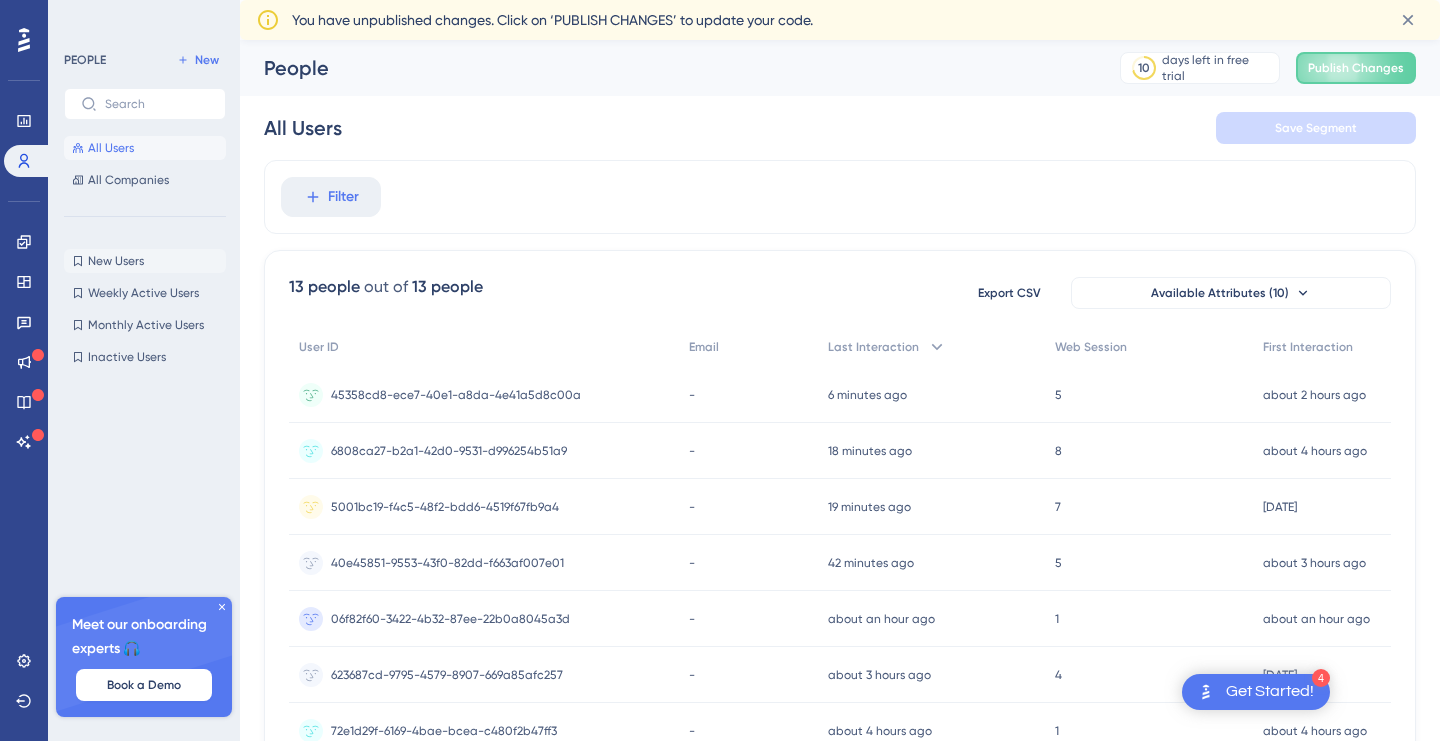 click on "New Users New Users" at bounding box center (145, 261) 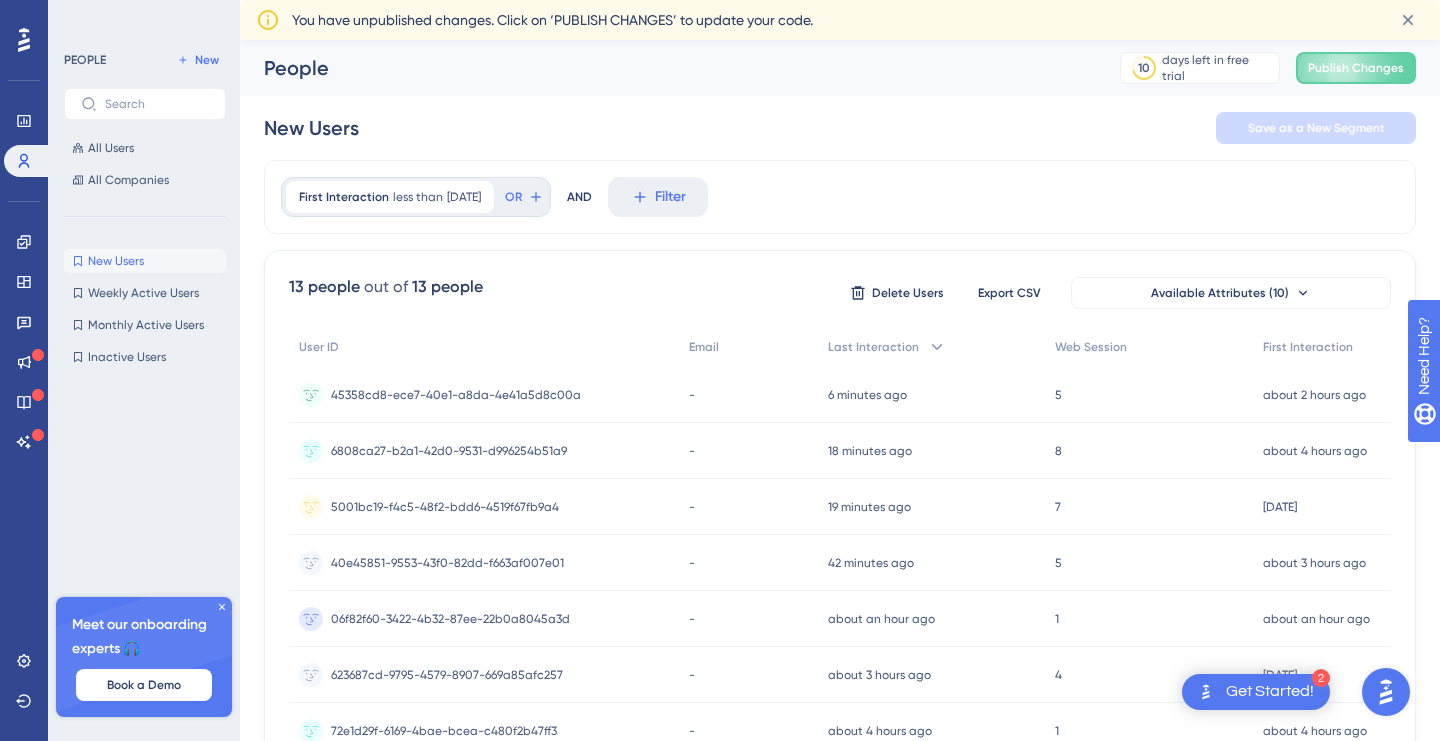 scroll, scrollTop: 0, scrollLeft: 0, axis: both 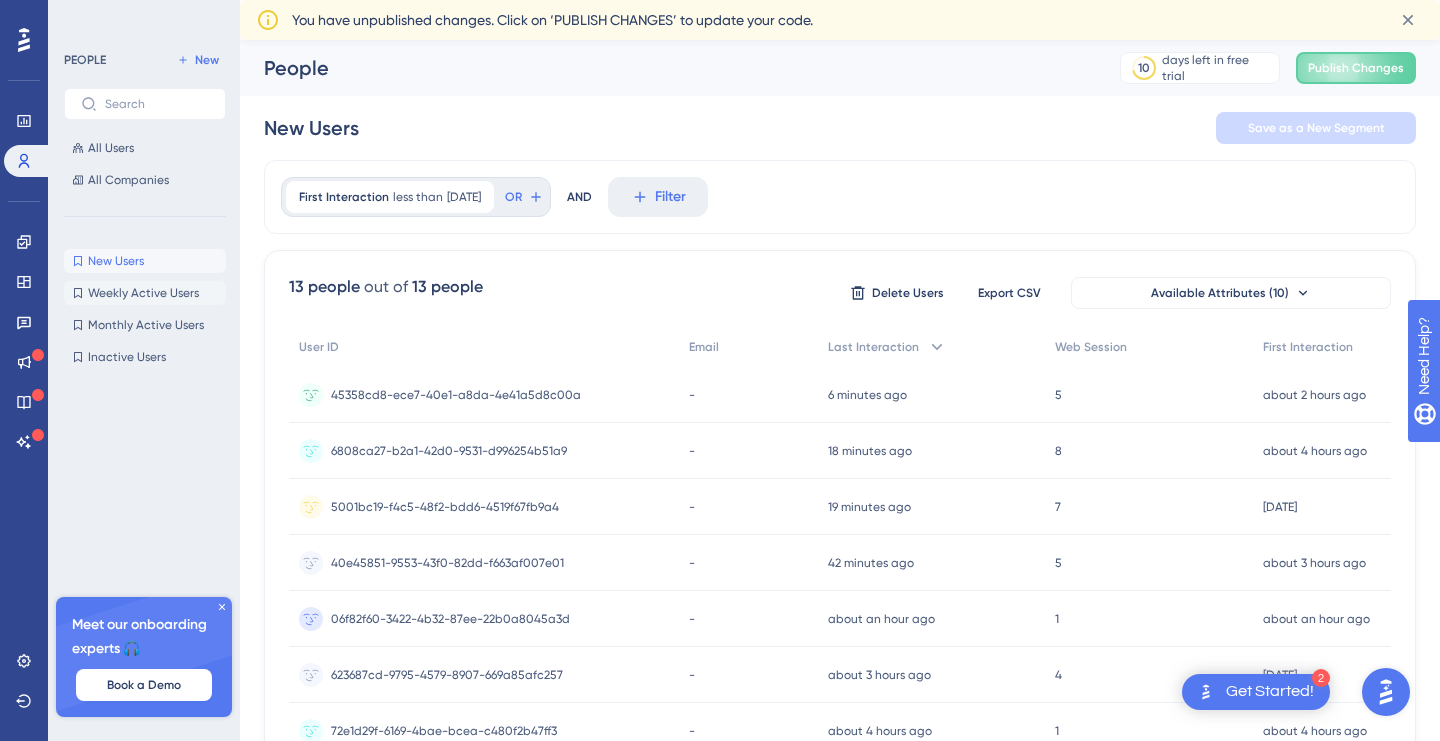 click on "Weekly Active Users Weekly Active Users" at bounding box center (145, 293) 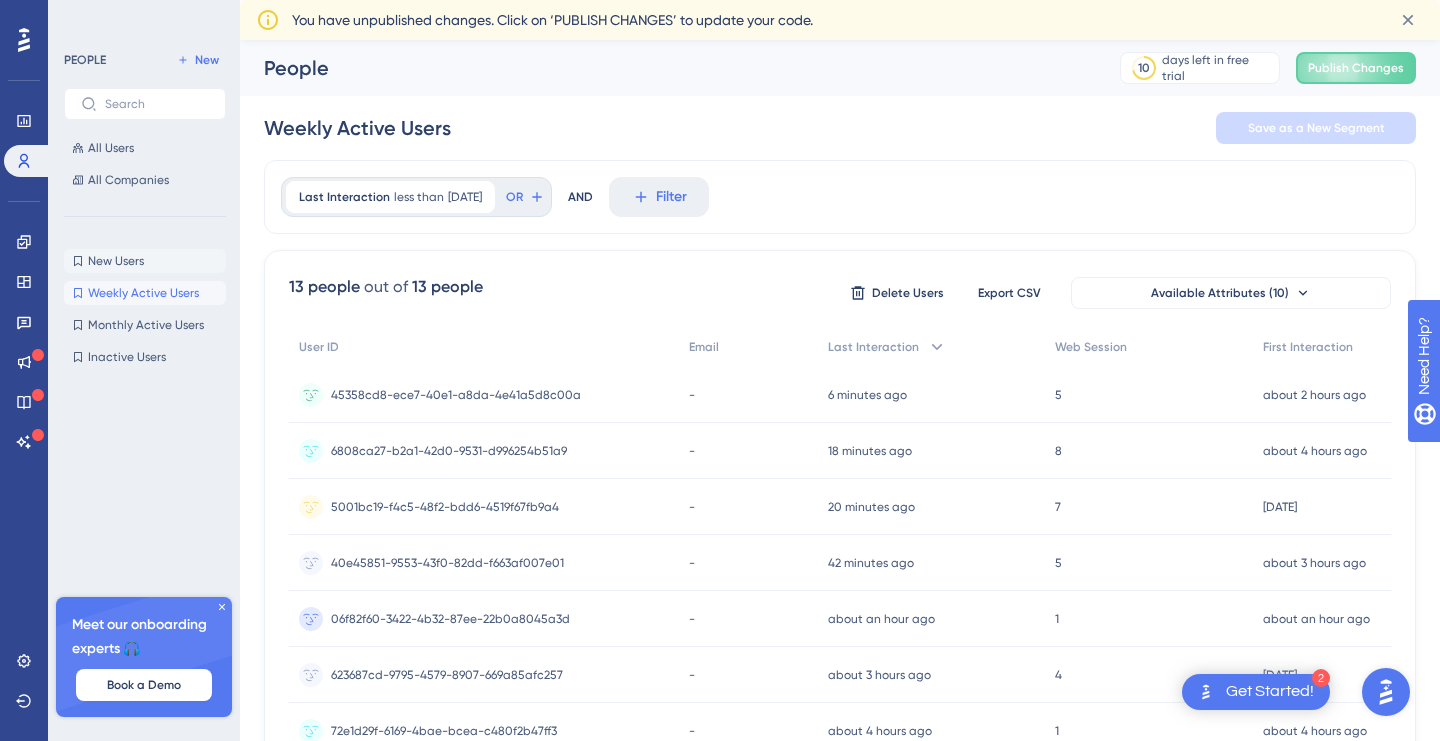 click on "New Users" at bounding box center (116, 261) 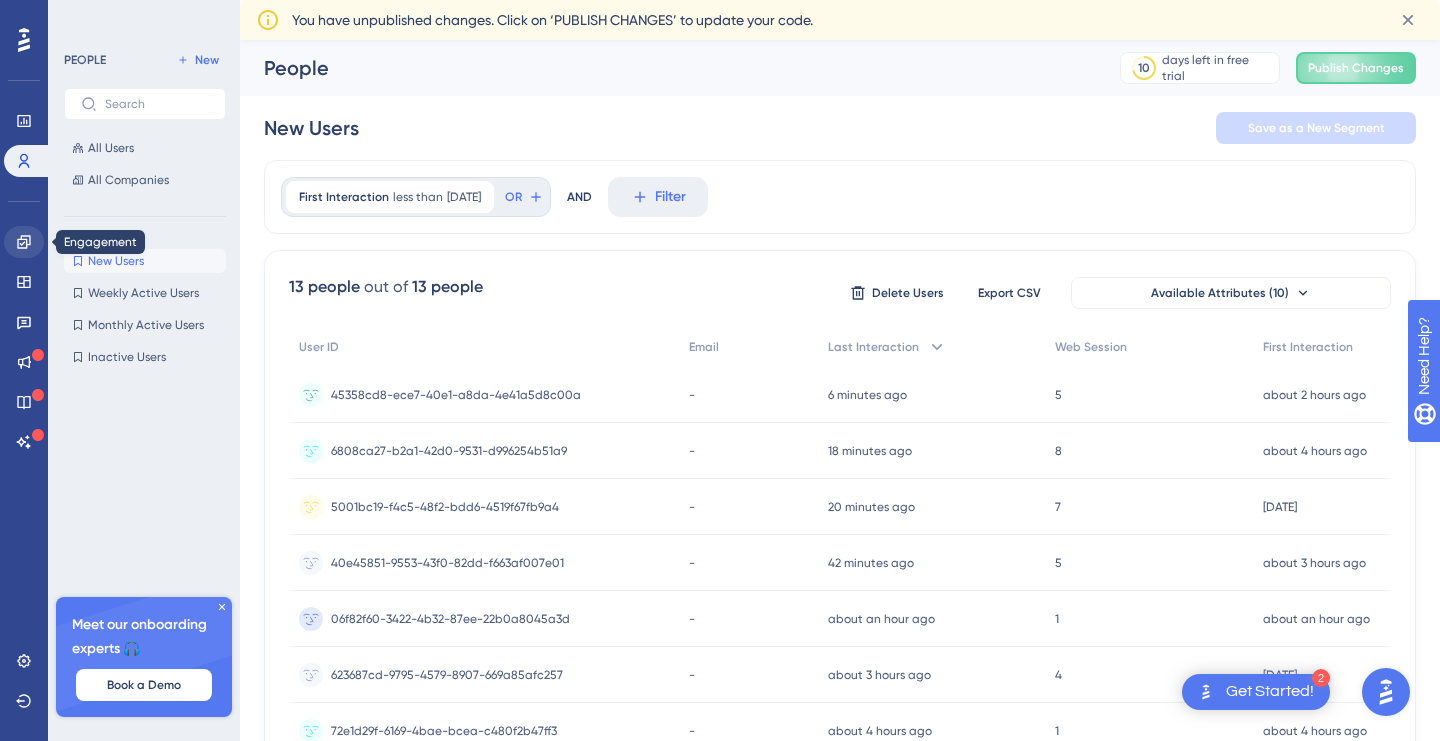 click 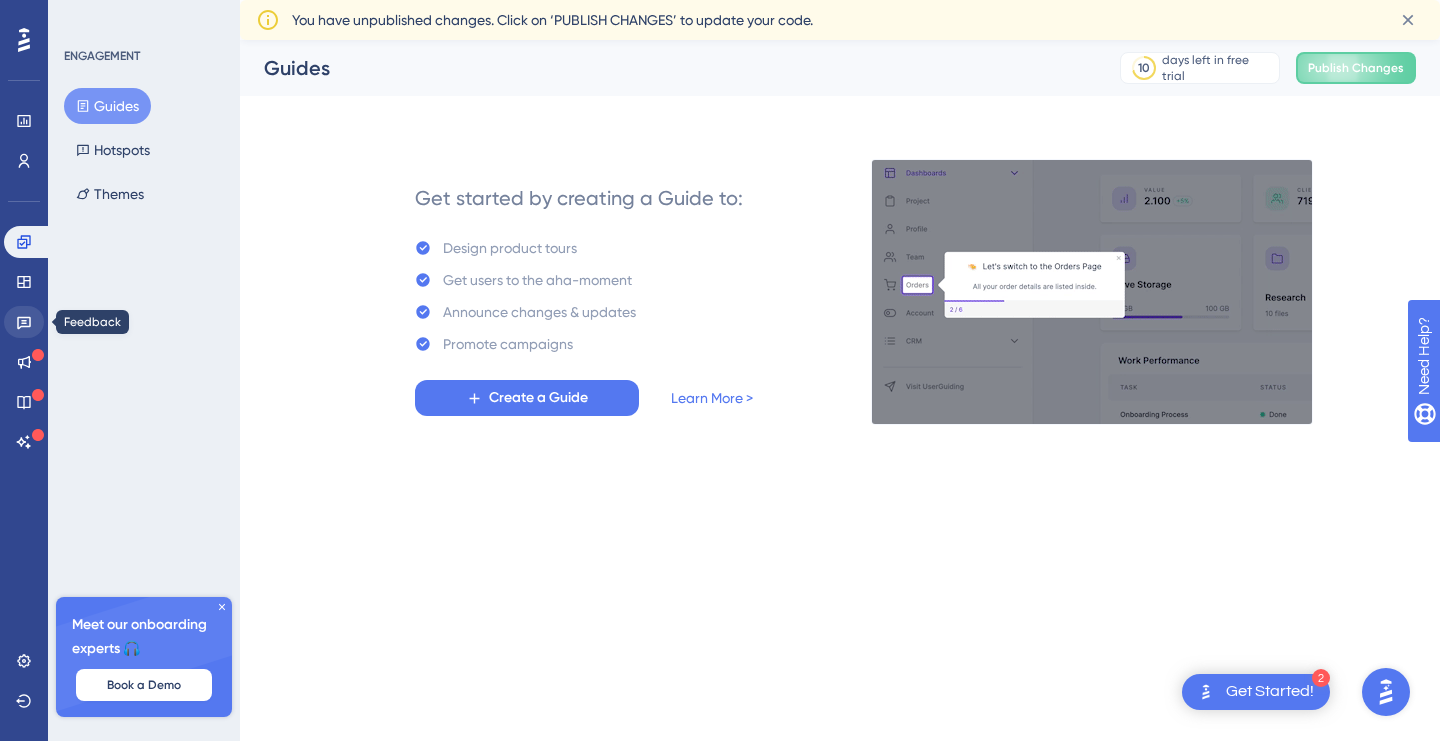 click 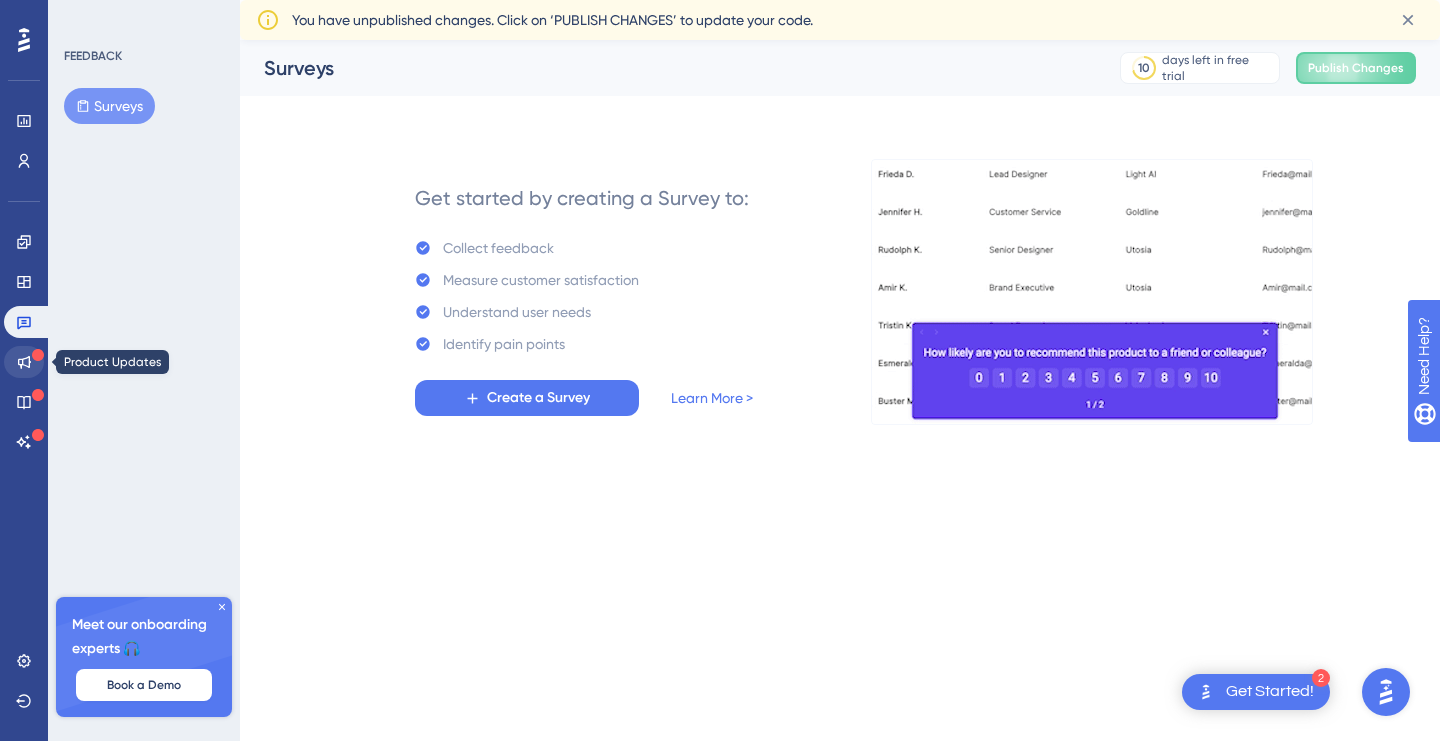 click 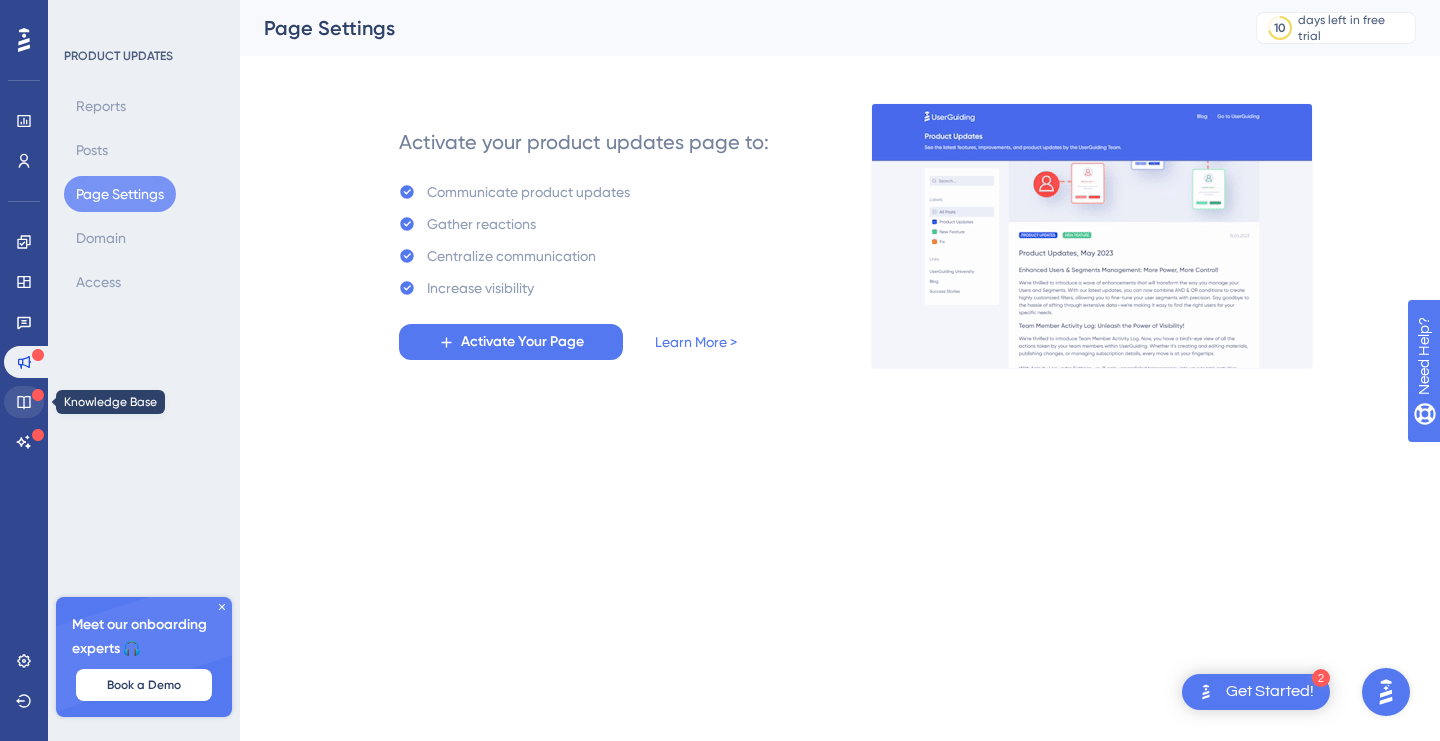 click 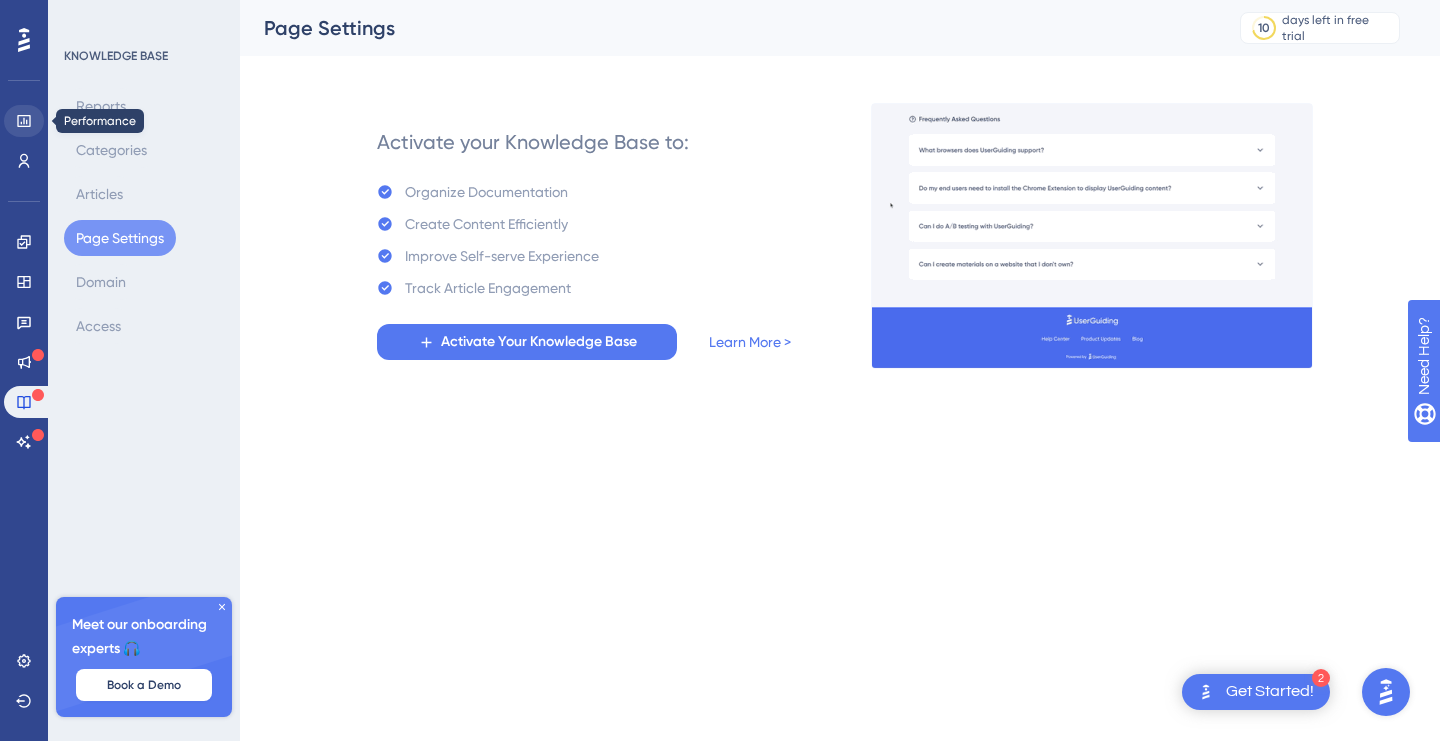 click 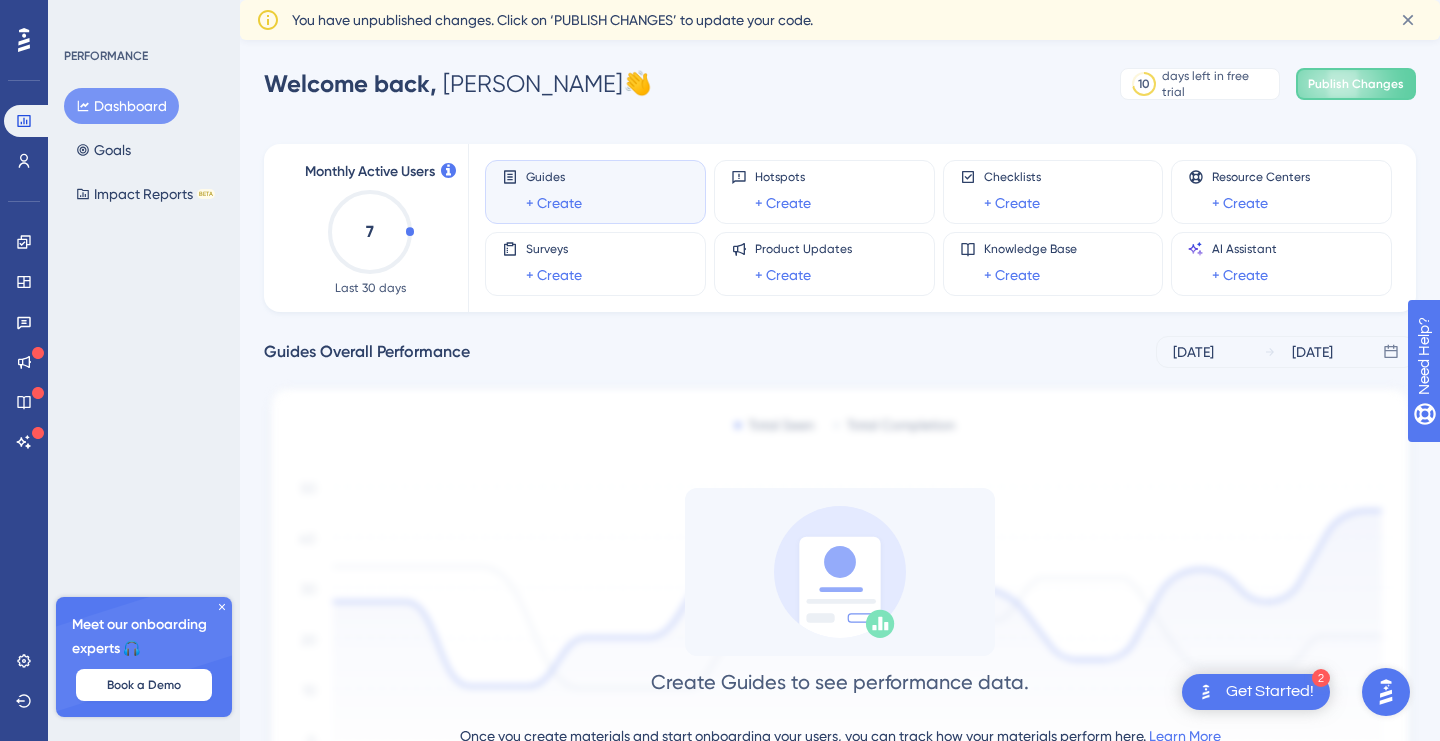 click 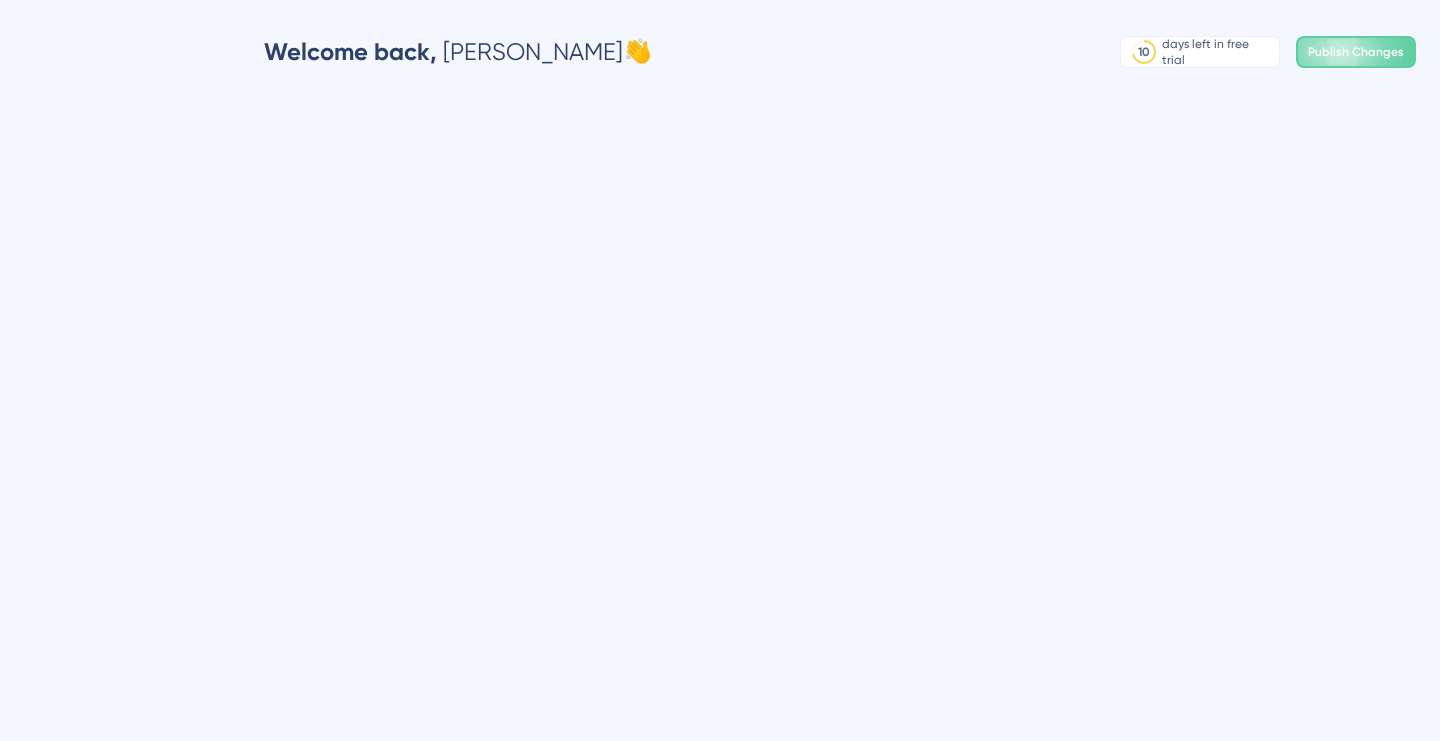 scroll, scrollTop: 0, scrollLeft: 0, axis: both 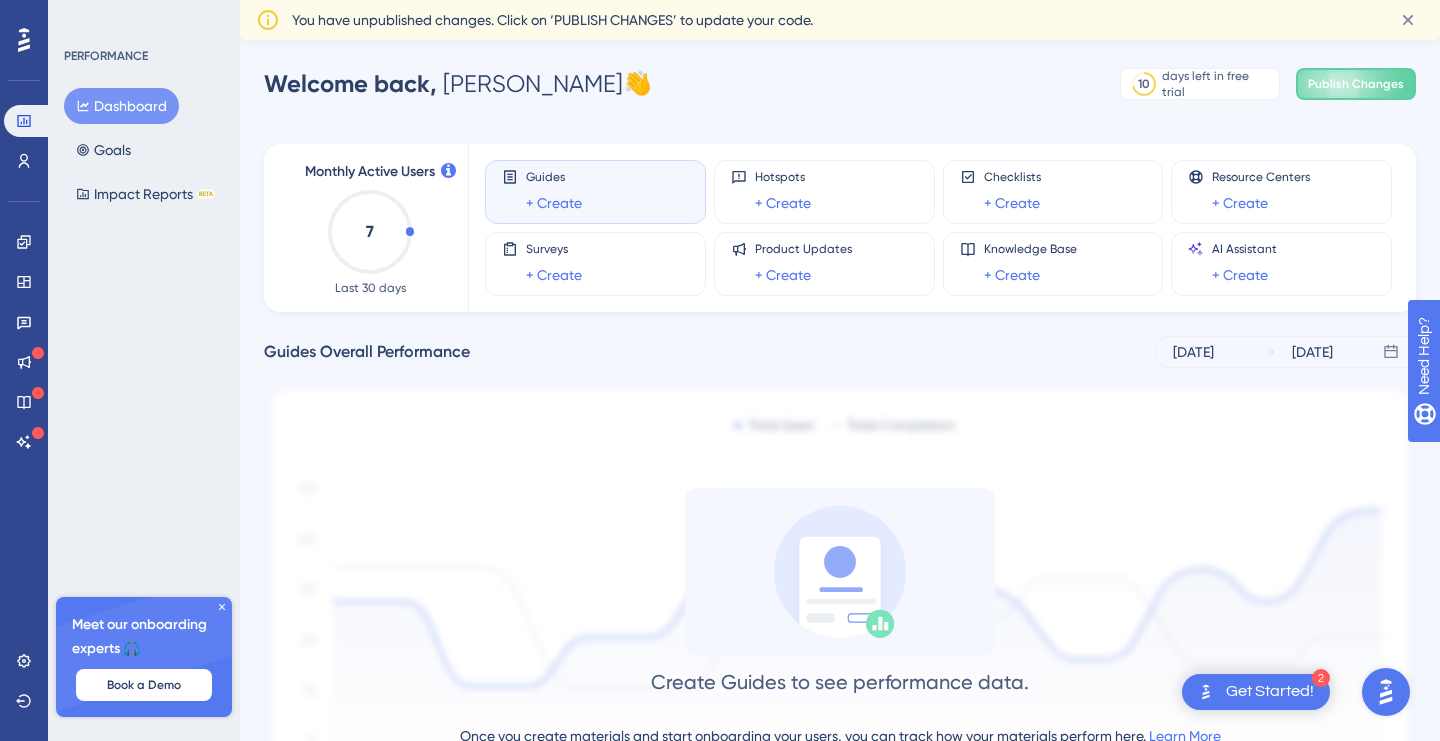 click on "7" 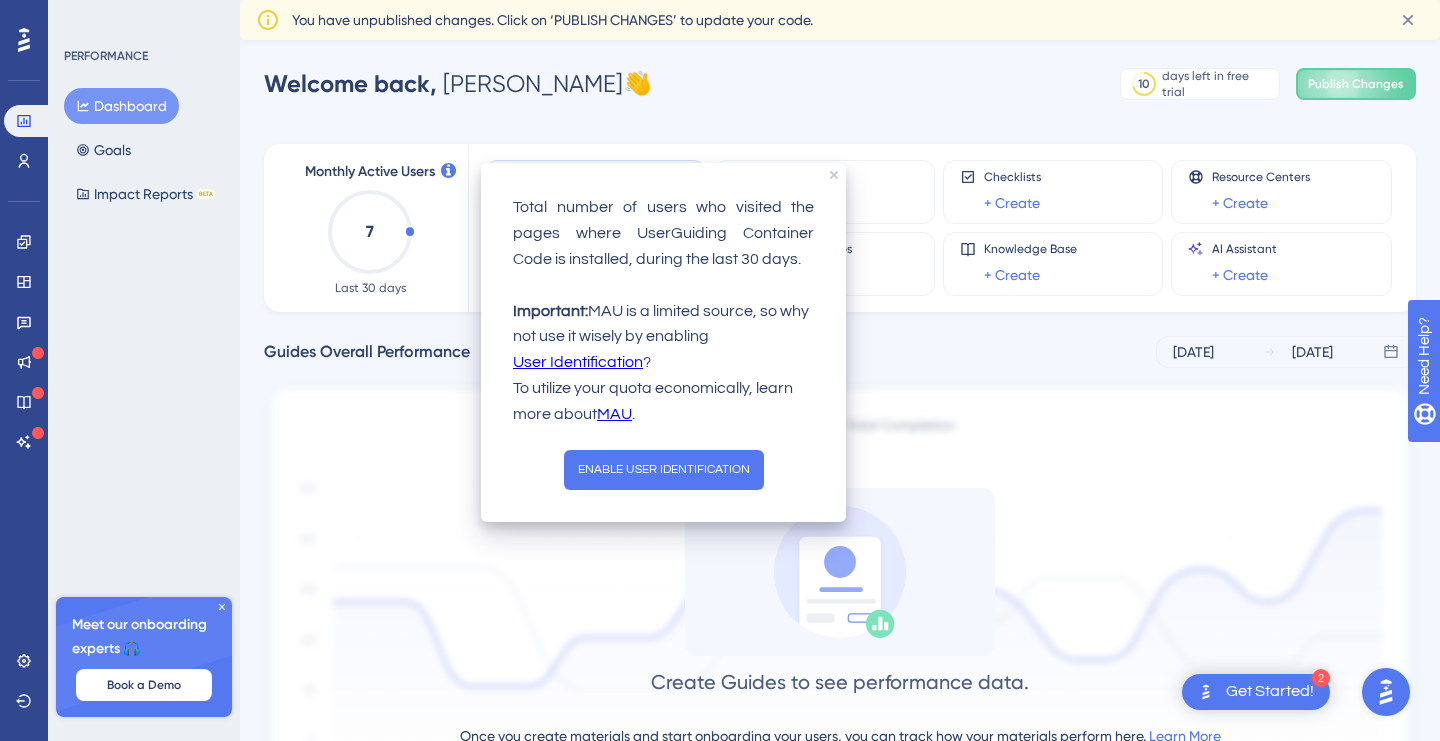 click 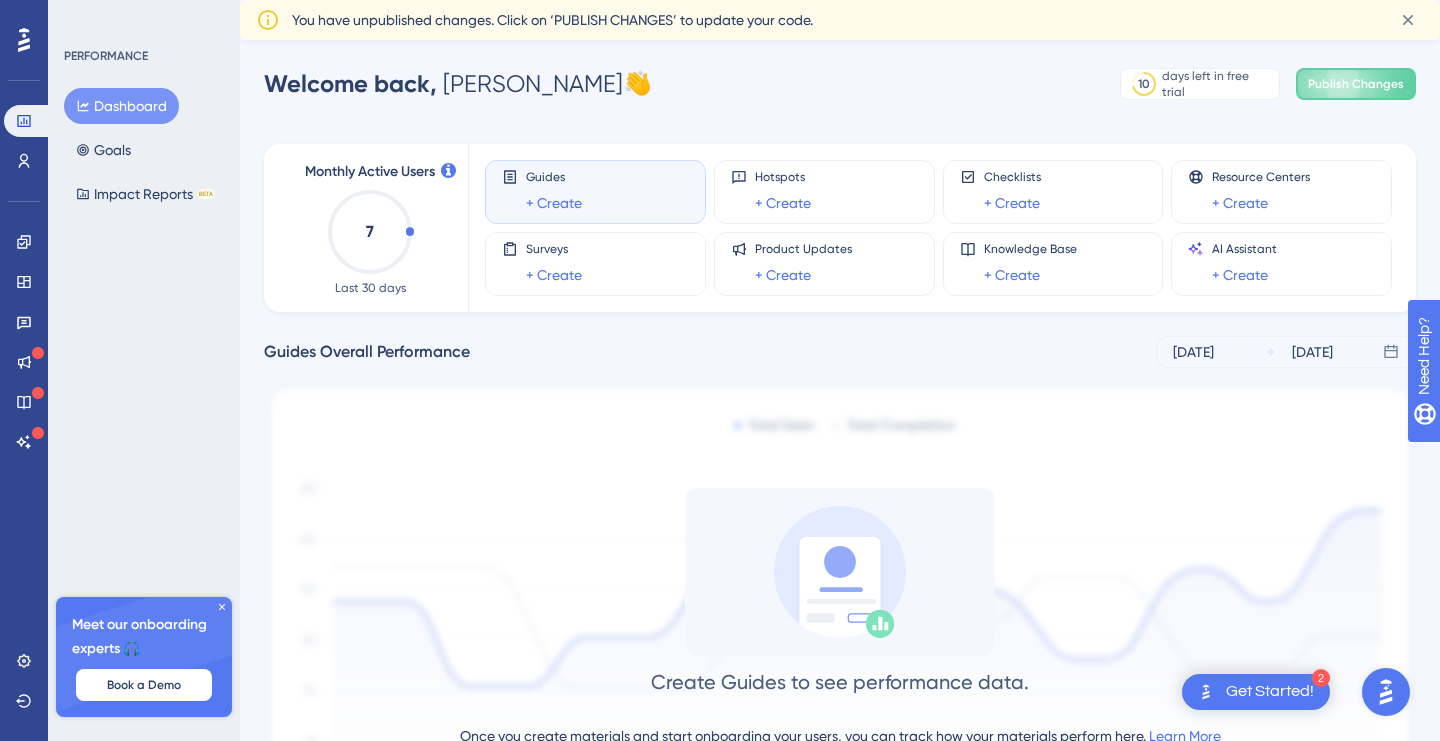 click on "PERFORMANCE Dashboard Goals Impact Reports BETA Meet our onboarding experts 🎧 Book a Demo Upgrade Plan" at bounding box center (144, 370) 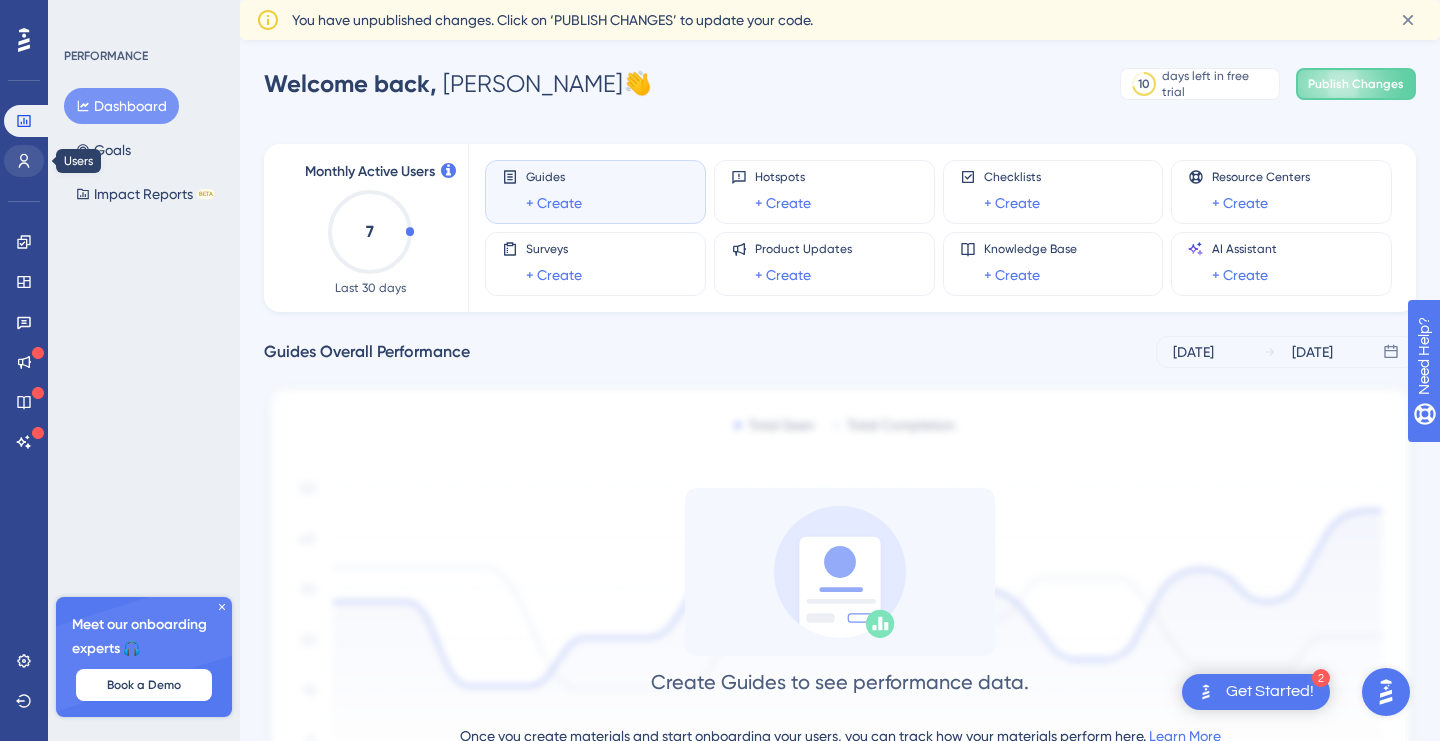 click 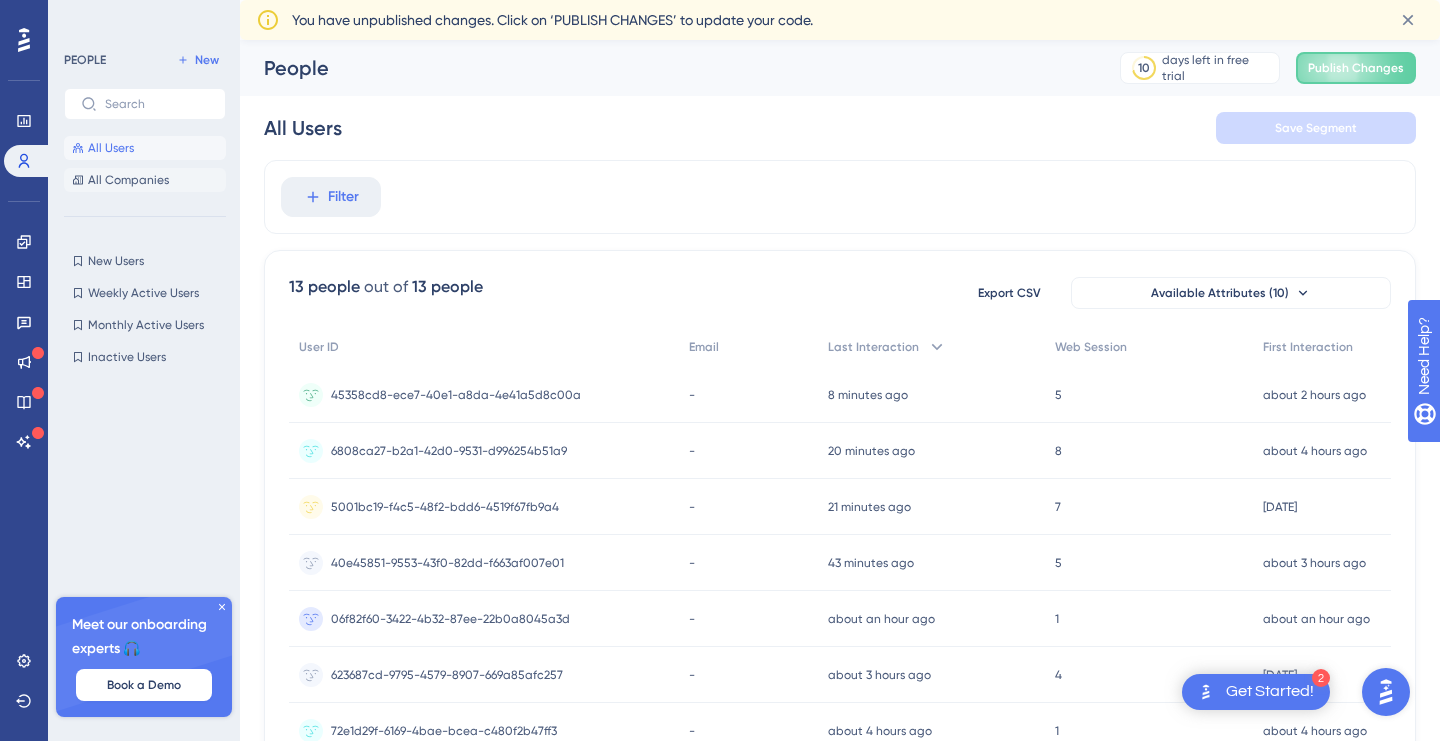 click on "All Companies" at bounding box center [128, 180] 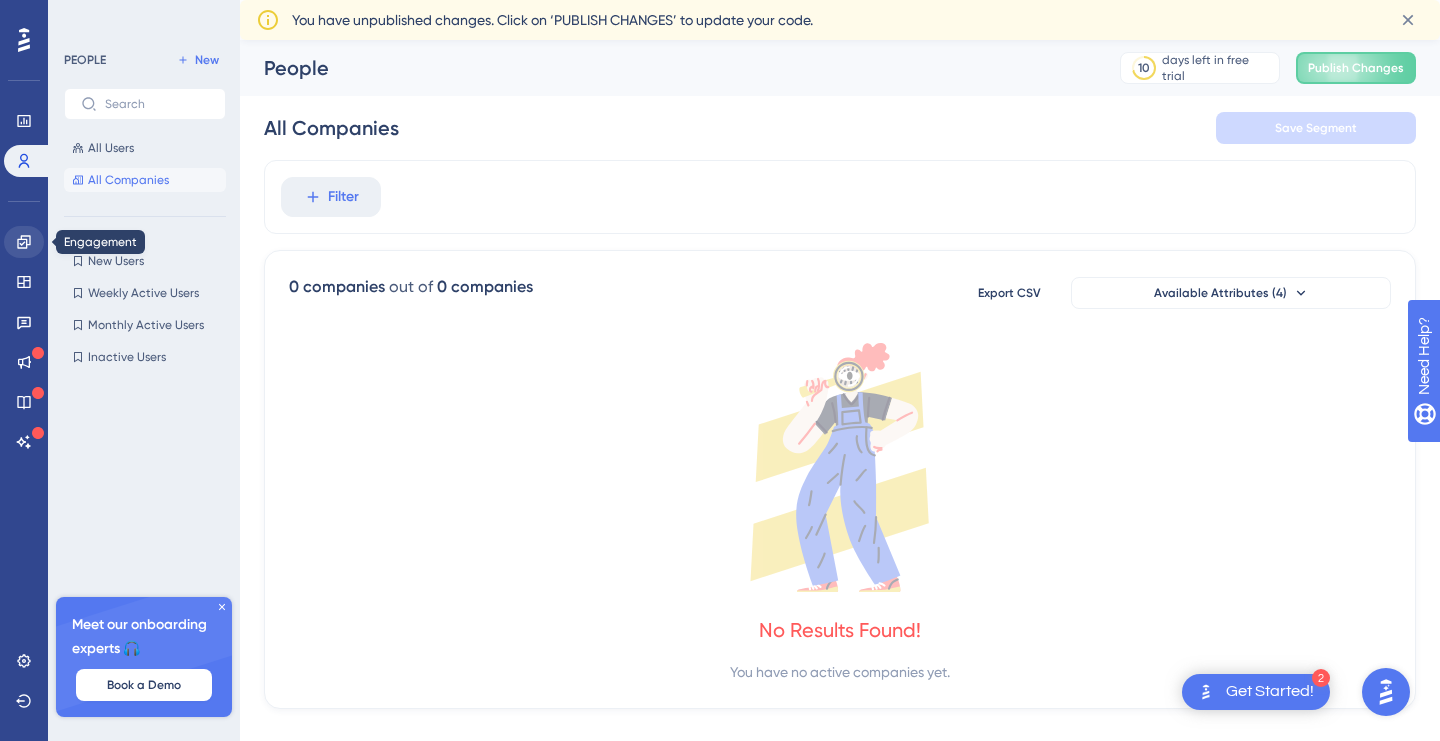 click 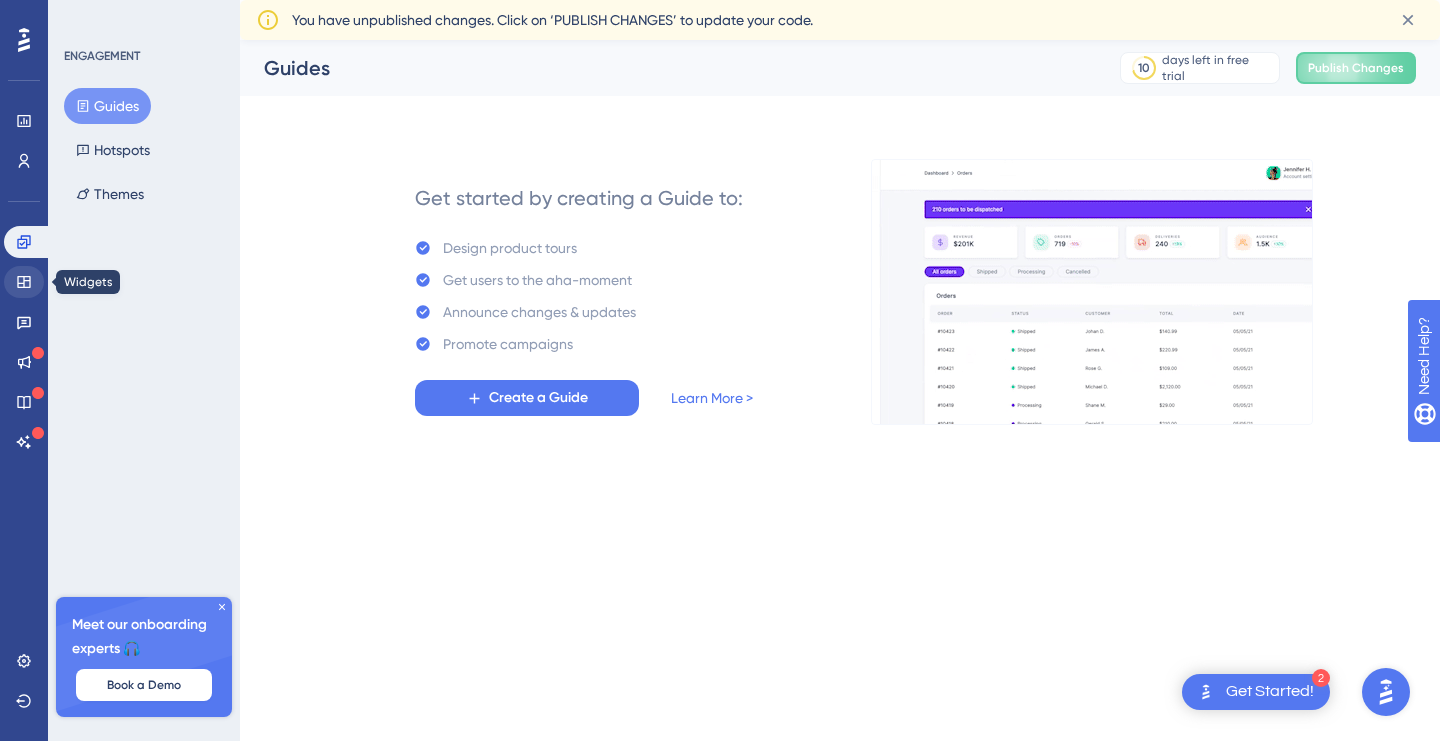 click at bounding box center [24, 282] 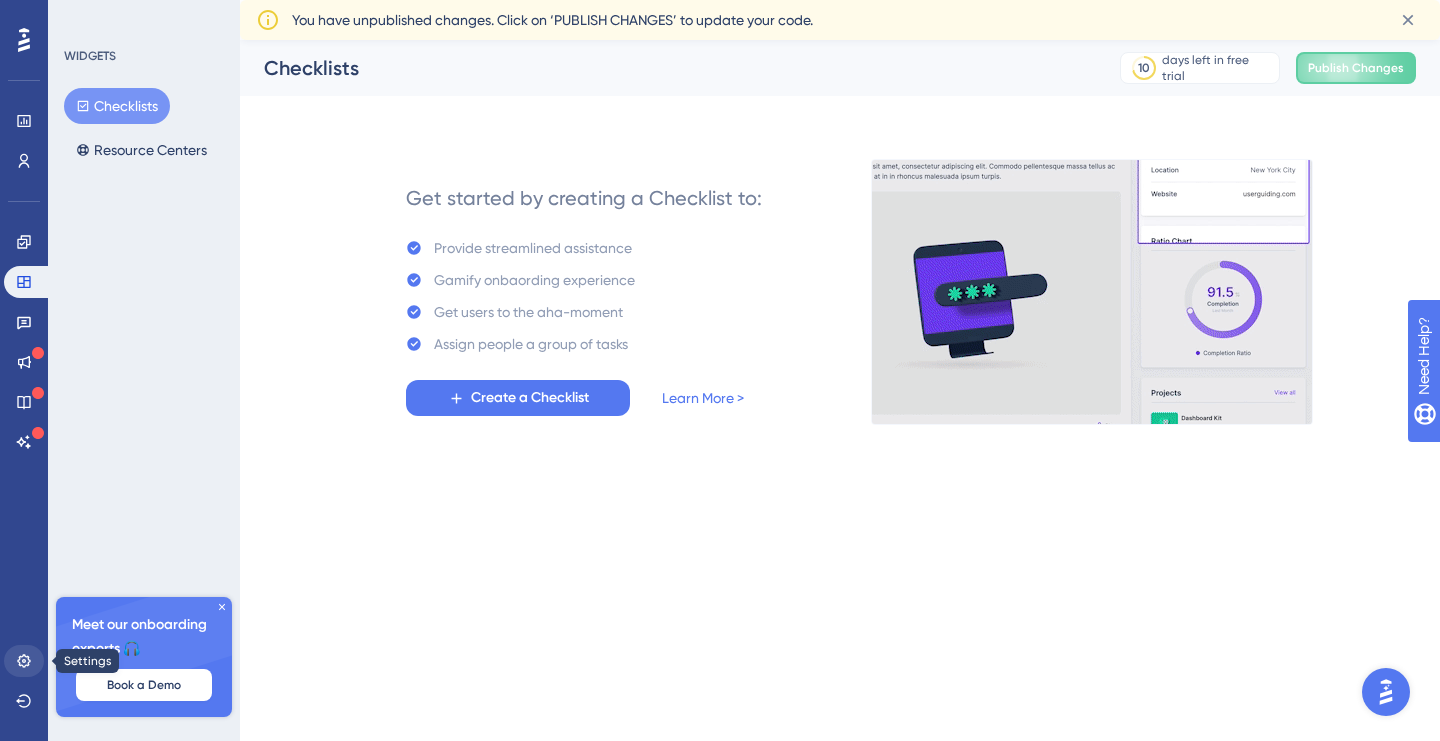 click 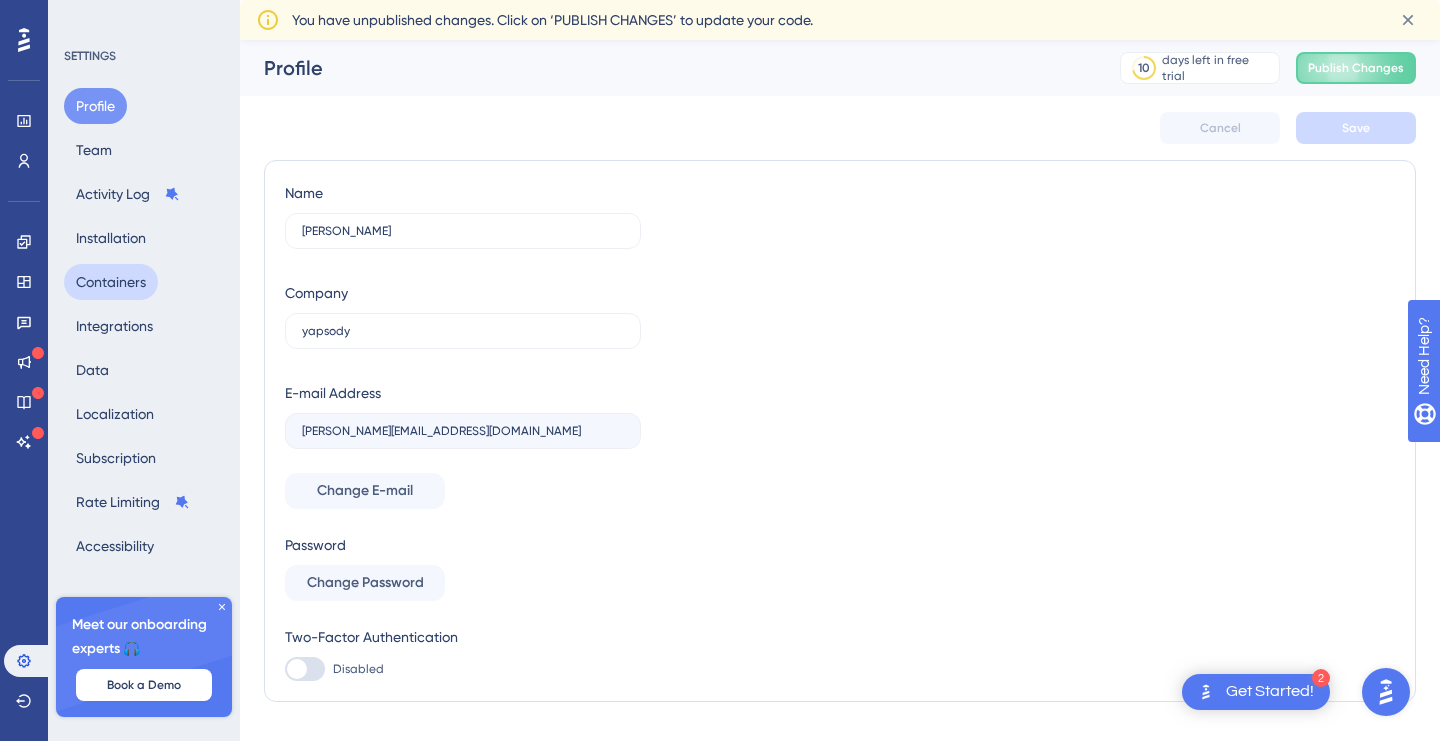 click on "Containers" at bounding box center [111, 282] 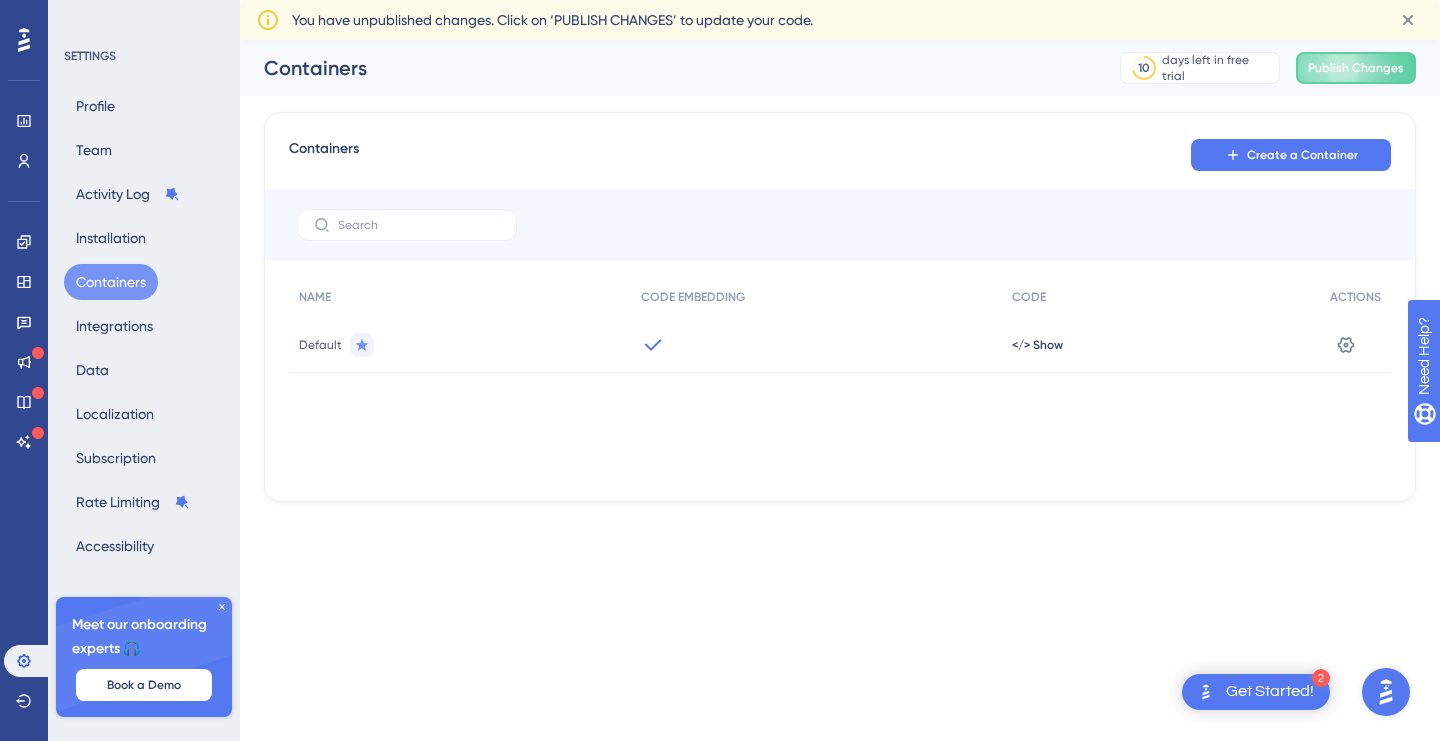 click on "Performance Users Engagement Widgets Feedback Product Updates Knowledge Base AI Assistant Settings Logout SETTINGS Profile Team Activity Log Installation Containers Integrations Data Localization Subscription Rate Limiting Accessibility Meet our onboarding experts 🎧 Book a Demo Upgrade Plan Containers 10 days left in free trial Click to see  upgrade options Publish Changes Containers Create a Container NAME CODE EMBEDDING CODE ACTIONS Default </> Show Settings You have unpublished changes. Click on ‘PUBLISH CHANGES’ to update your code." at bounding box center (720, 283) 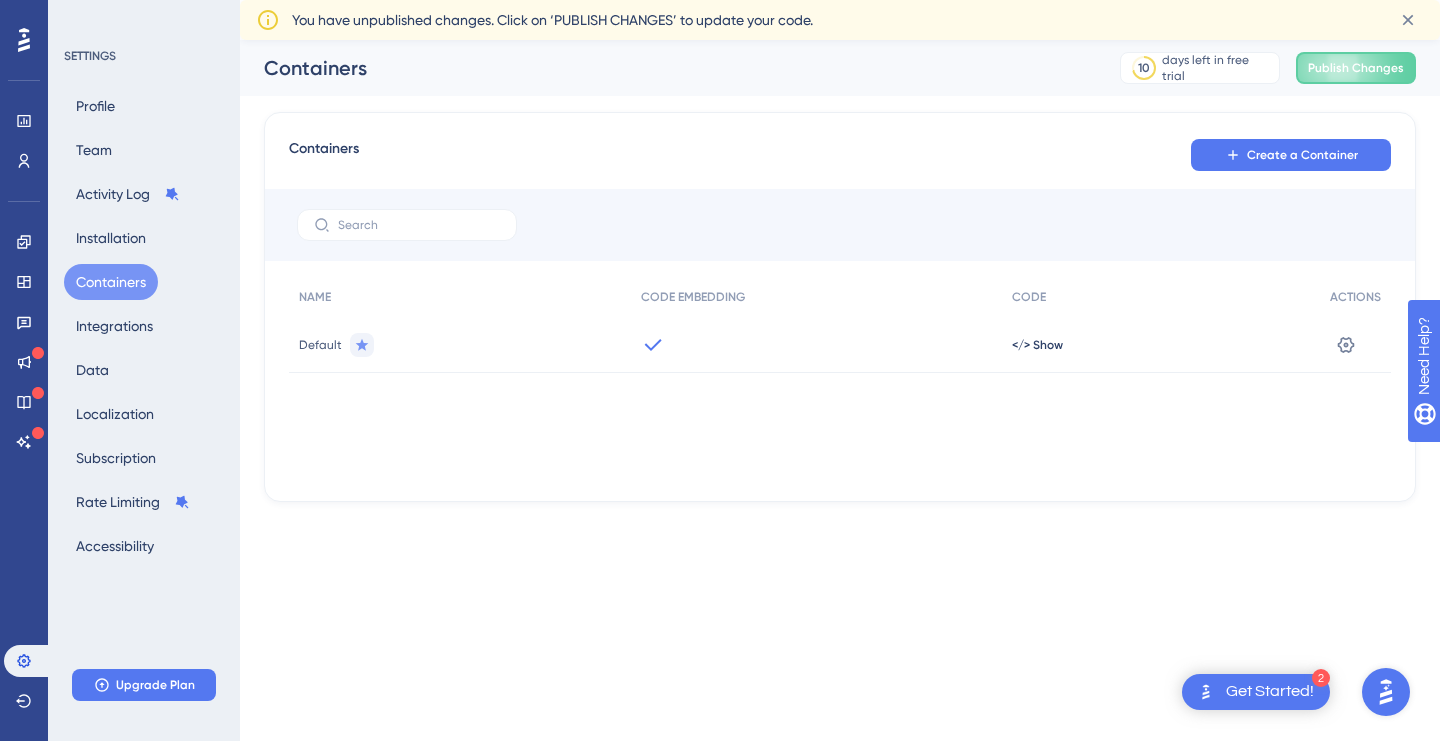 click on "Performance Users Engagement Widgets Feedback Product Updates Knowledge Base AI Assistant Settings Logout SETTINGS Profile Team Activity Log Installation Containers Integrations Data Localization Subscription Rate Limiting Accessibility Upgrade Plan Containers 10 days left in free trial Click to see  upgrade options Publish Changes Containers Create a Container NAME CODE EMBEDDING CODE ACTIONS Default </> Show Settings You have unpublished changes. Click on ‘PUBLISH CHANGES’ to update your code." at bounding box center (720, 283) 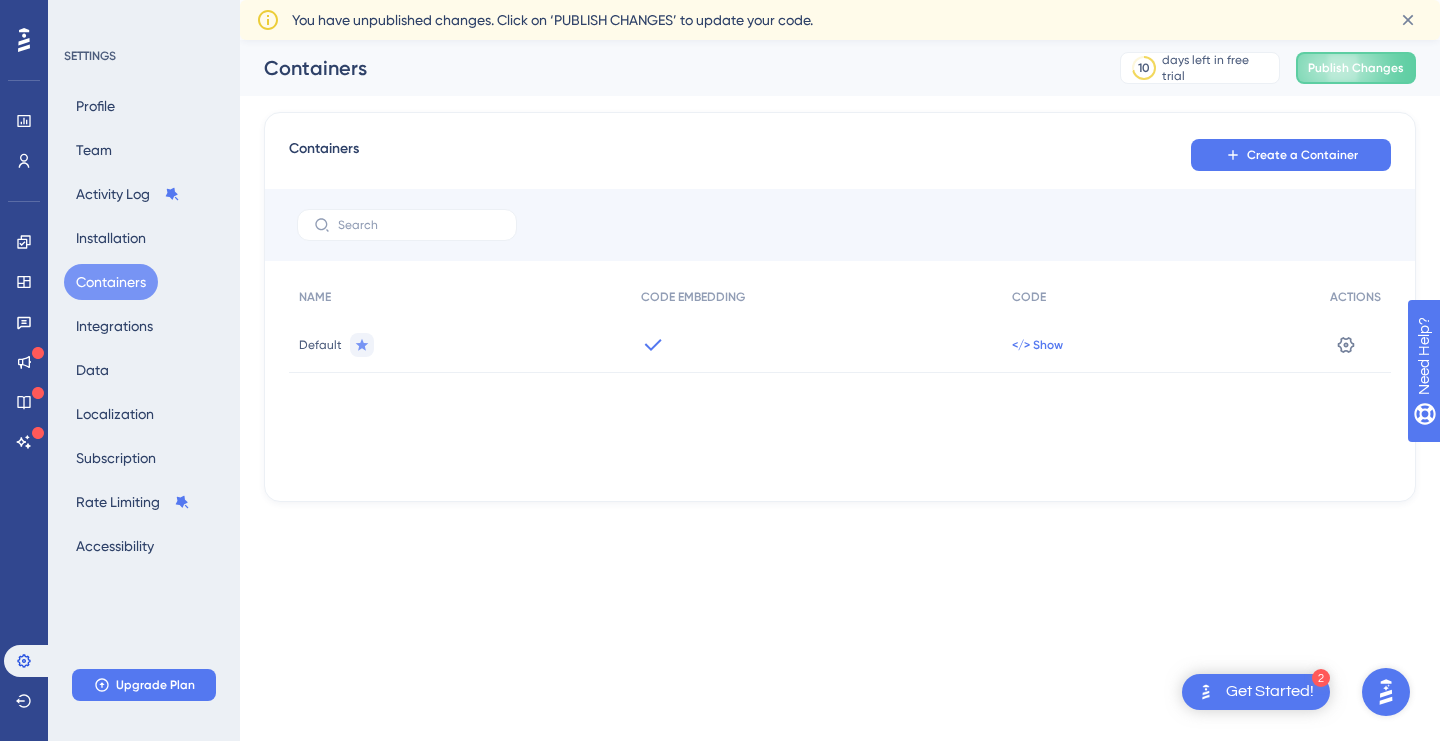 click on "</> Show" at bounding box center (1037, 345) 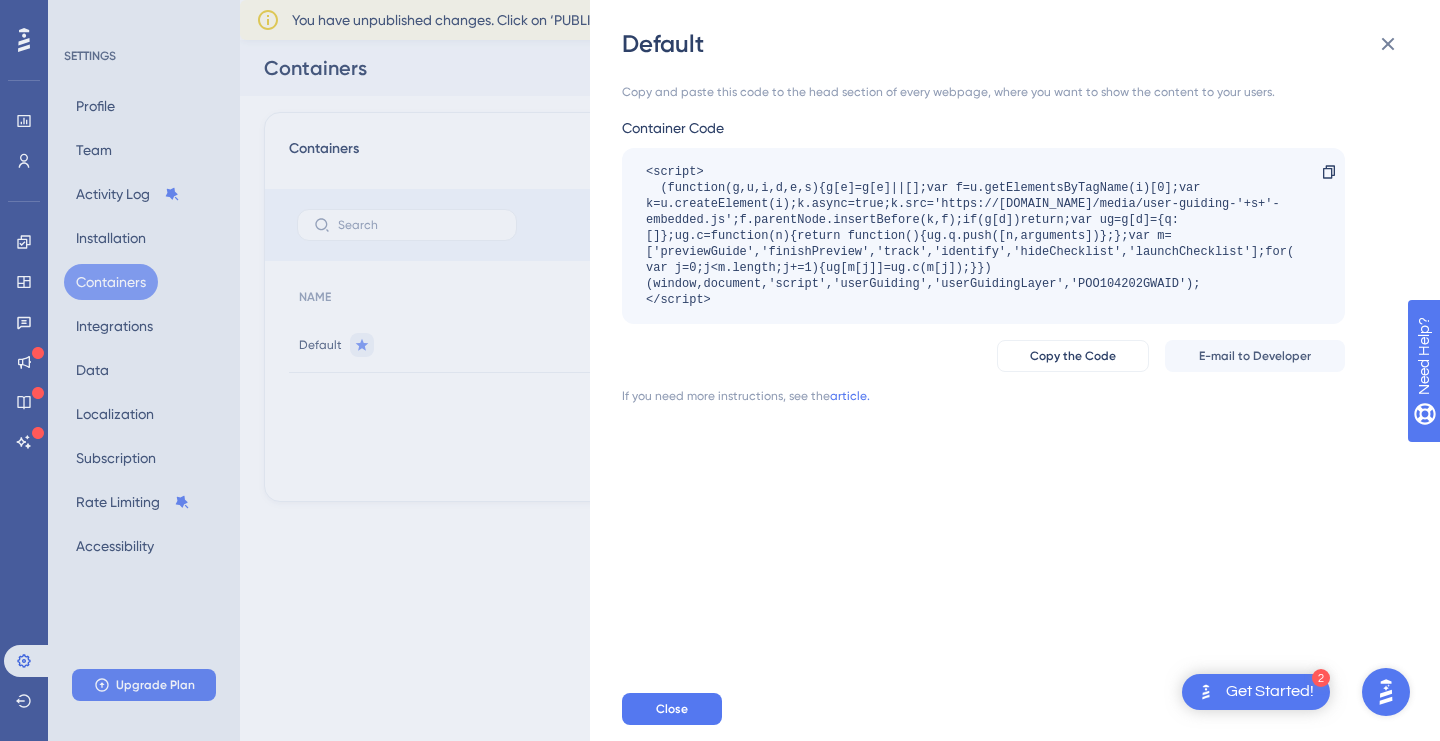 click on "<script>
(function(g,u,i,d,e,s){g[e]=g[e]||[];var f=u.getElementsByTagName(i)[0];var k=u.createElement(i);k.async=true;k.src='https://static.userguiding.com/media/user-guiding-'+s+'-embedded.js';f.parentNode.insertBefore(k,f);if(g[d])return;var ug=g[d]={q:[]};ug.c=function(n){return function(){ug.q.push([n,arguments])};};var m=['previewGuide','finishPreview','track','identify','hideChecklist','launchChecklist'];for(var j=0;j<m.length;j+=1){ug[m[j]]=ug.c(m[j]);}})(window,document,'script','userGuiding','userGuidingLayer','POO104202GWAID');
</script>" at bounding box center (973, 236) 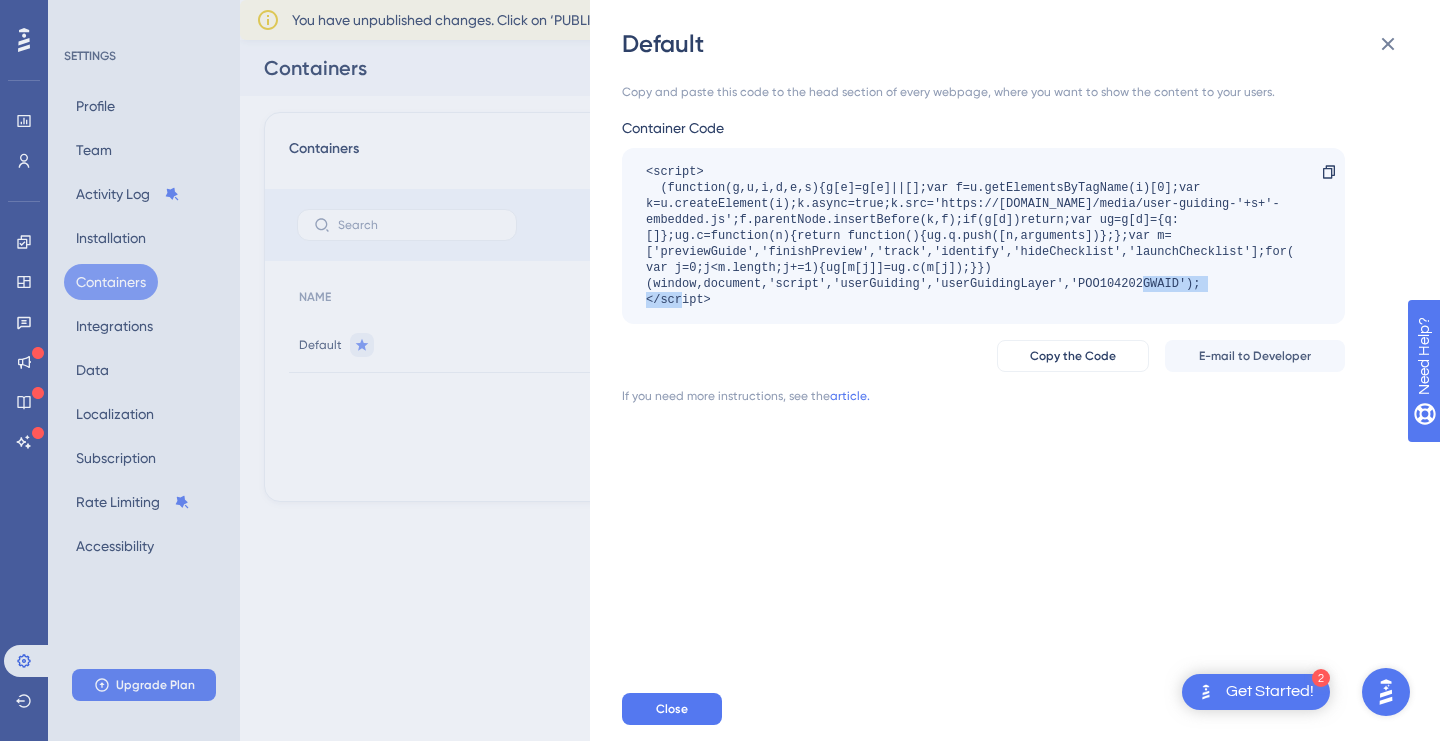 click on "<script>
(function(g,u,i,d,e,s){g[e]=g[e]||[];var f=u.getElementsByTagName(i)[0];var k=u.createElement(i);k.async=true;k.src='https://static.userguiding.com/media/user-guiding-'+s+'-embedded.js';f.parentNode.insertBefore(k,f);if(g[d])return;var ug=g[d]={q:[]};ug.c=function(n){return function(){ug.q.push([n,arguments])};};var m=['previewGuide','finishPreview','track','identify','hideChecklist','launchChecklist'];for(var j=0;j<m.length;j+=1){ug[m[j]]=ug.c(m[j]);}})(window,document,'script','userGuiding','userGuidingLayer','POO104202GWAID');
</script>" at bounding box center [973, 236] 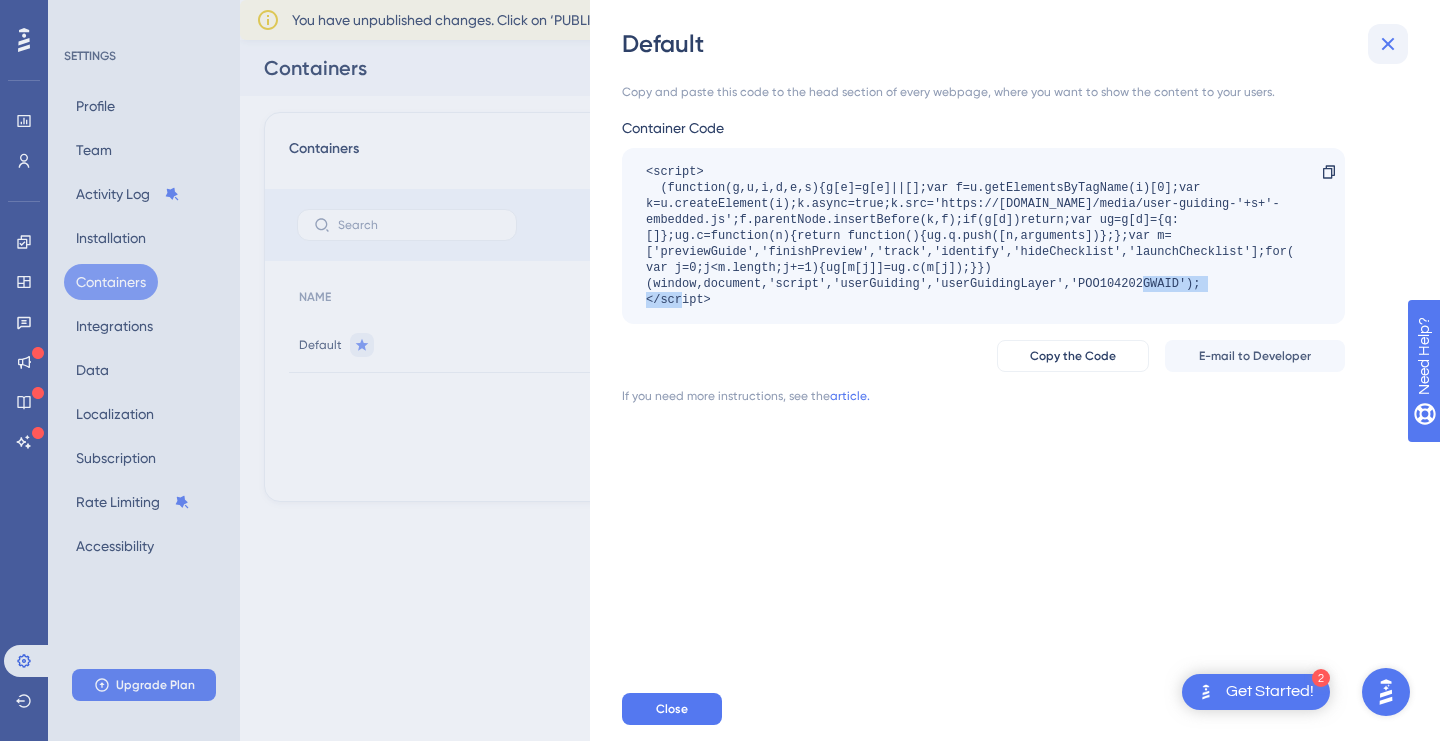 click 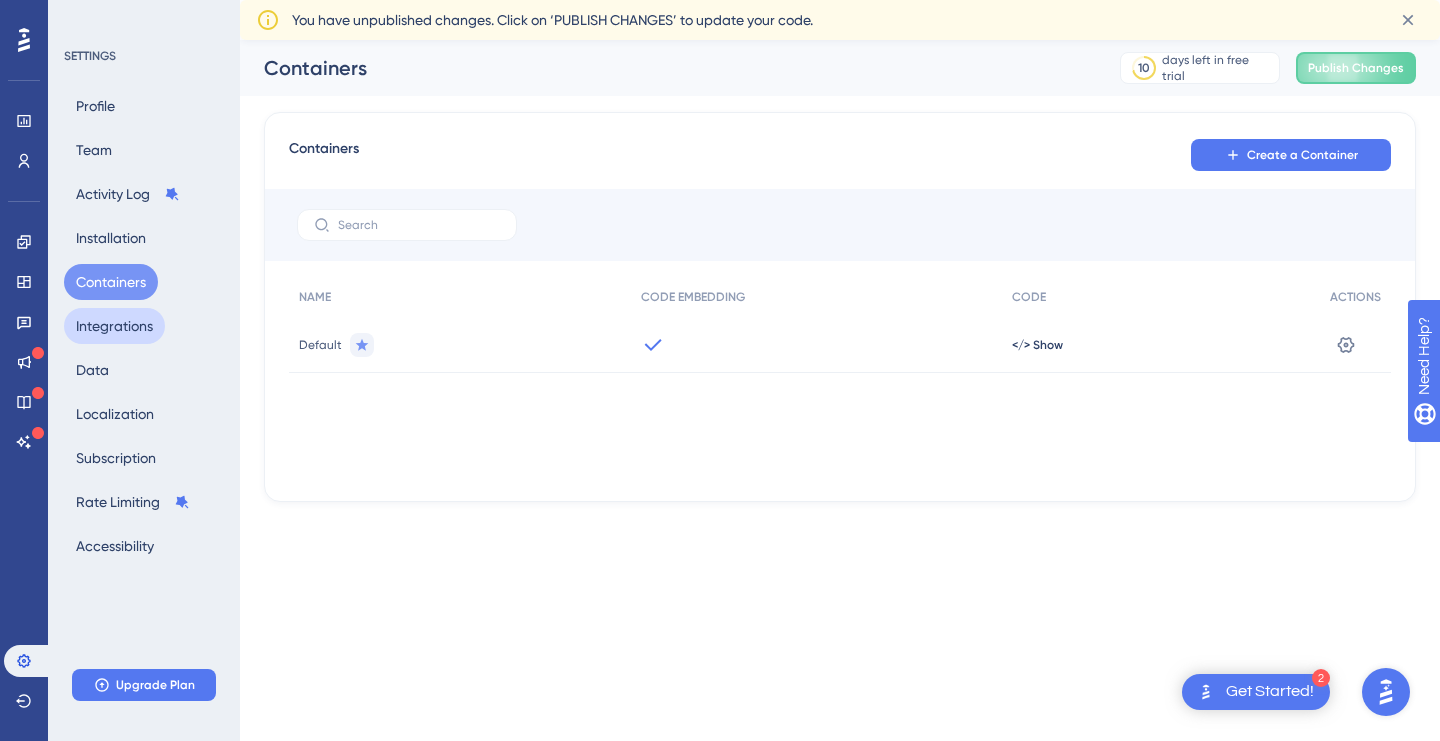 click on "Integrations" at bounding box center [114, 326] 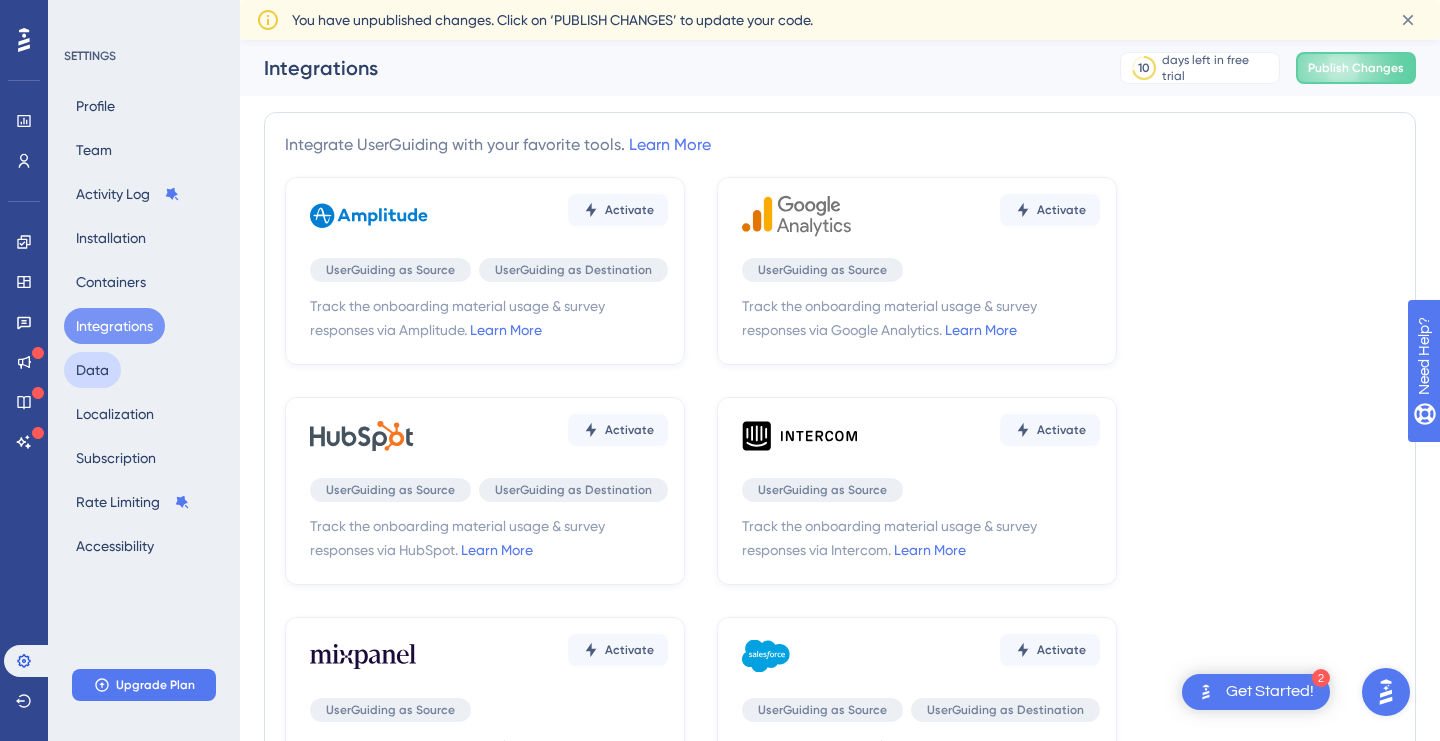 click on "Data" at bounding box center (92, 370) 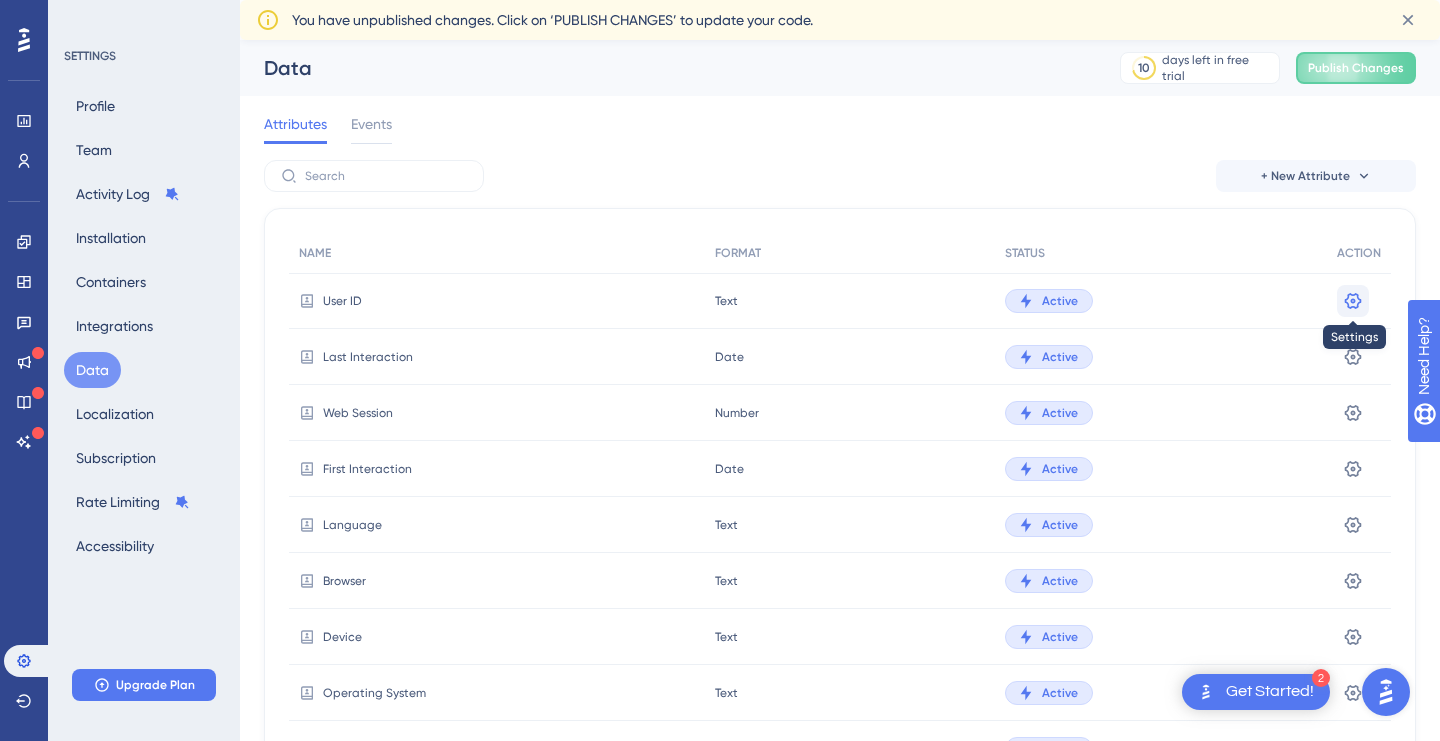 click 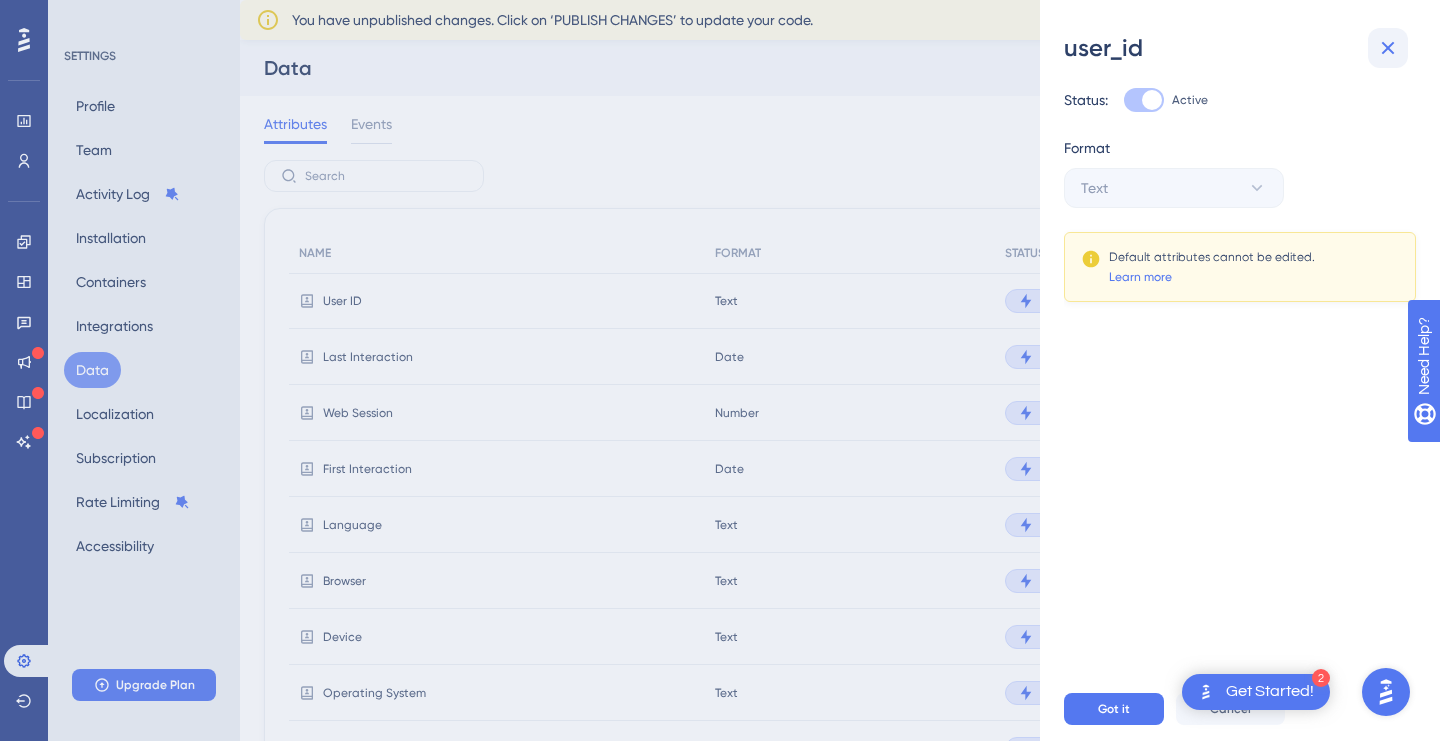 click 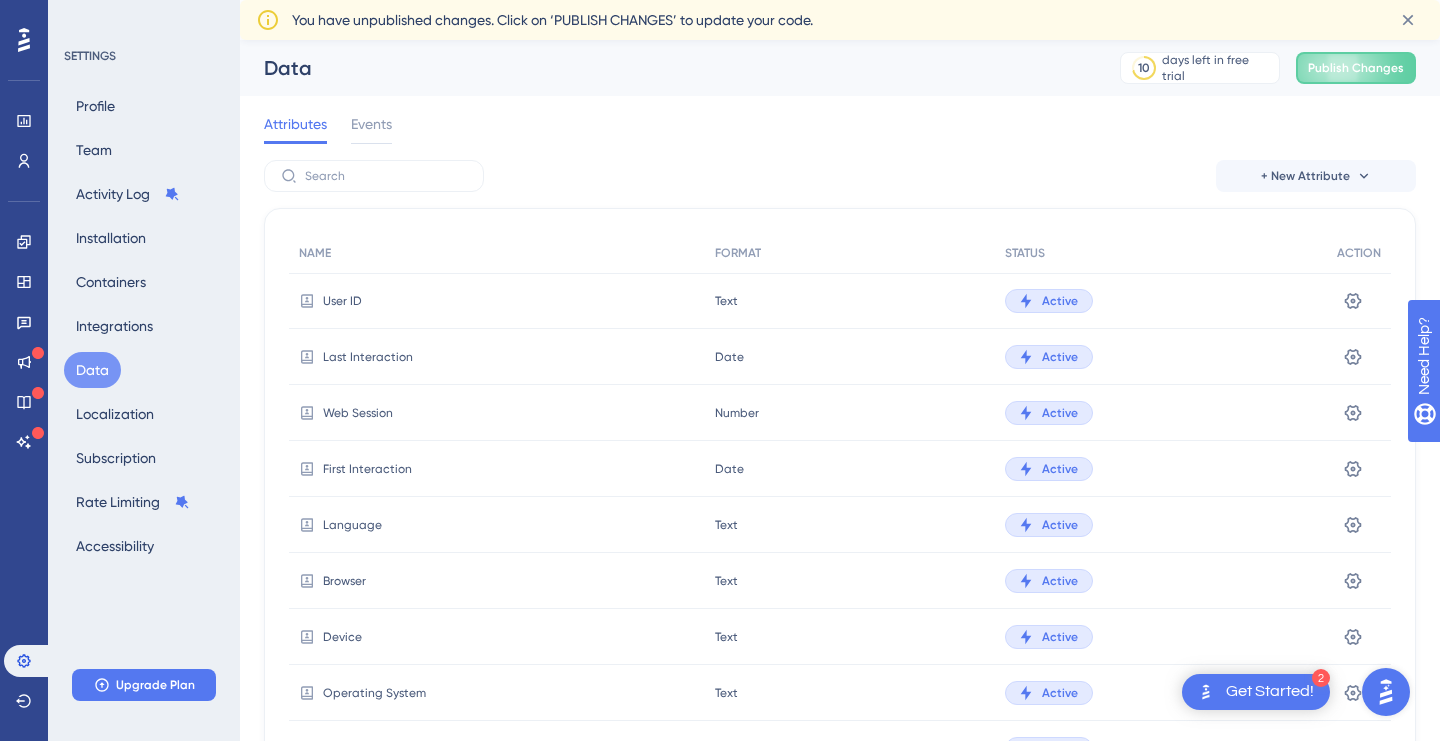 click on "User ID" at bounding box center [342, 301] 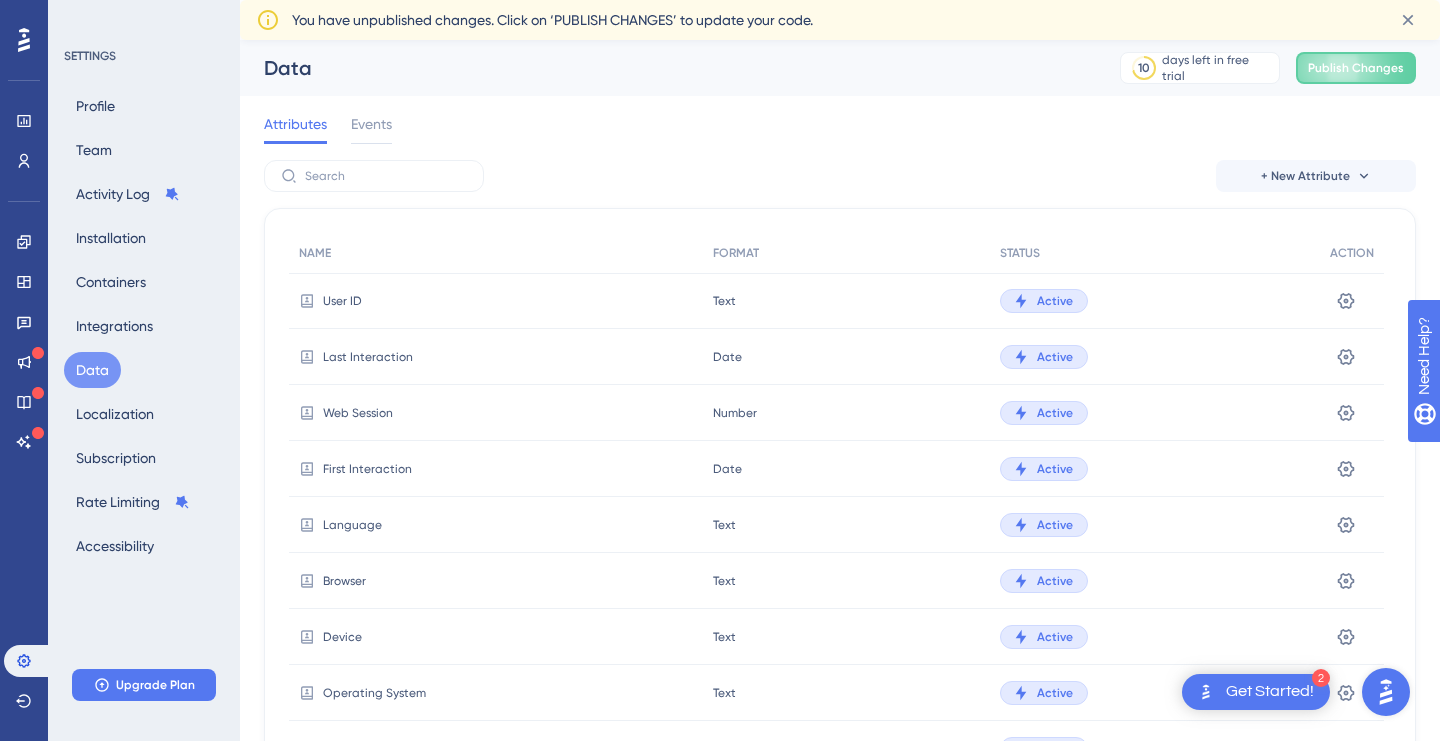 scroll, scrollTop: 0, scrollLeft: 0, axis: both 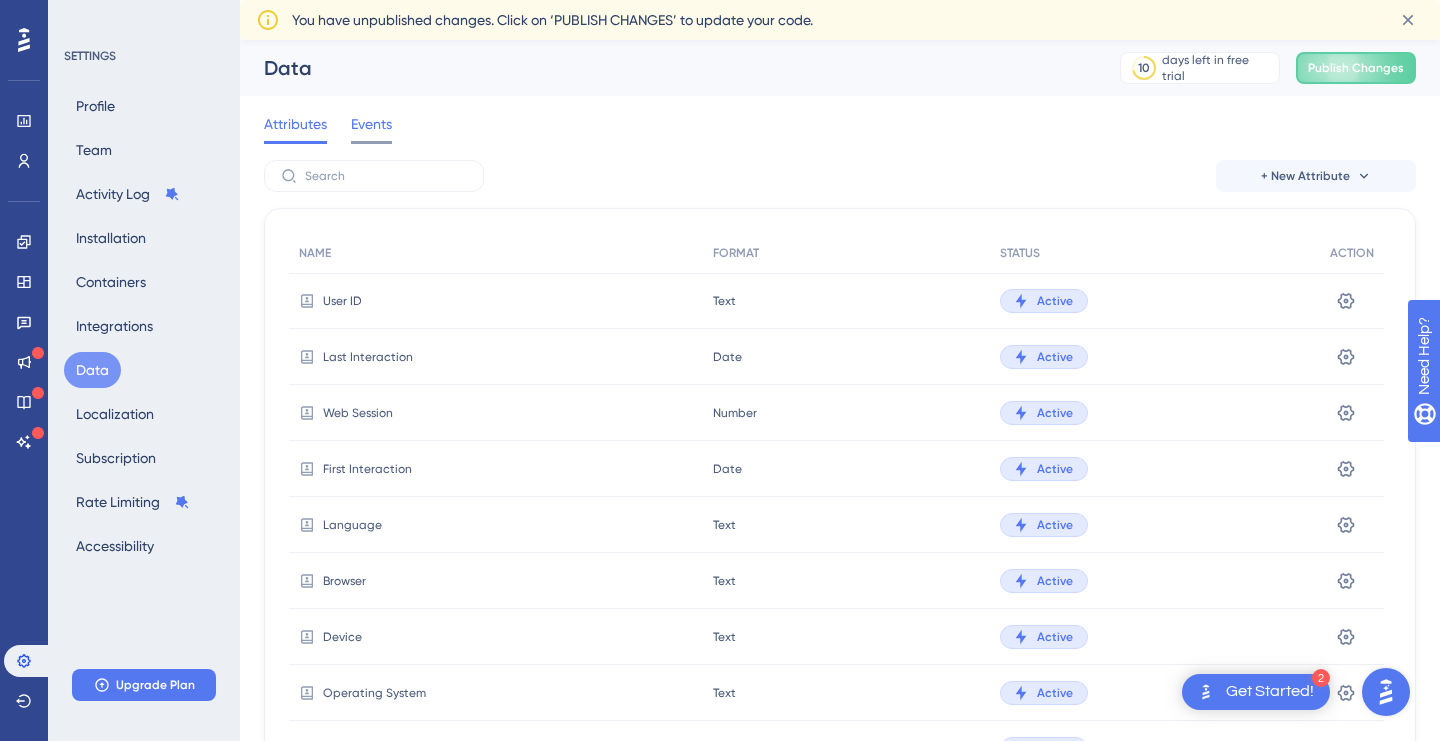 click on "Events" at bounding box center (371, 124) 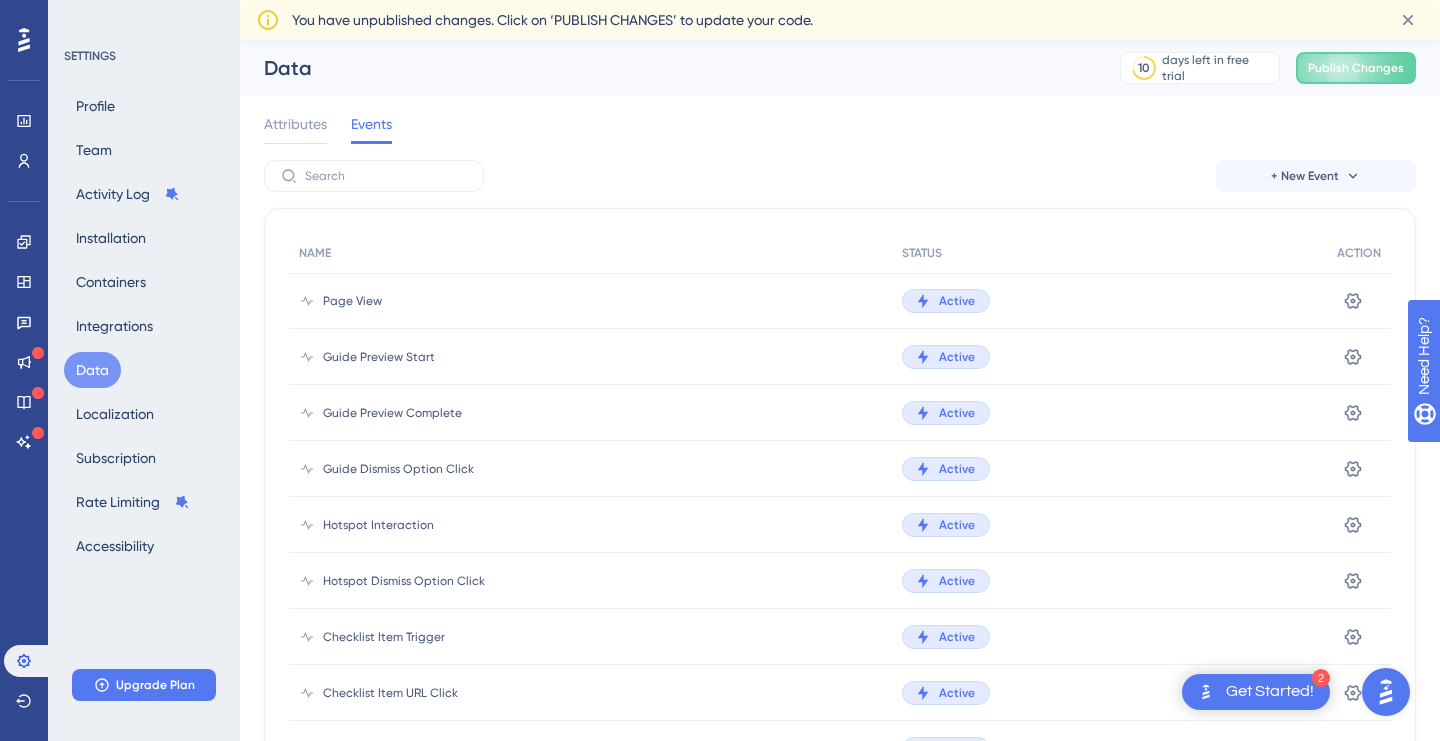 click on "Page View" at bounding box center (352, 301) 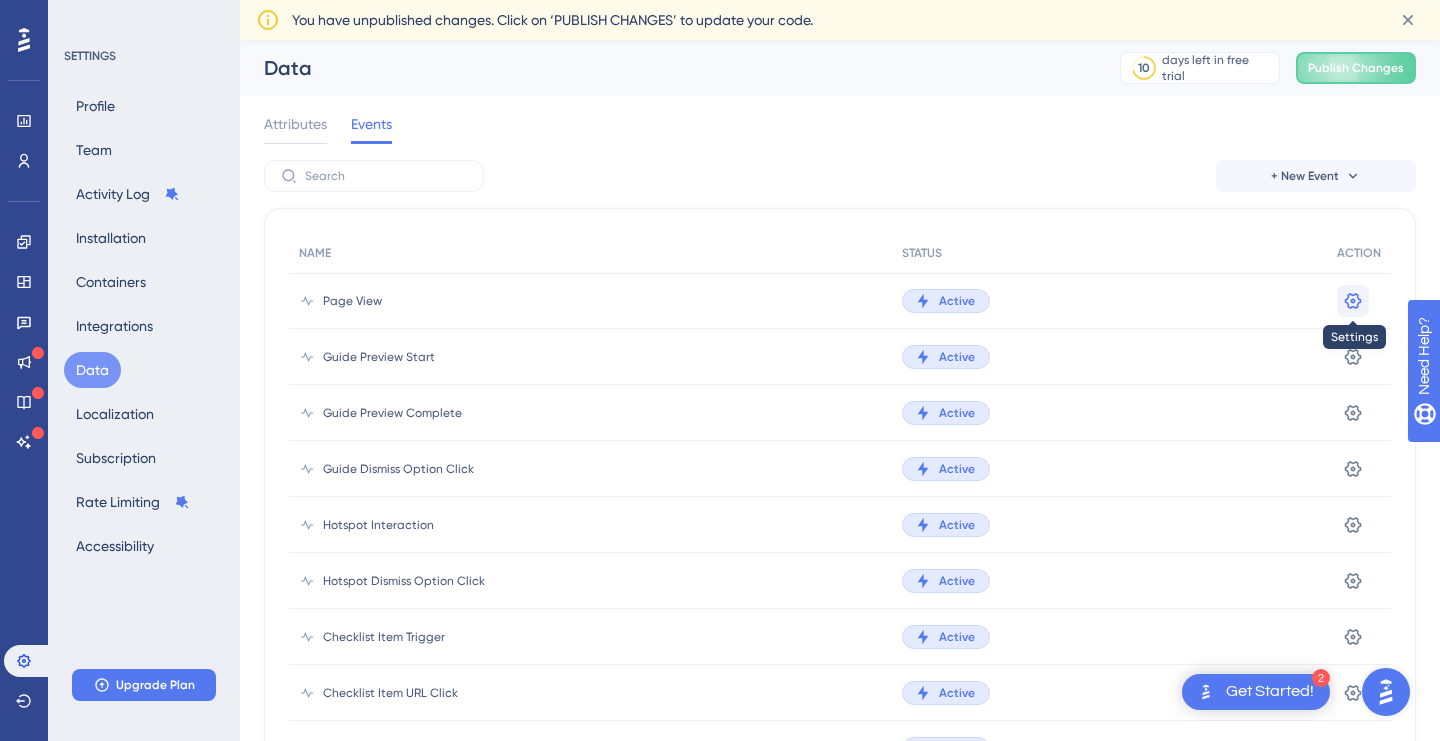 click at bounding box center [1353, 301] 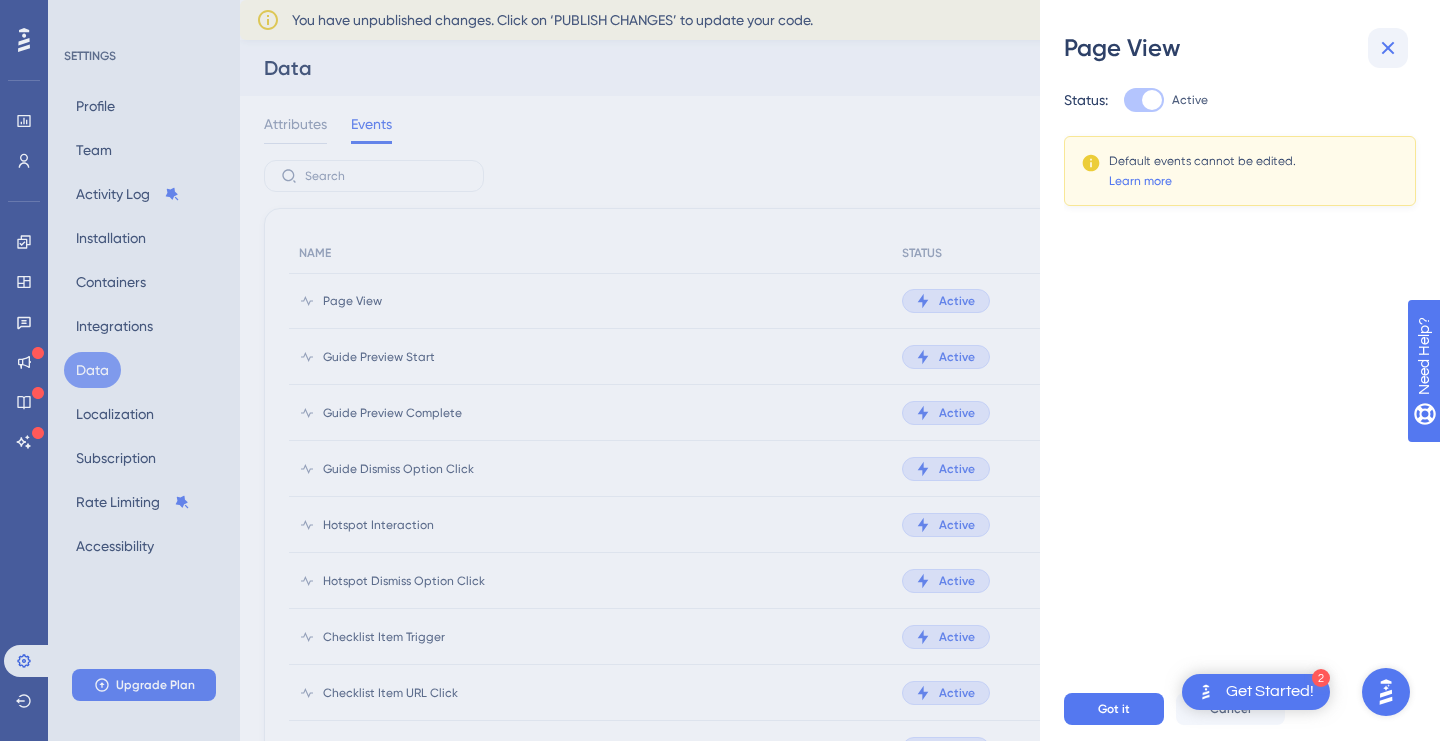click 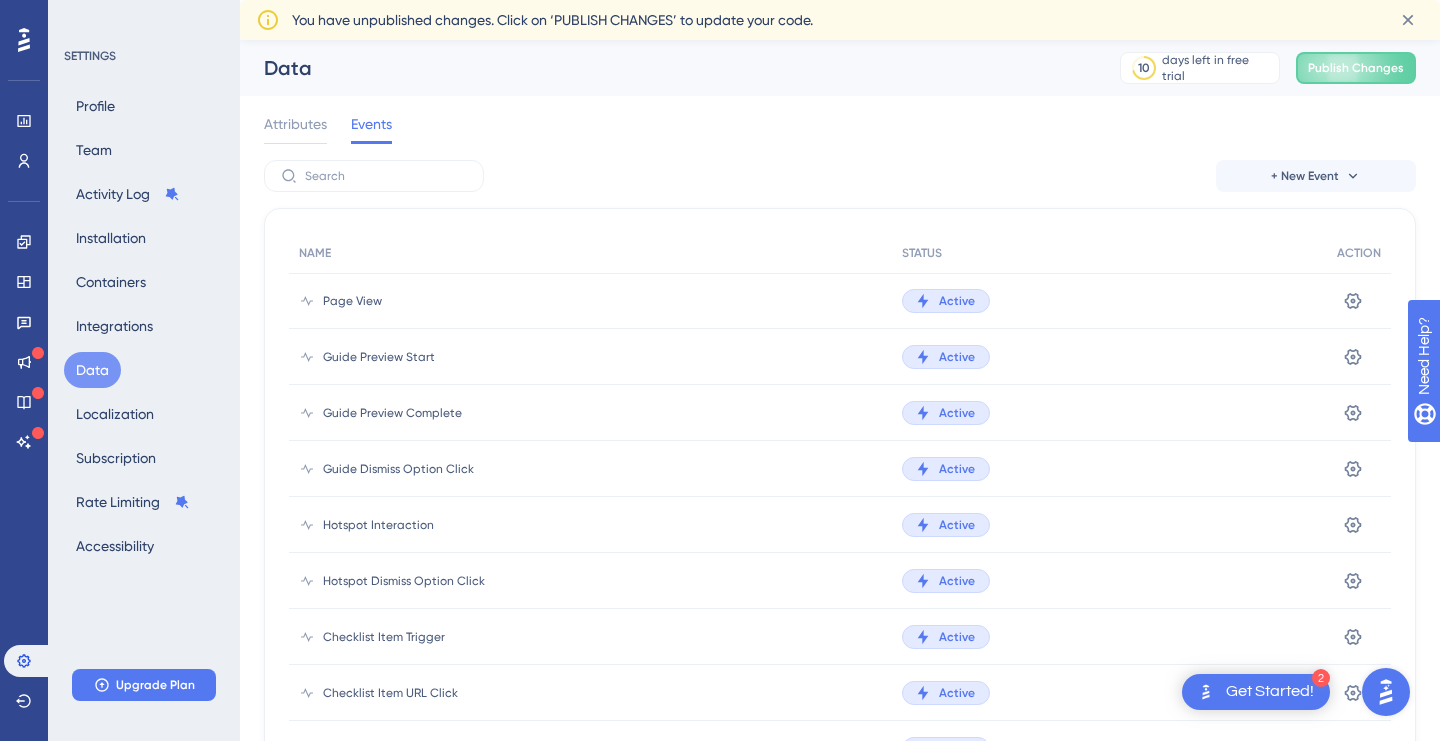 click on "Active" at bounding box center (946, 301) 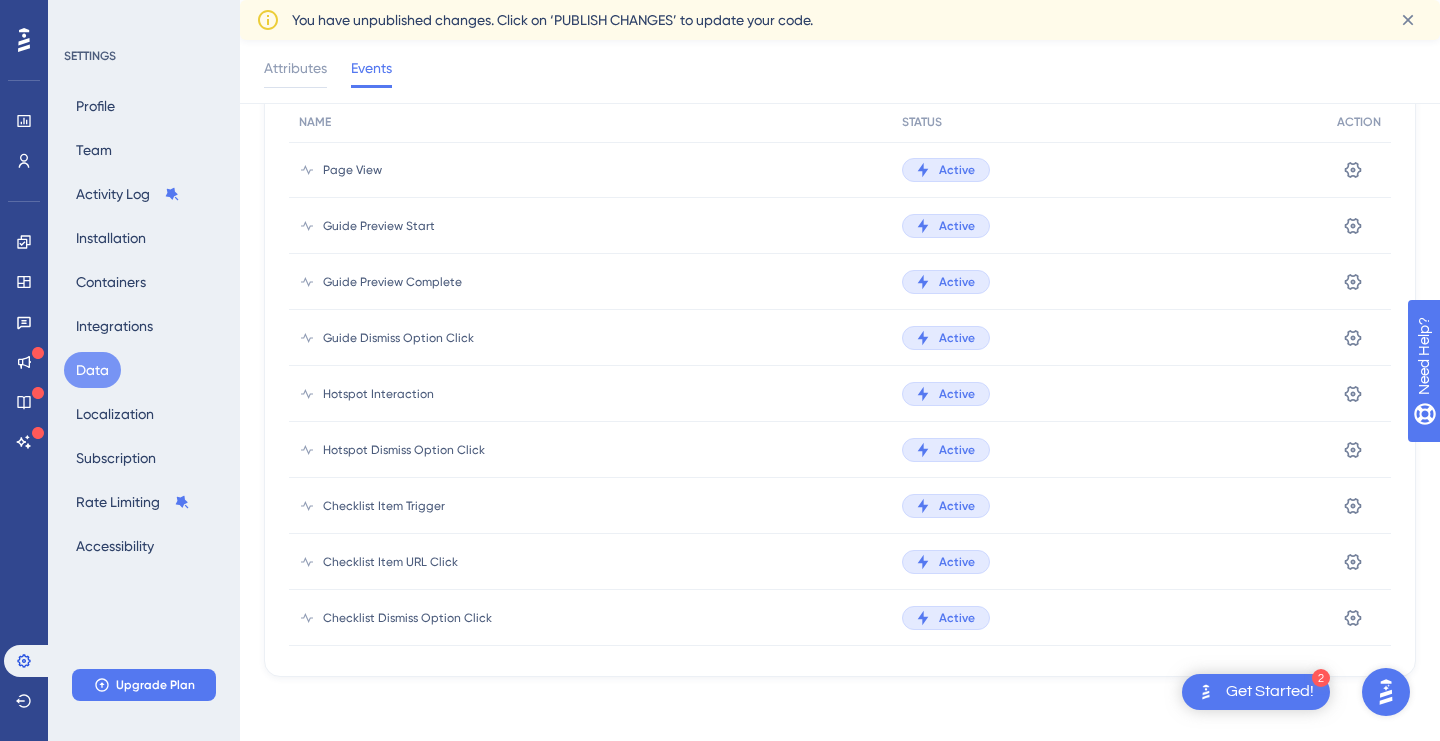 scroll, scrollTop: 0, scrollLeft: 0, axis: both 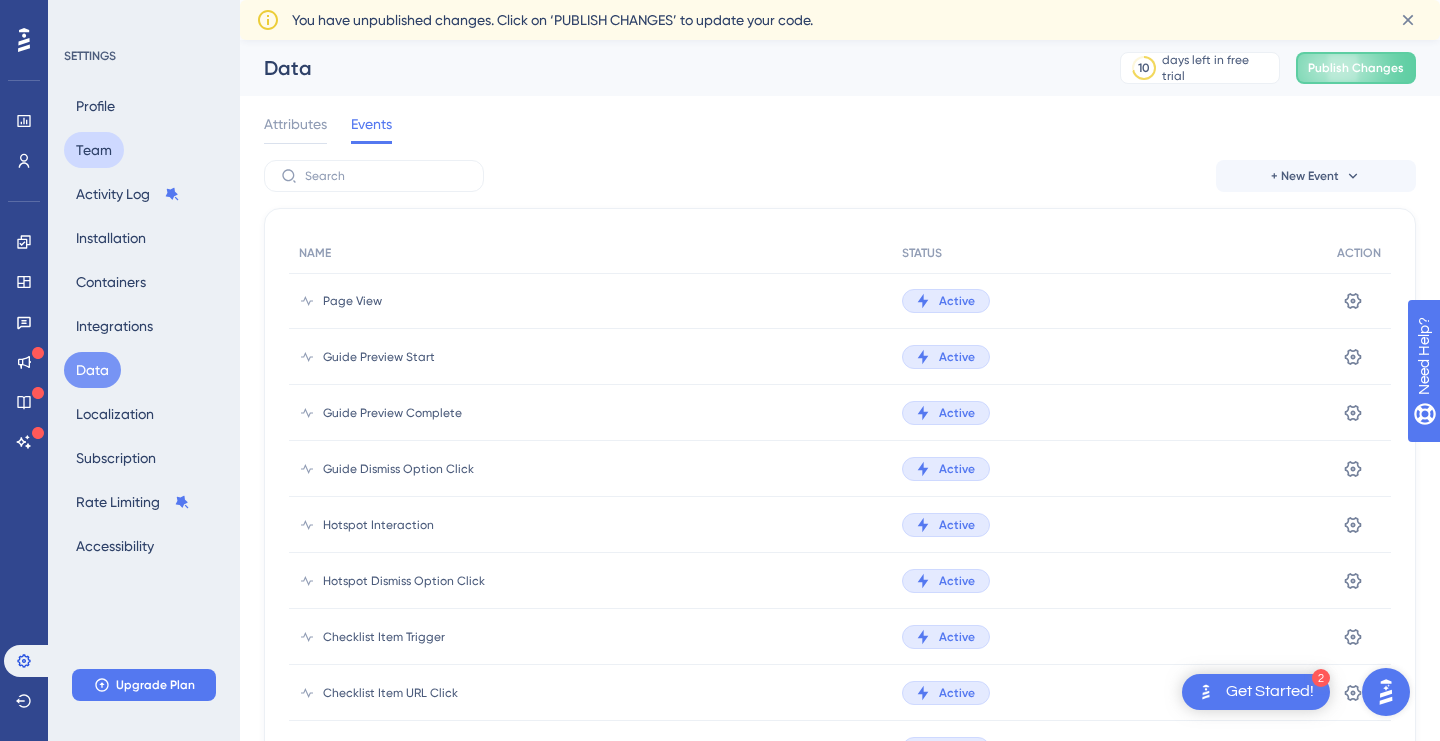 click on "Team" at bounding box center (94, 150) 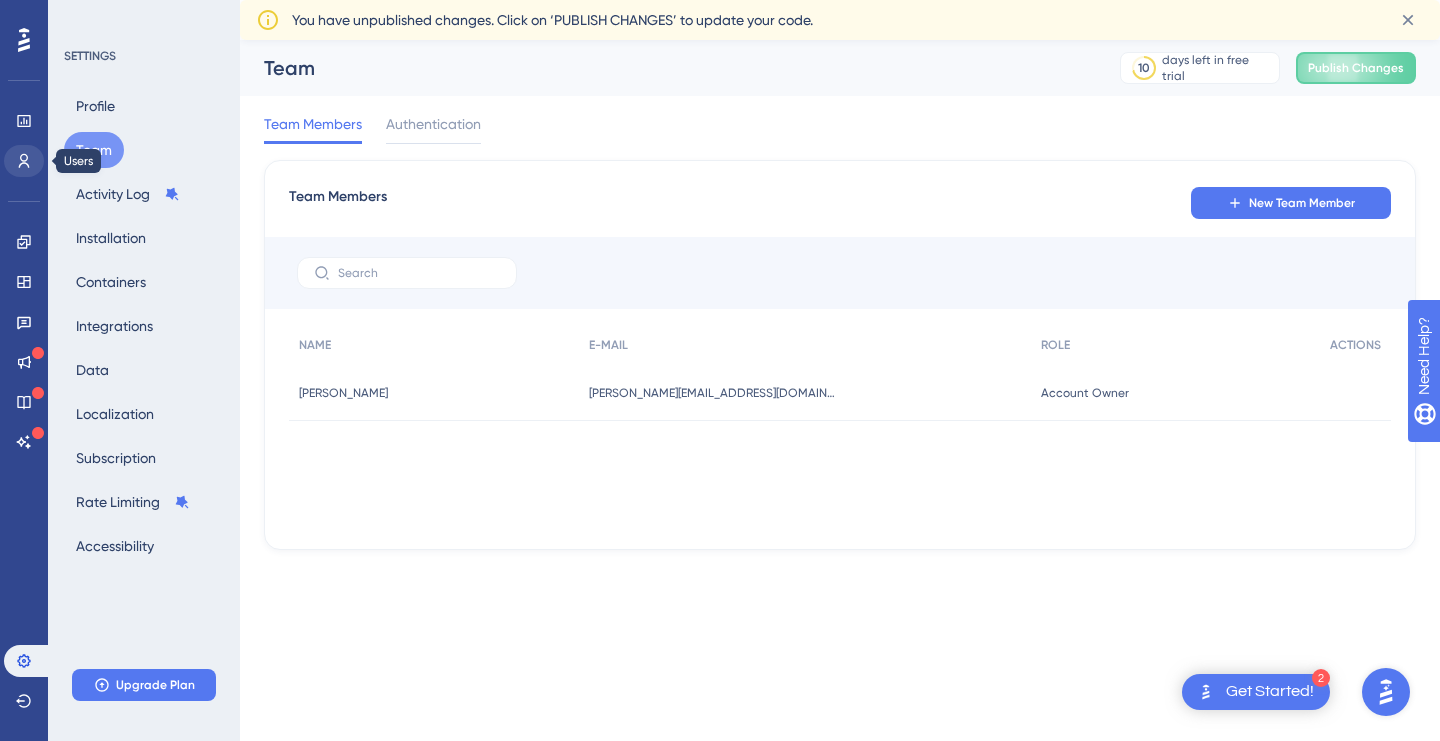 click at bounding box center [24, 161] 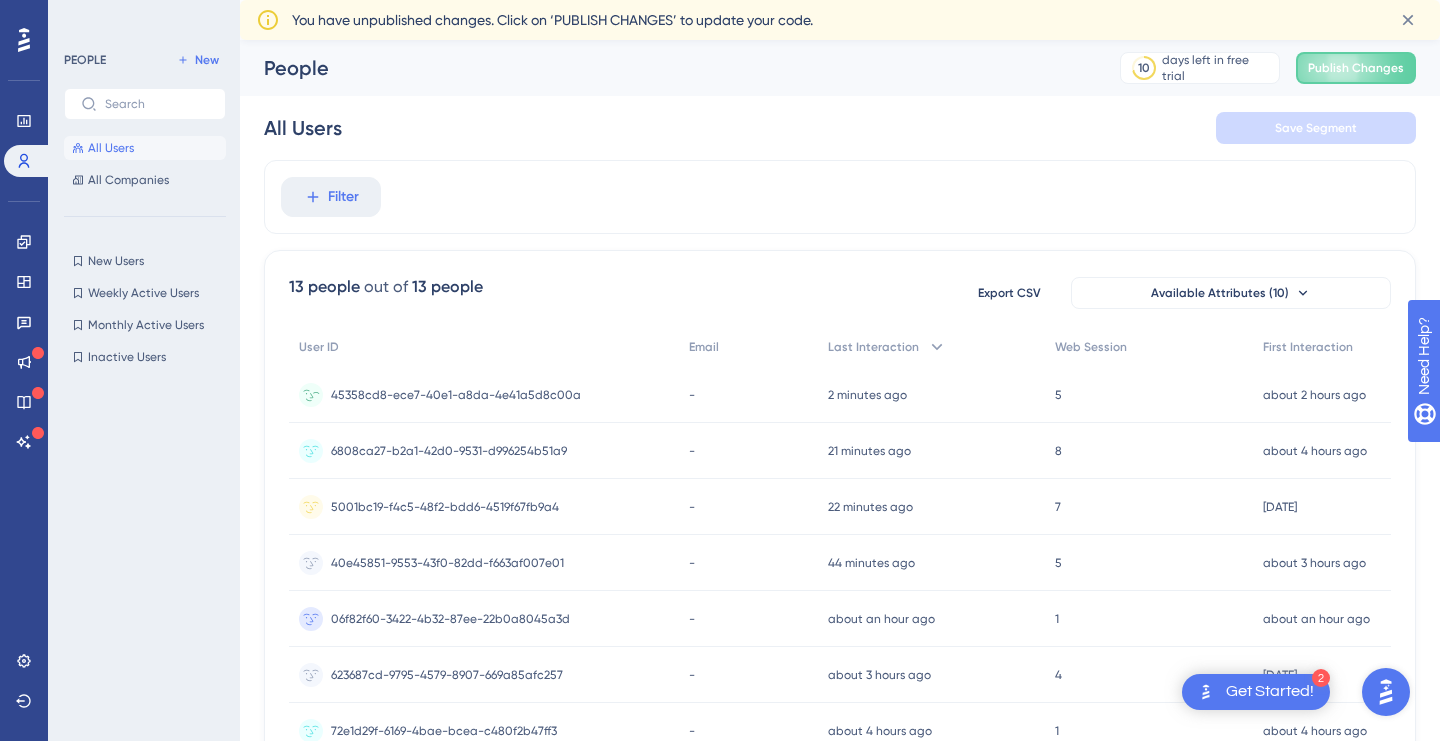 click on "5 5" at bounding box center [1149, 395] 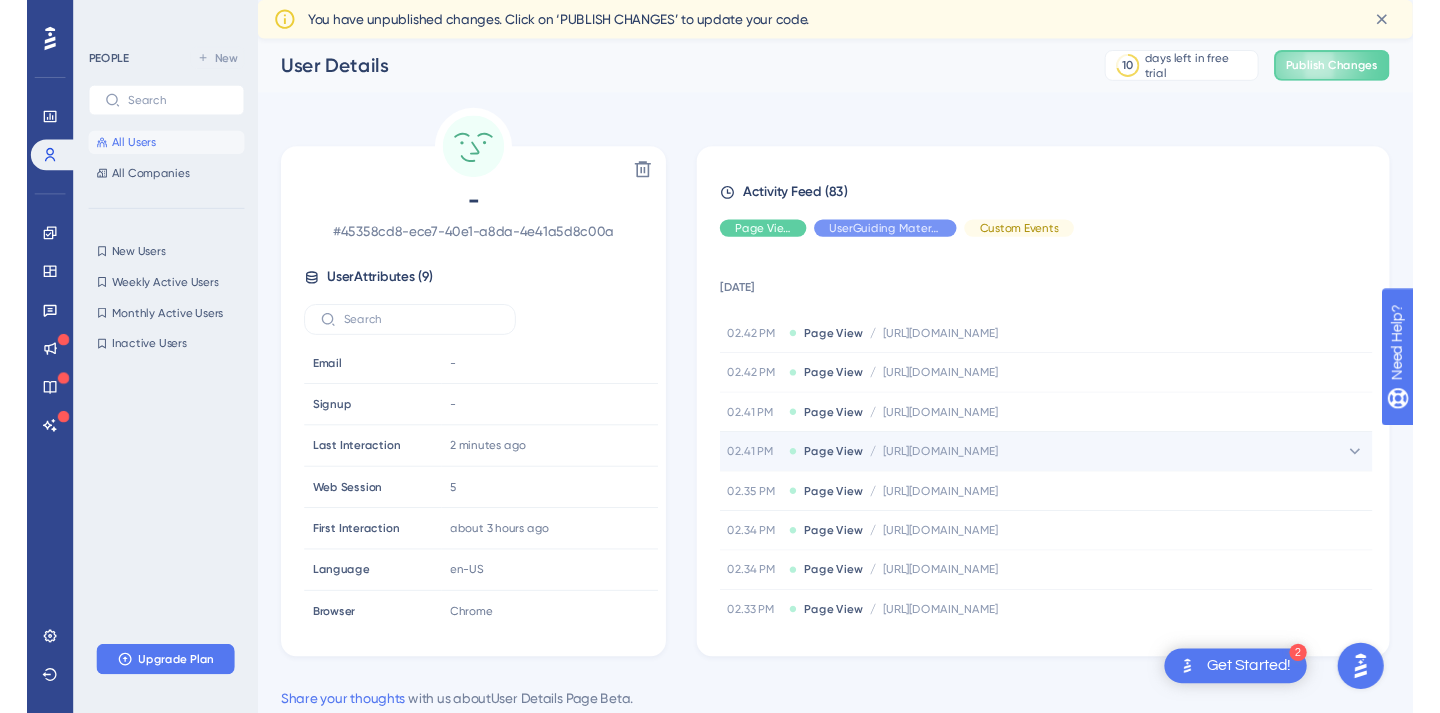 scroll, scrollTop: 0, scrollLeft: 0, axis: both 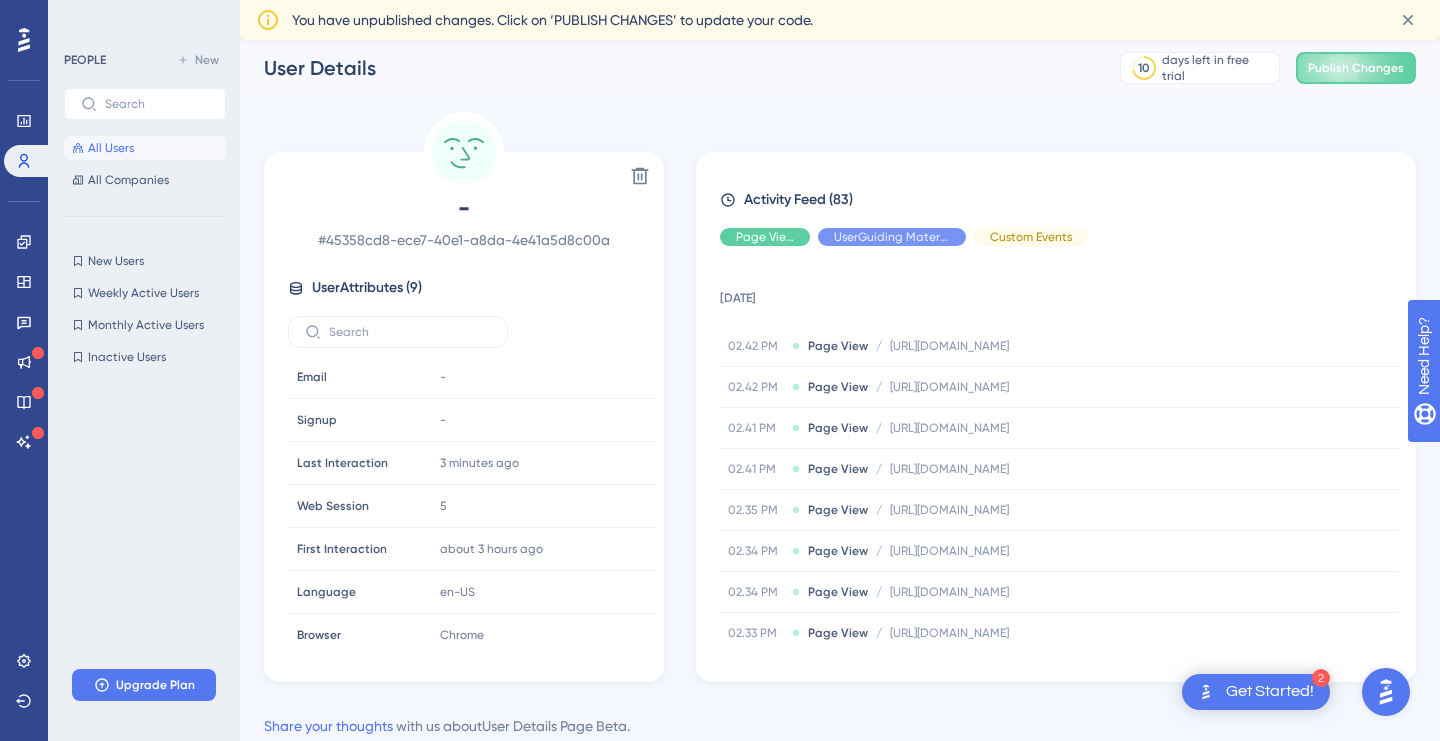 click on "All Users" at bounding box center (111, 148) 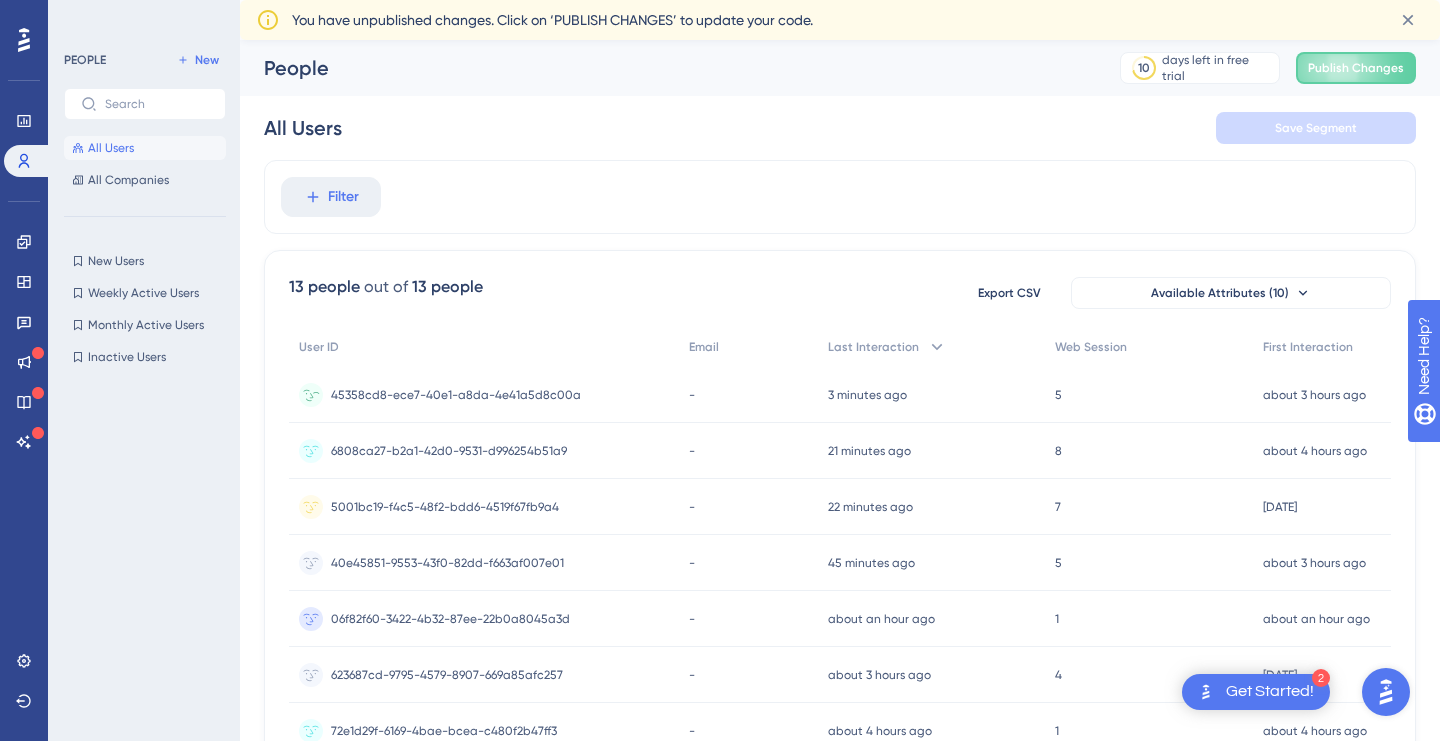 click on "45358cd8-ece7-40e1-a8da-4e41a5d8c00a" at bounding box center (456, 395) 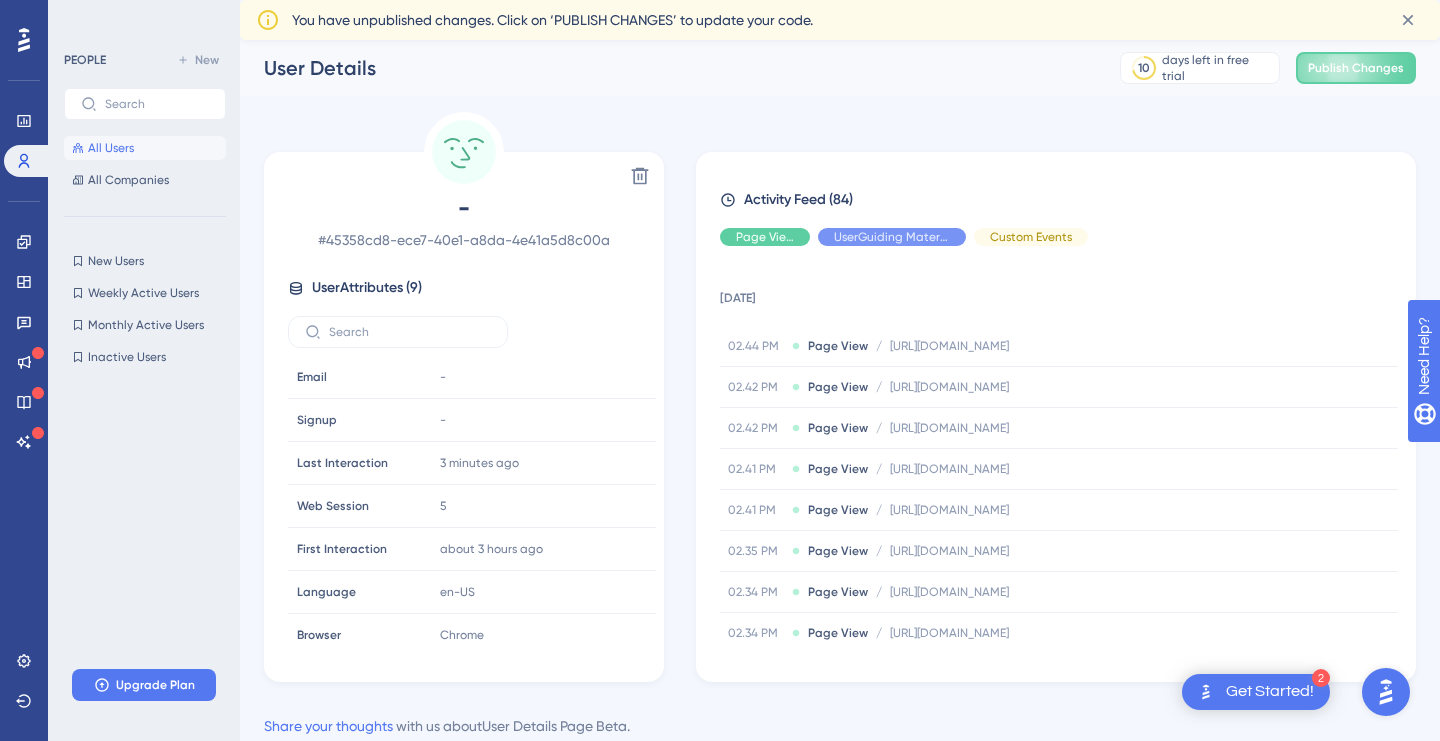click on "All Users" at bounding box center (111, 148) 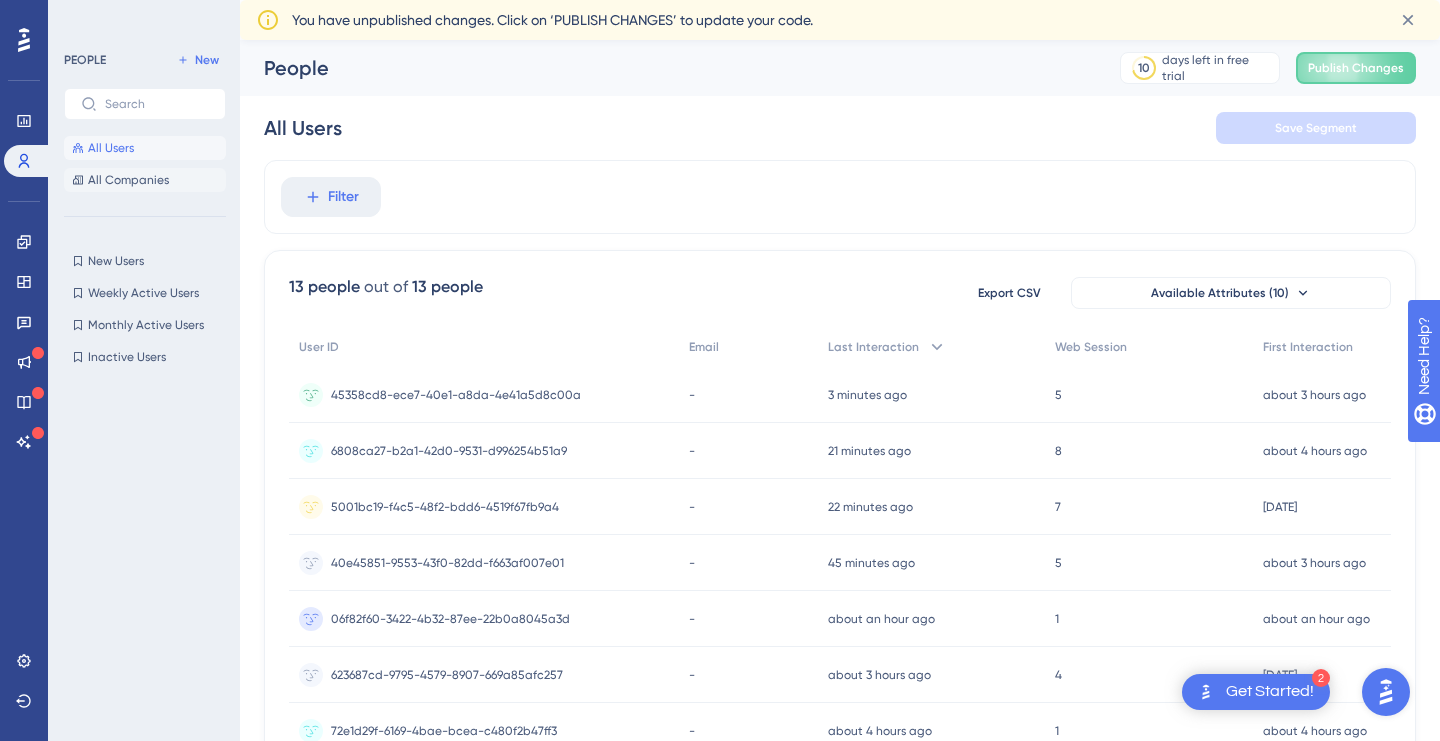 click on "All Companies" at bounding box center [145, 180] 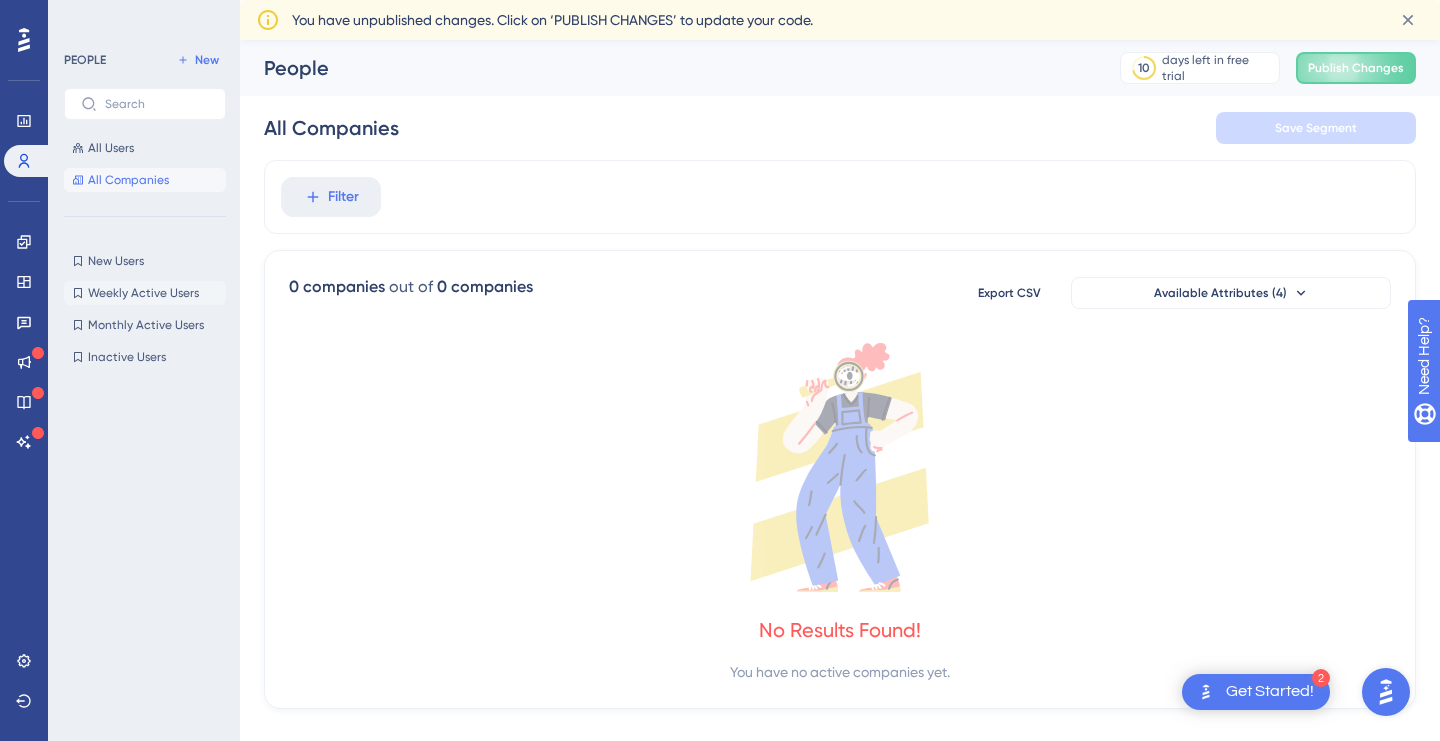 click on "Weekly Active Users" at bounding box center [143, 293] 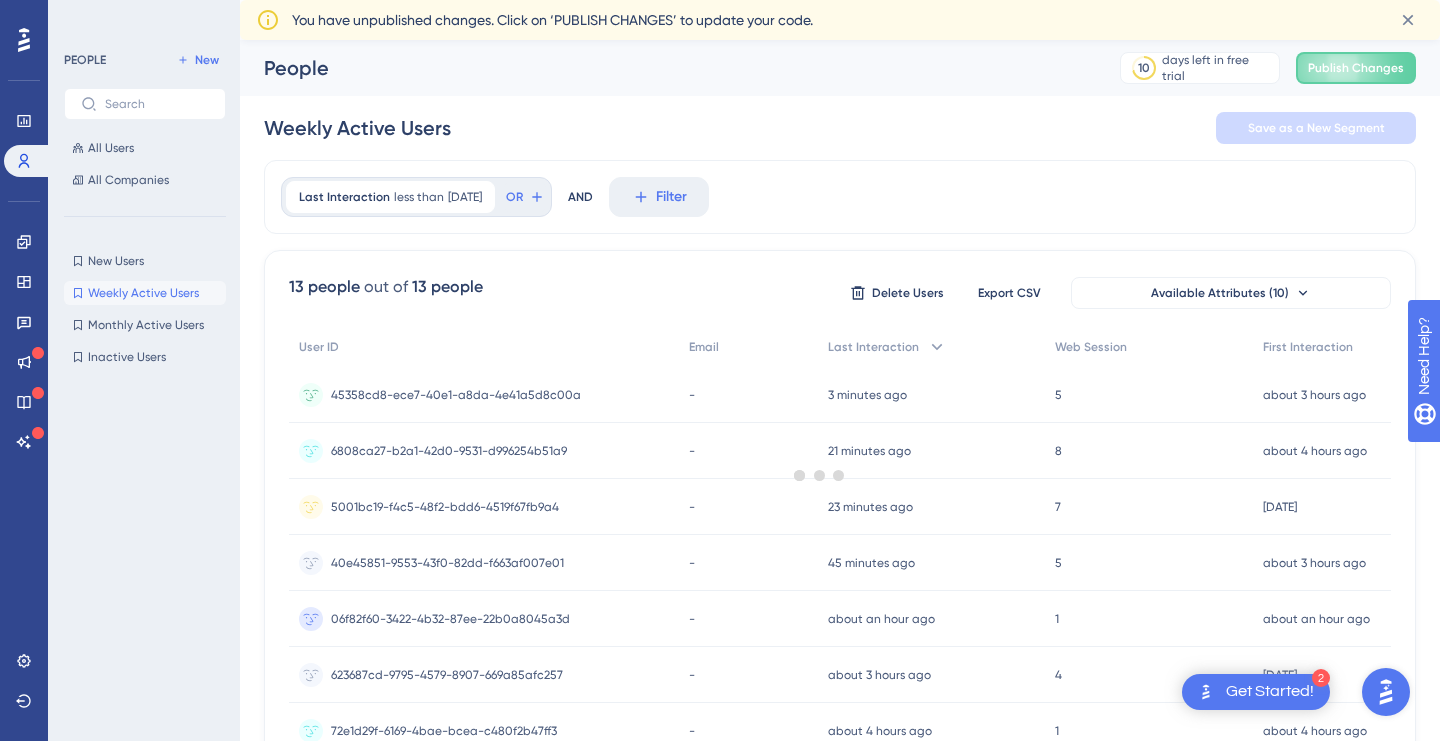 click on "New Users New Users Weekly Active Users Weekly Active Users Monthly Active Users Monthly Active Users Inactive Users Inactive Users" at bounding box center (145, 309) 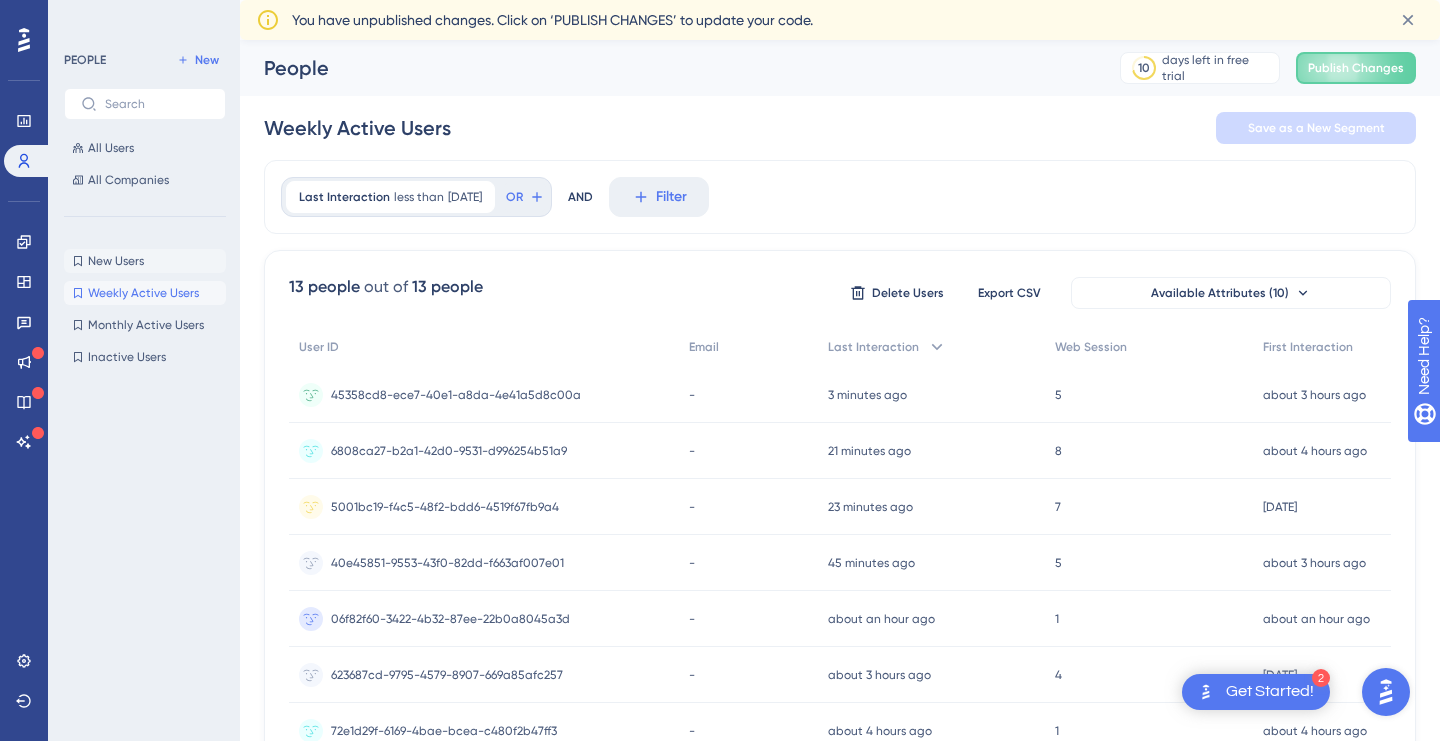 click on "New Users" at bounding box center (116, 261) 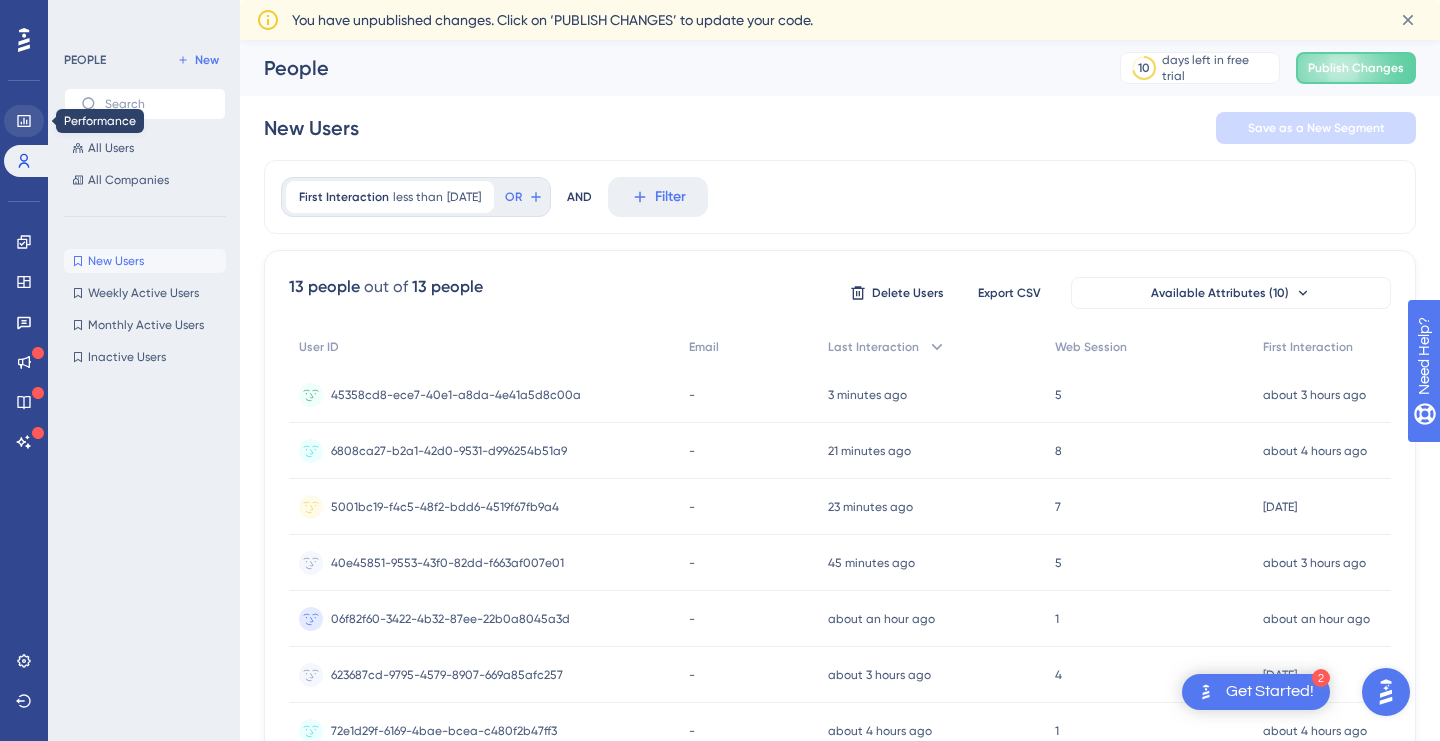 click at bounding box center (24, 121) 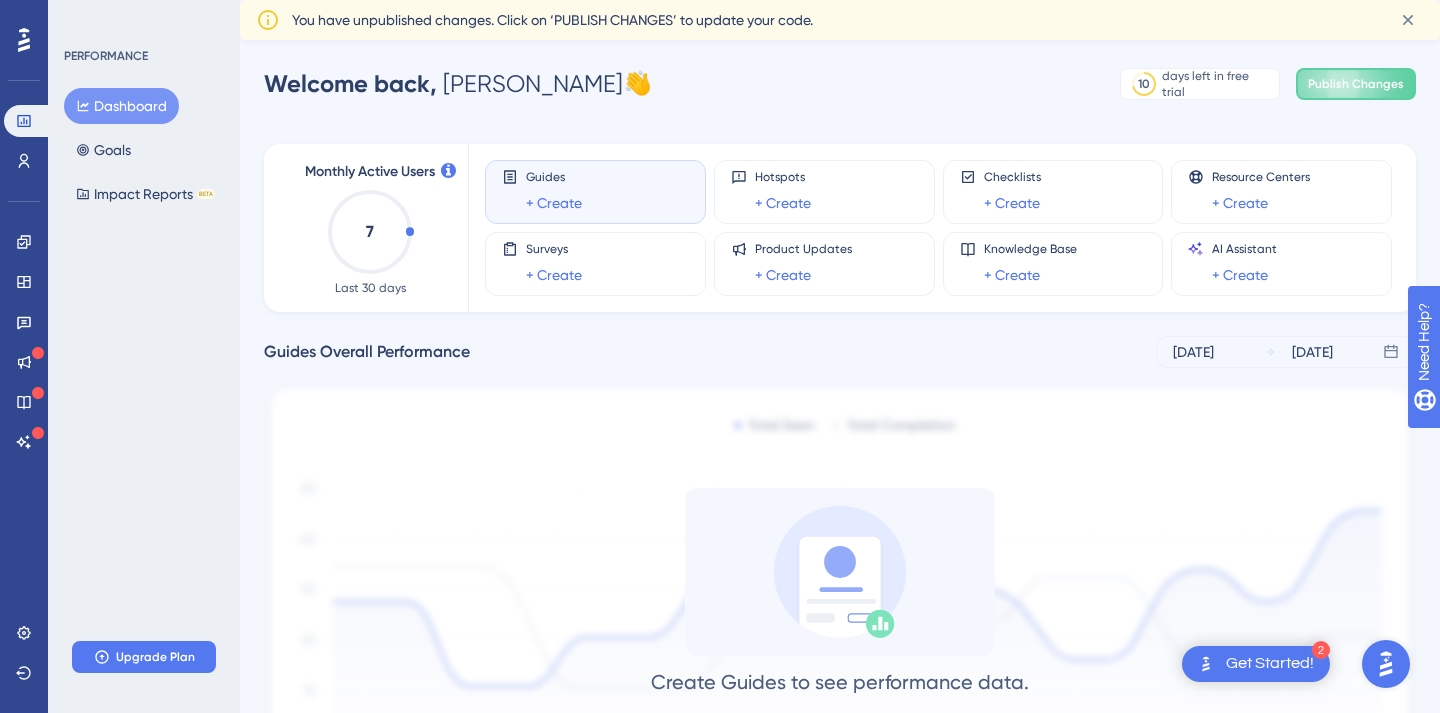 click on "Guides" at bounding box center [554, 177] 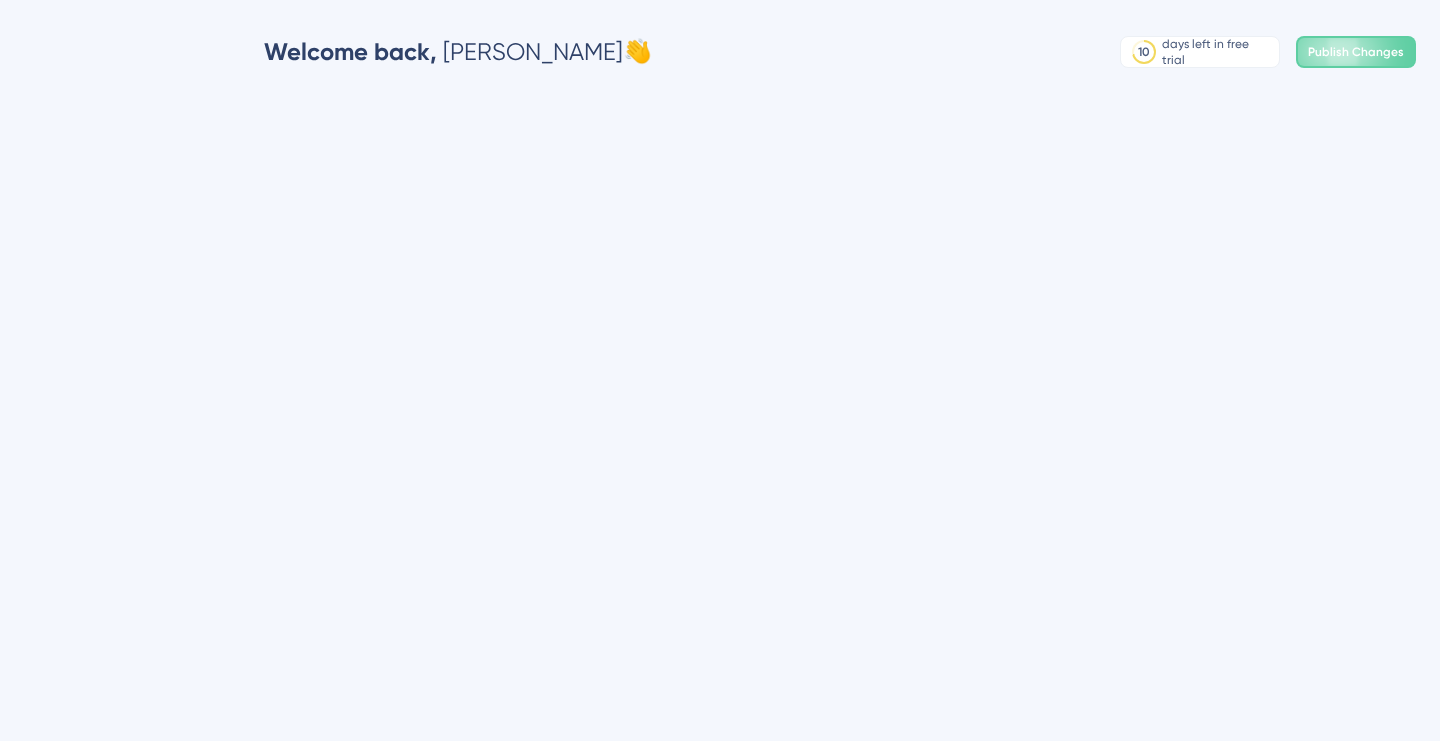 scroll, scrollTop: 0, scrollLeft: 0, axis: both 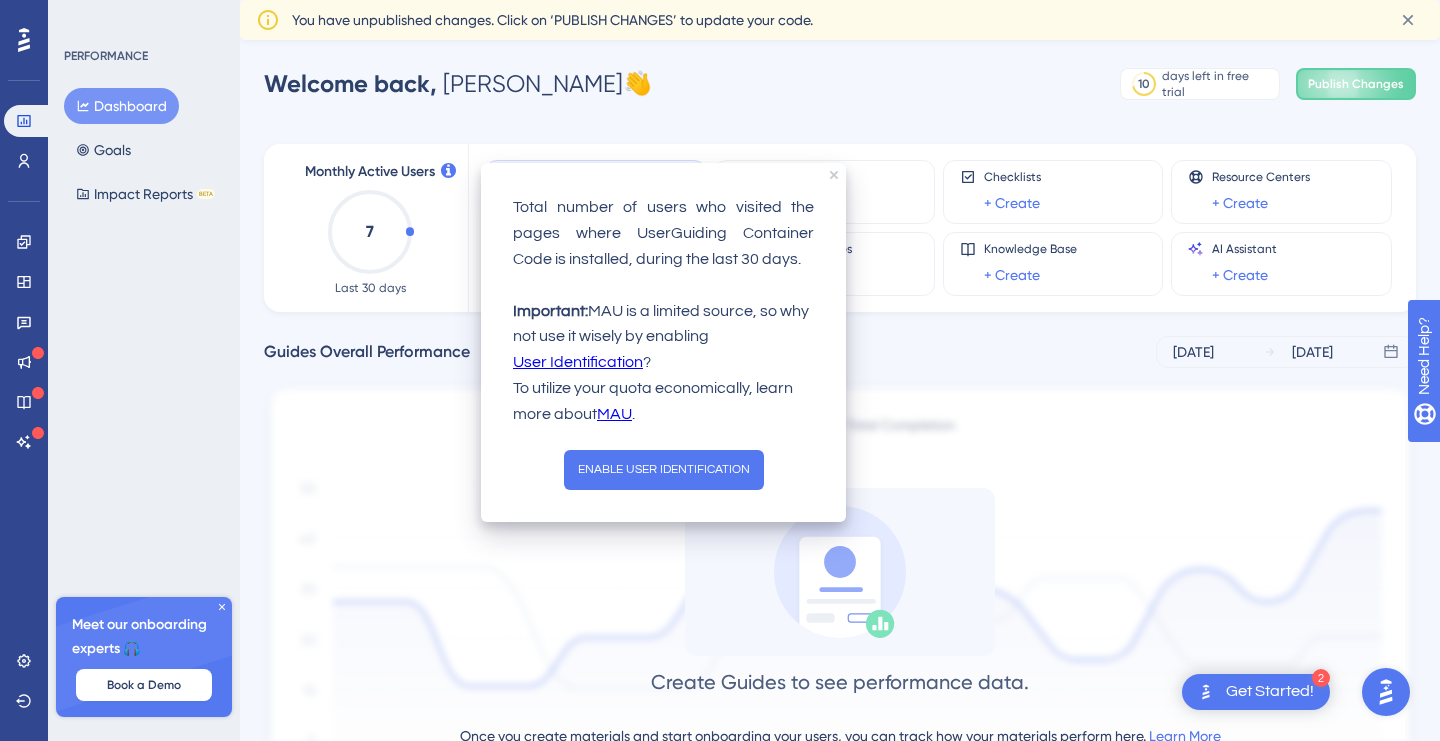 click 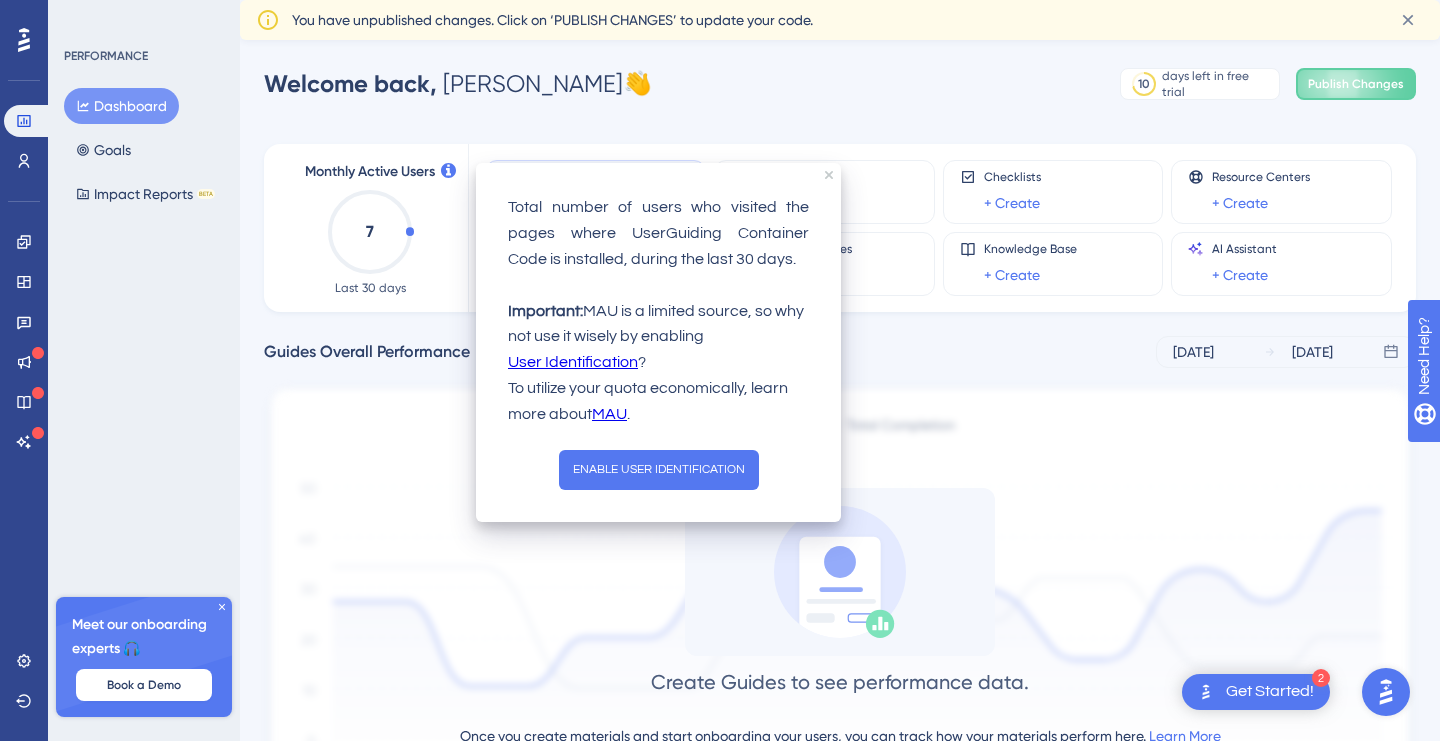 click on "MAU" at bounding box center (609, 415) 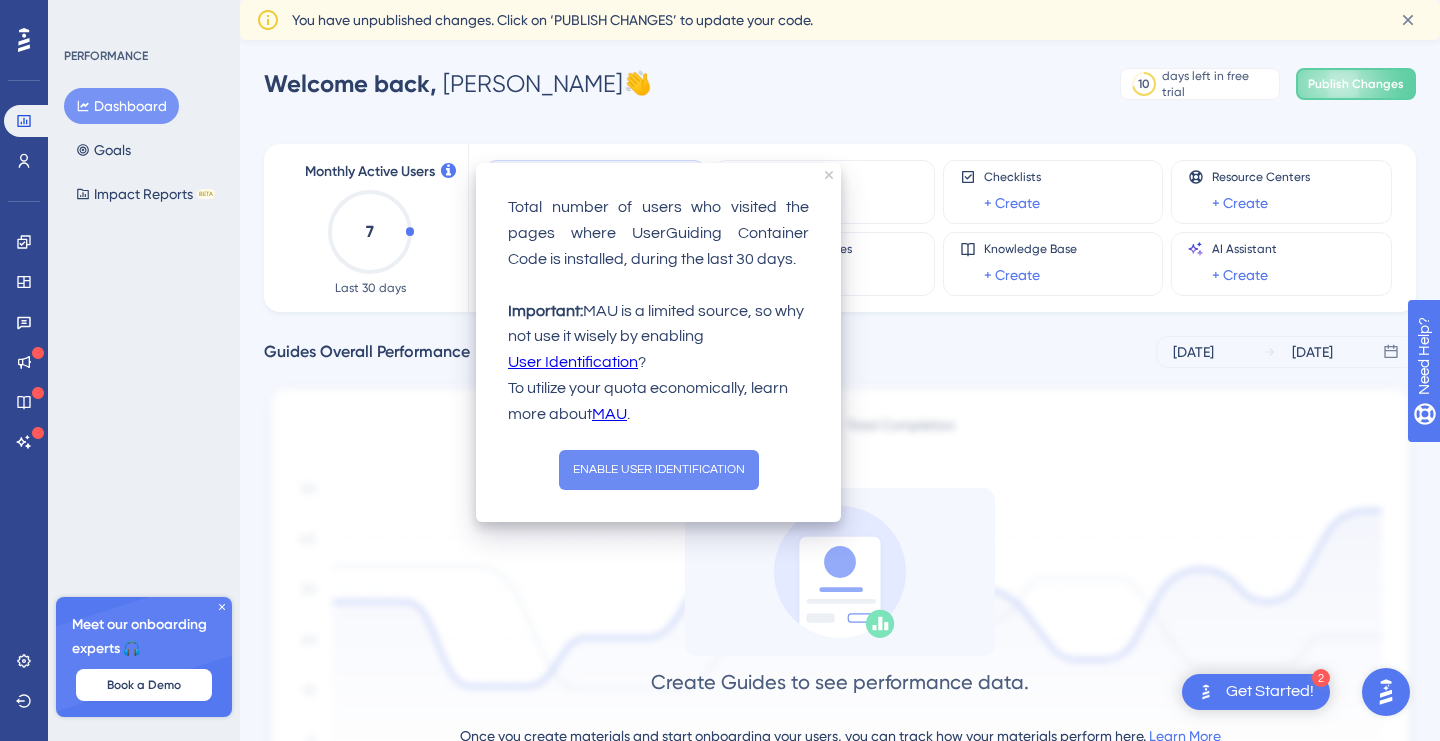 click on "ENABLE USER IDENTIFICATION" at bounding box center (659, 470) 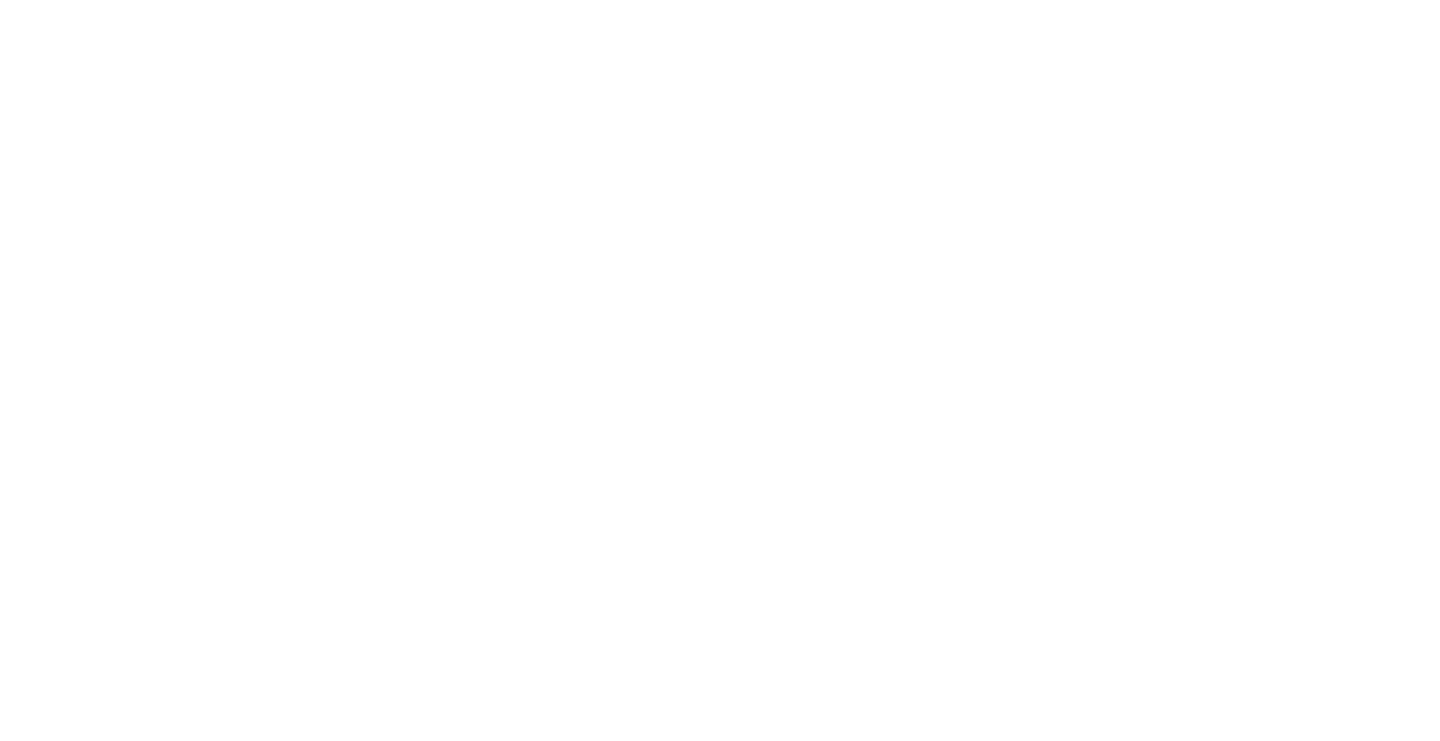 scroll, scrollTop: 0, scrollLeft: 0, axis: both 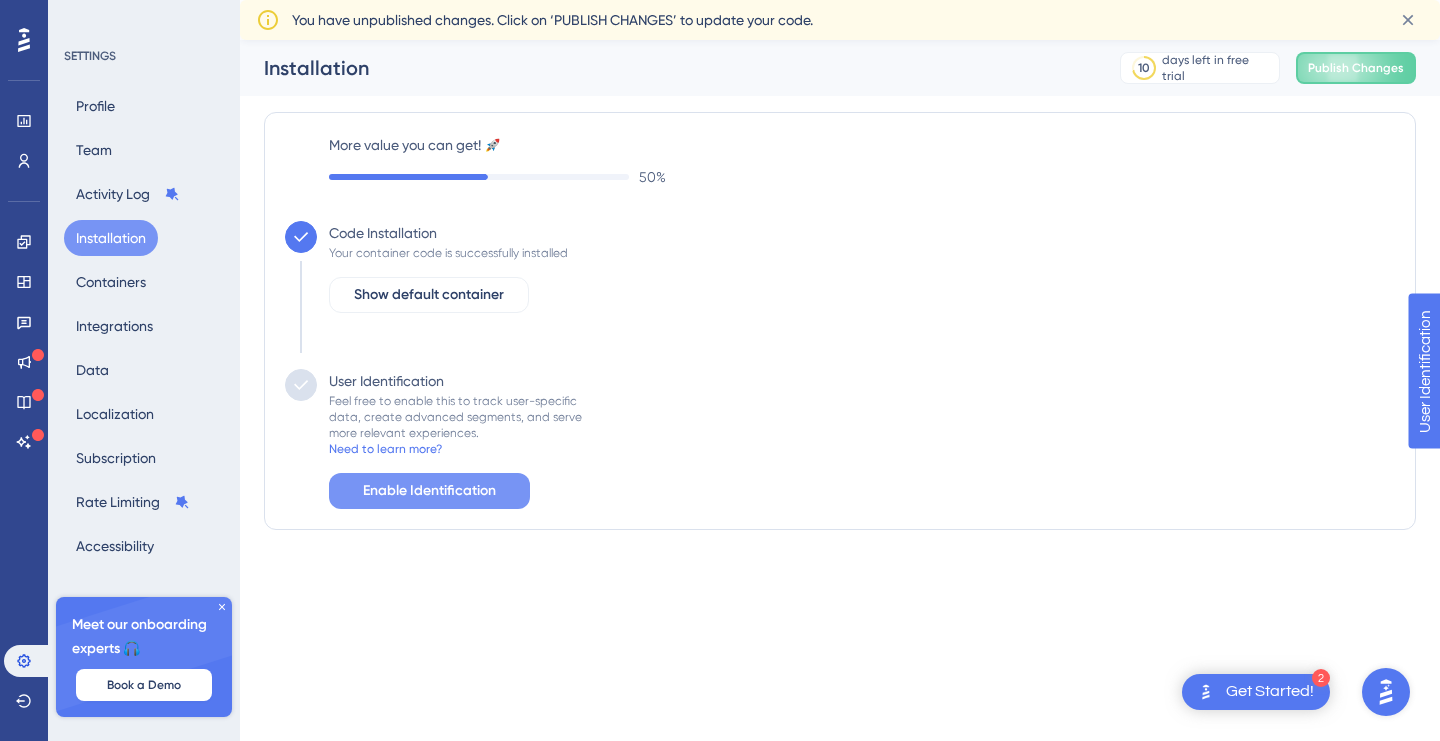 click on "Enable Identification" at bounding box center [429, 491] 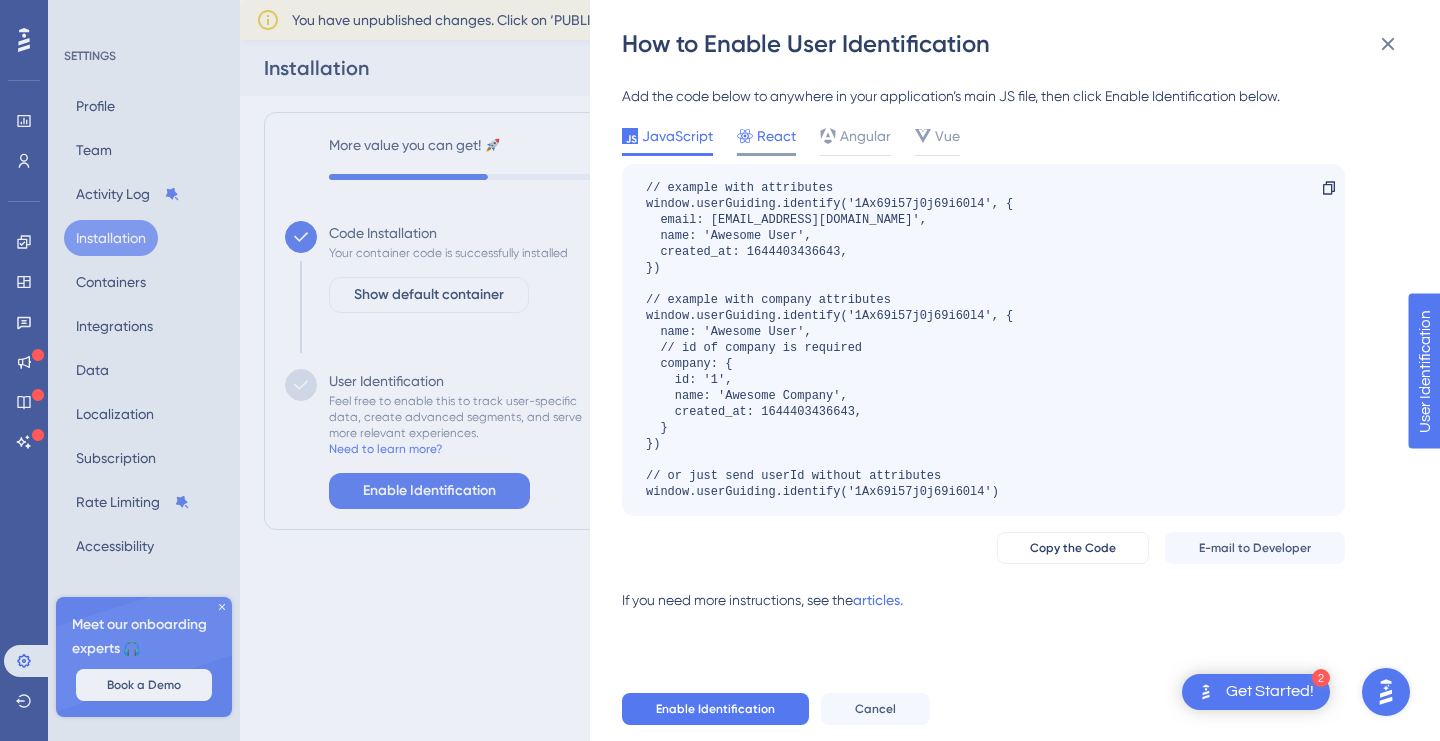 click on "React" at bounding box center [776, 136] 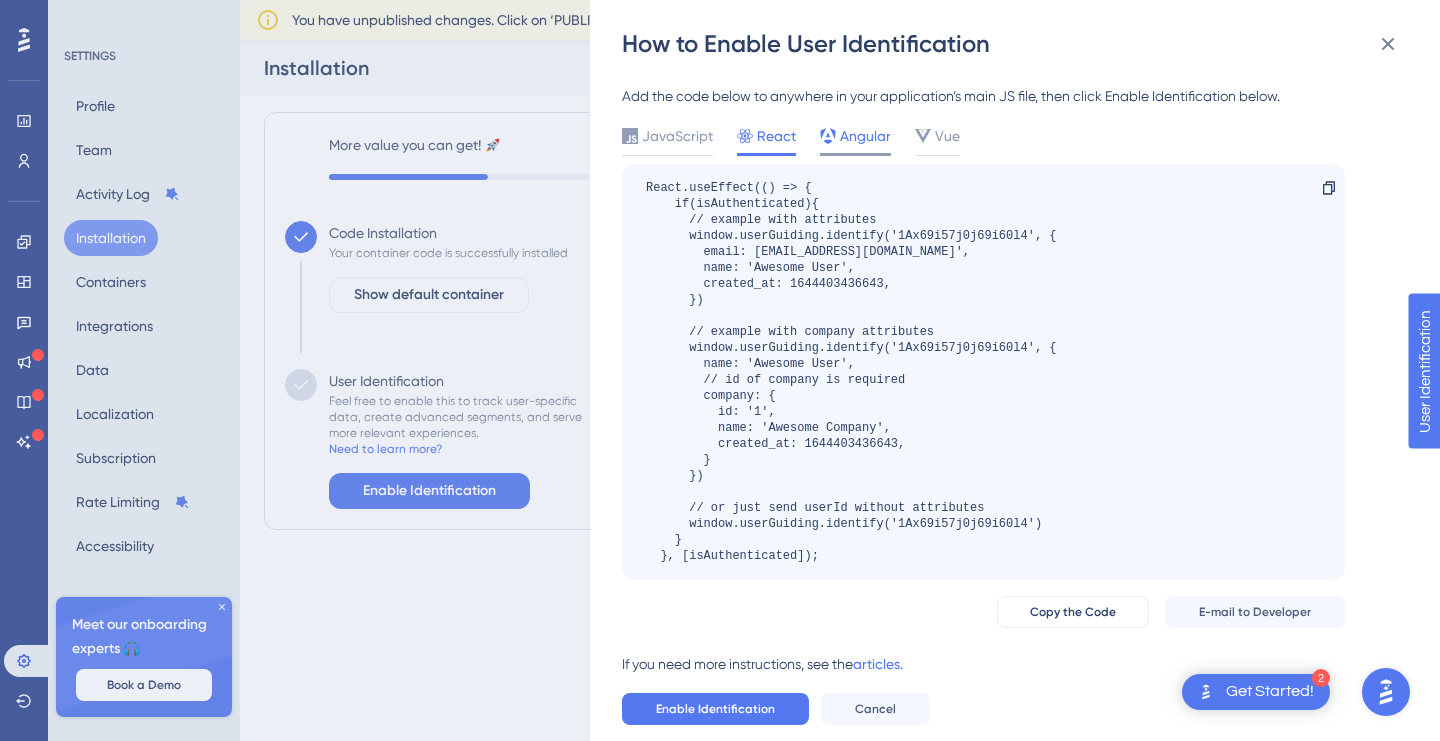 click on "Angular" at bounding box center [865, 136] 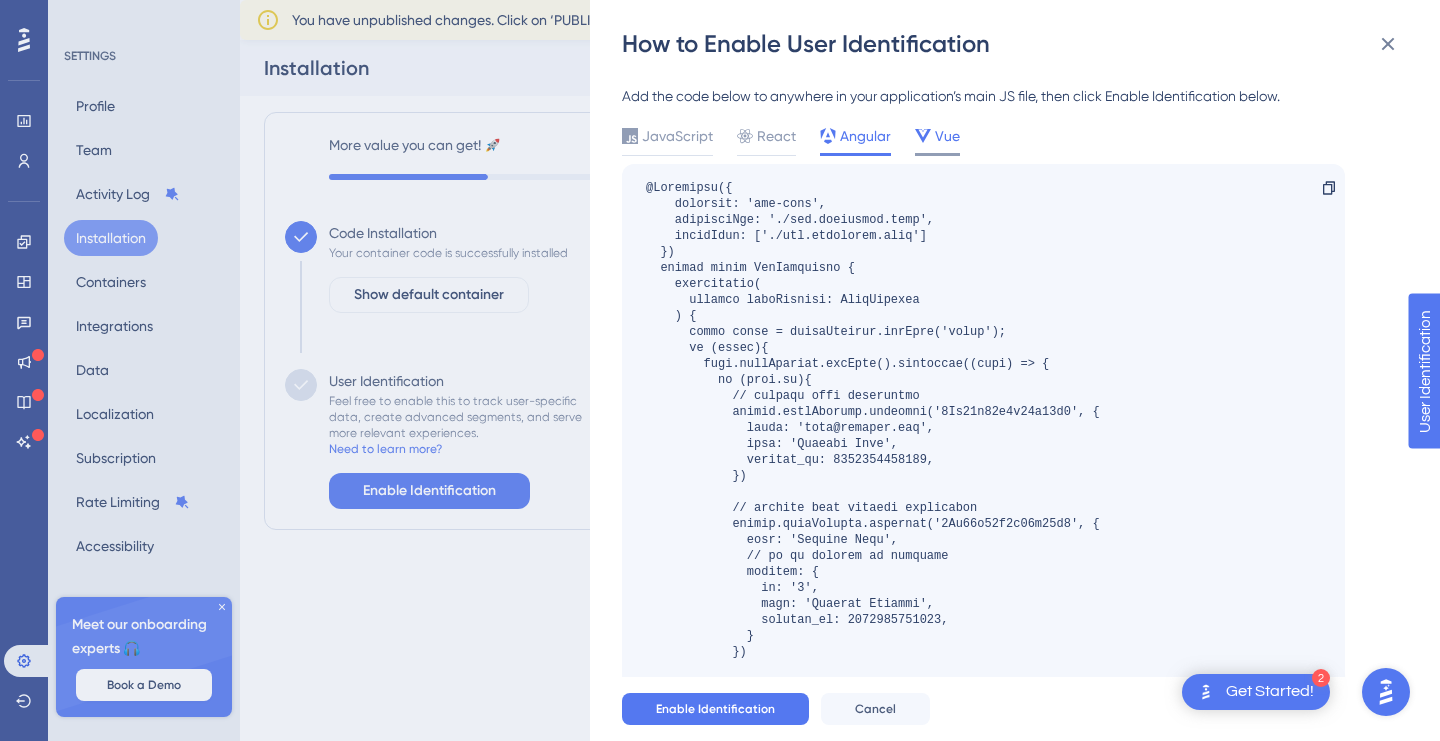 click 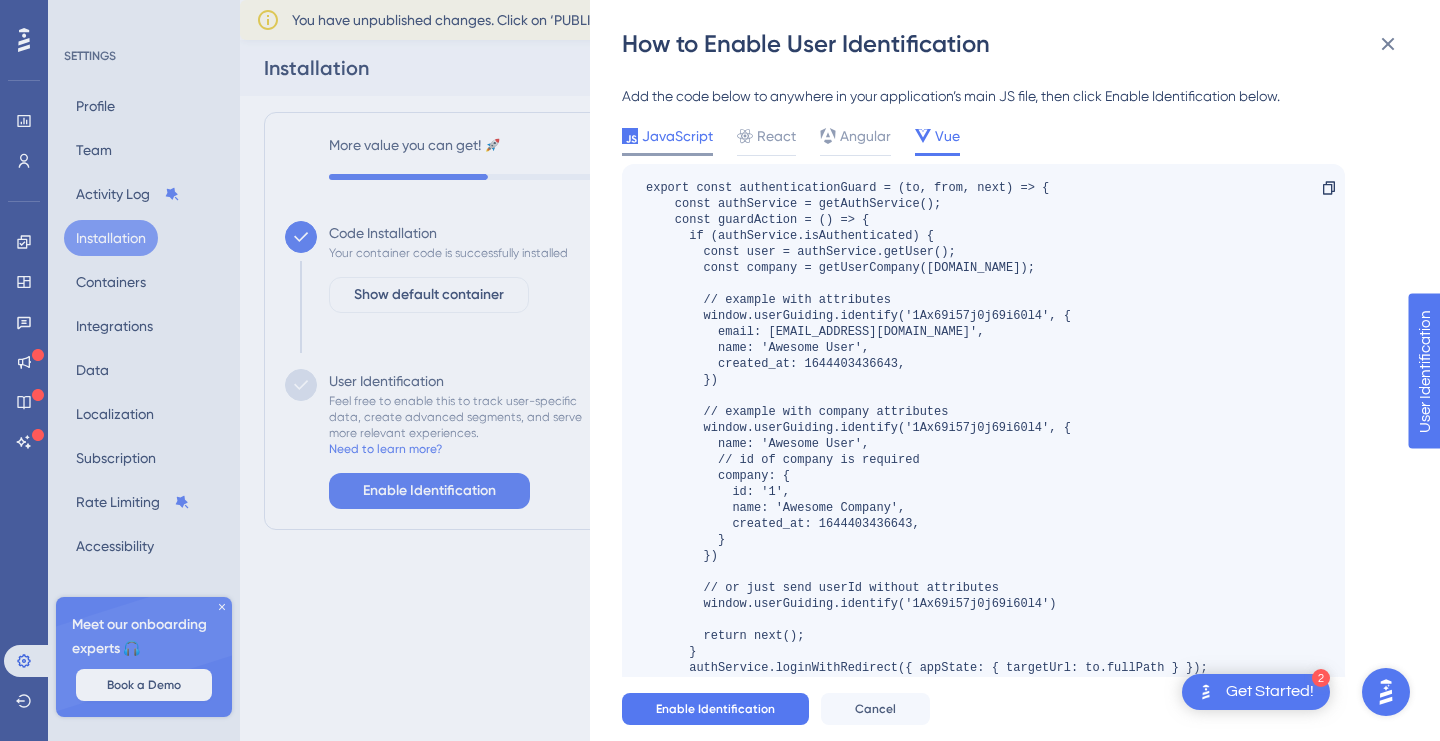 click on "JavaScript" at bounding box center (677, 136) 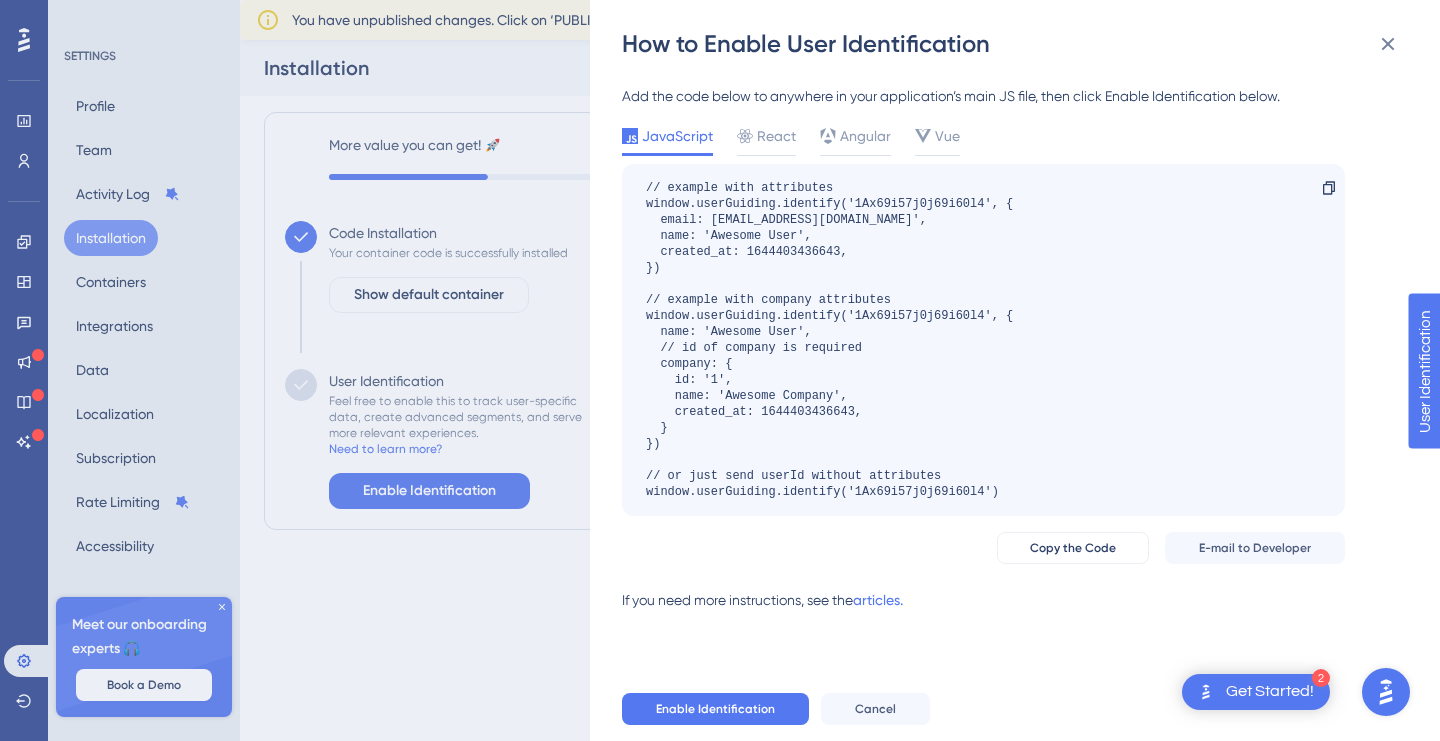 scroll, scrollTop: 0, scrollLeft: 0, axis: both 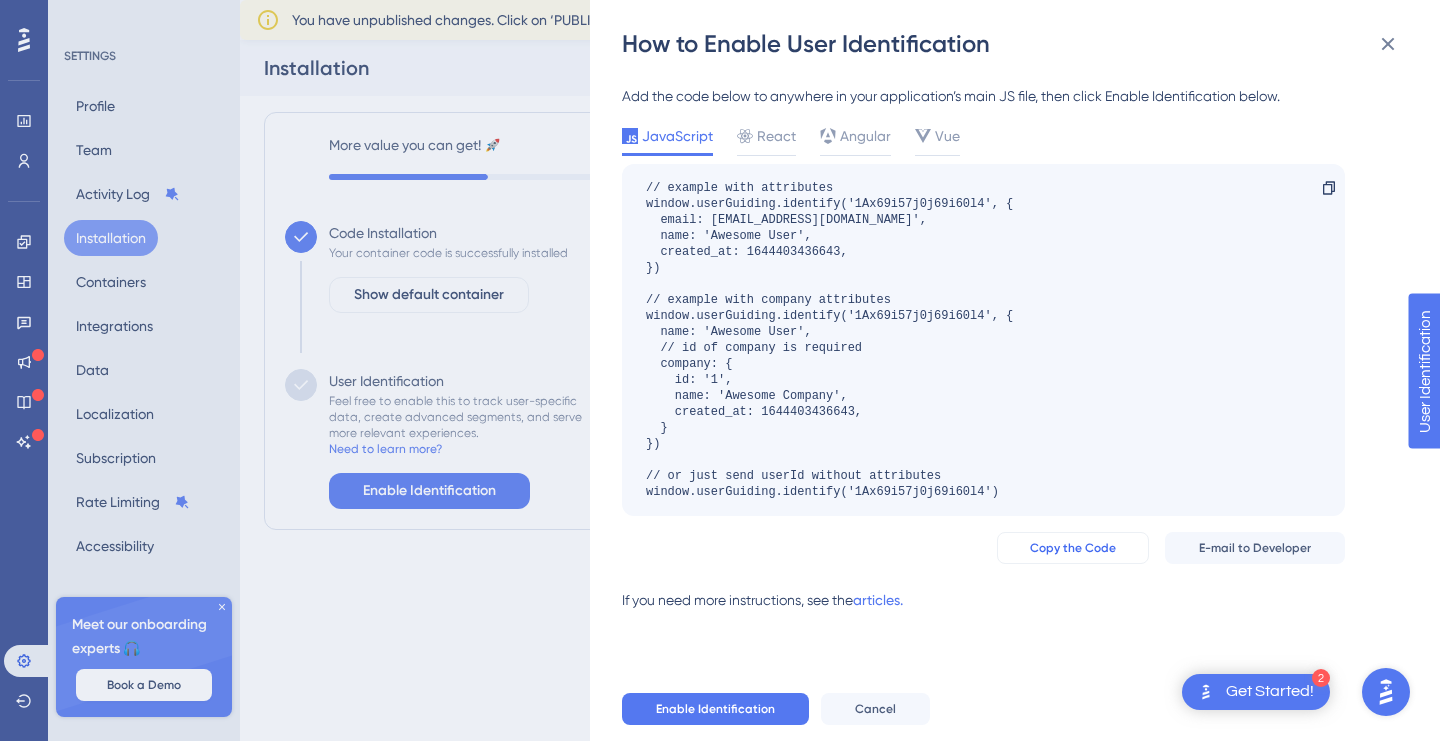 click on "Copy the Code" at bounding box center (1073, 548) 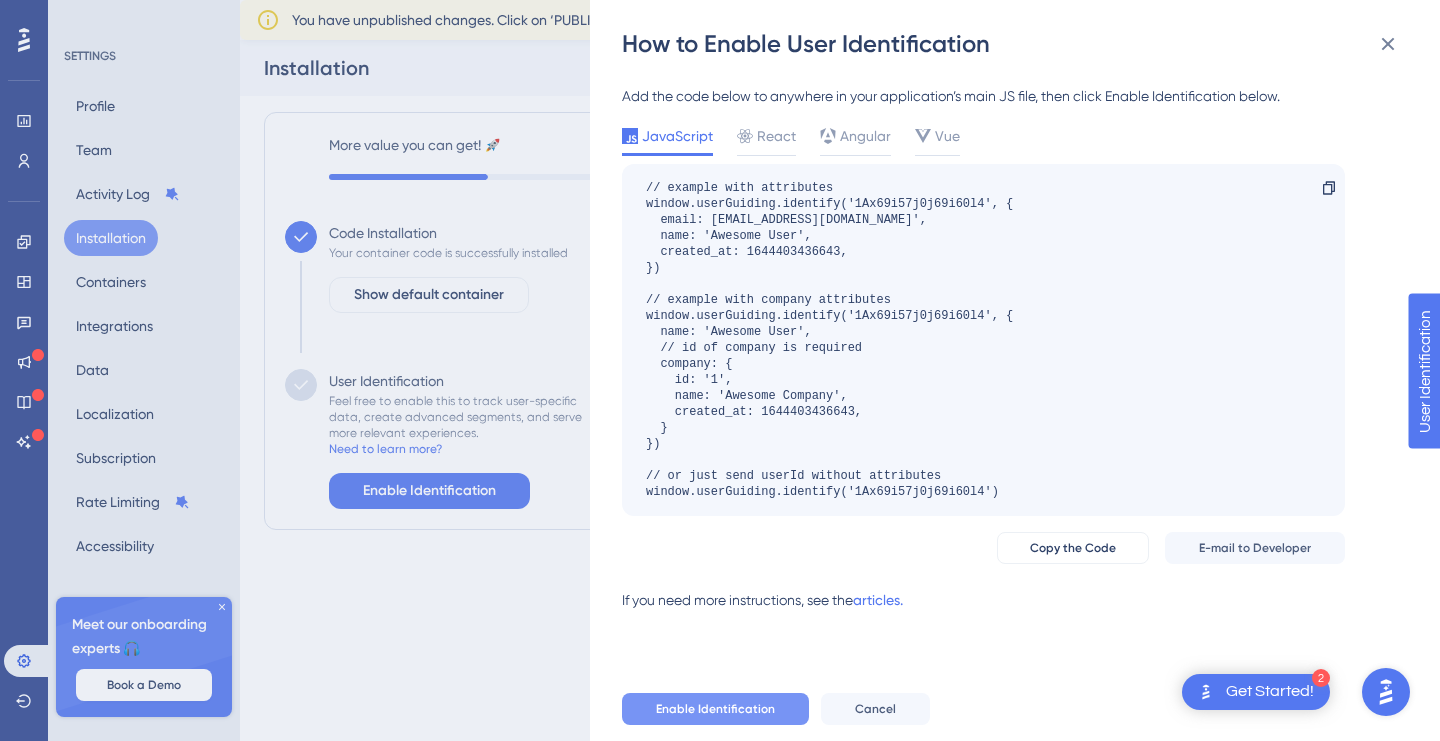 click on "Enable Identification" at bounding box center [715, 709] 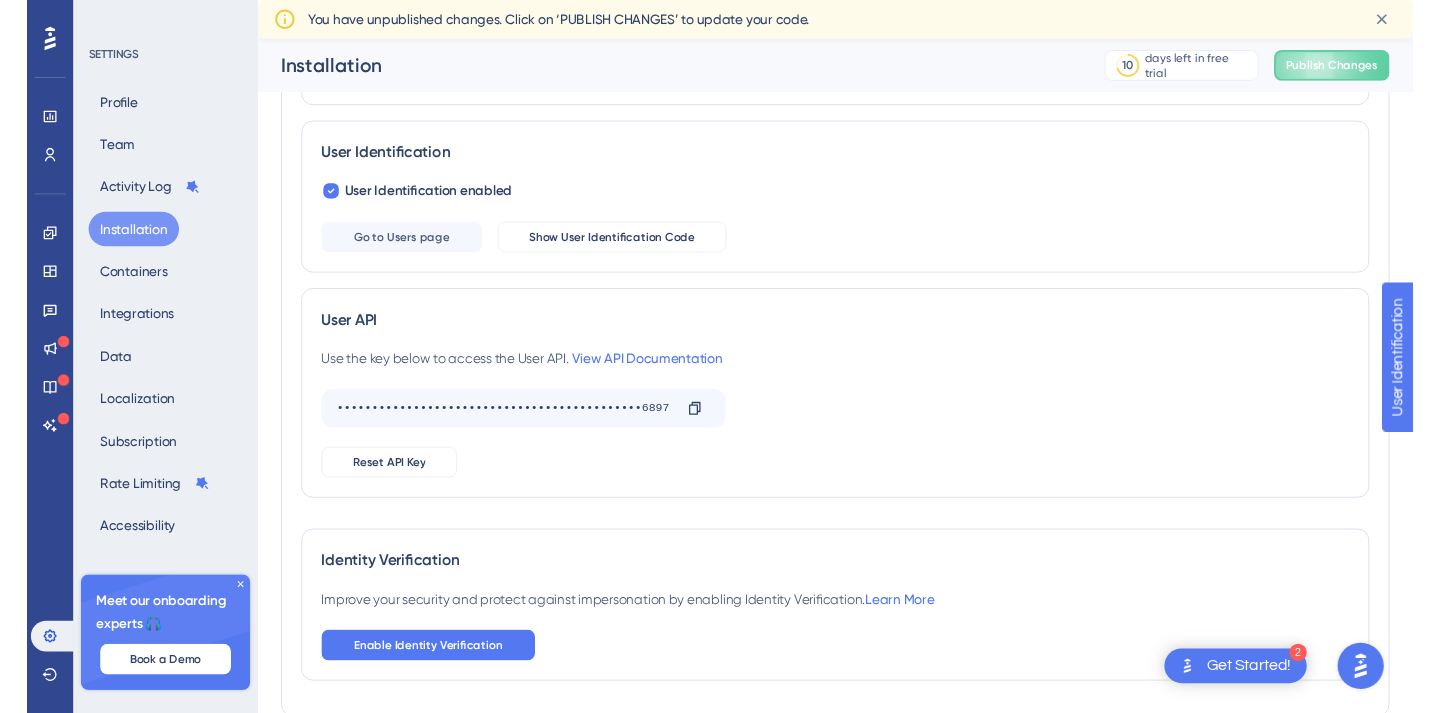 scroll, scrollTop: 233, scrollLeft: 0, axis: vertical 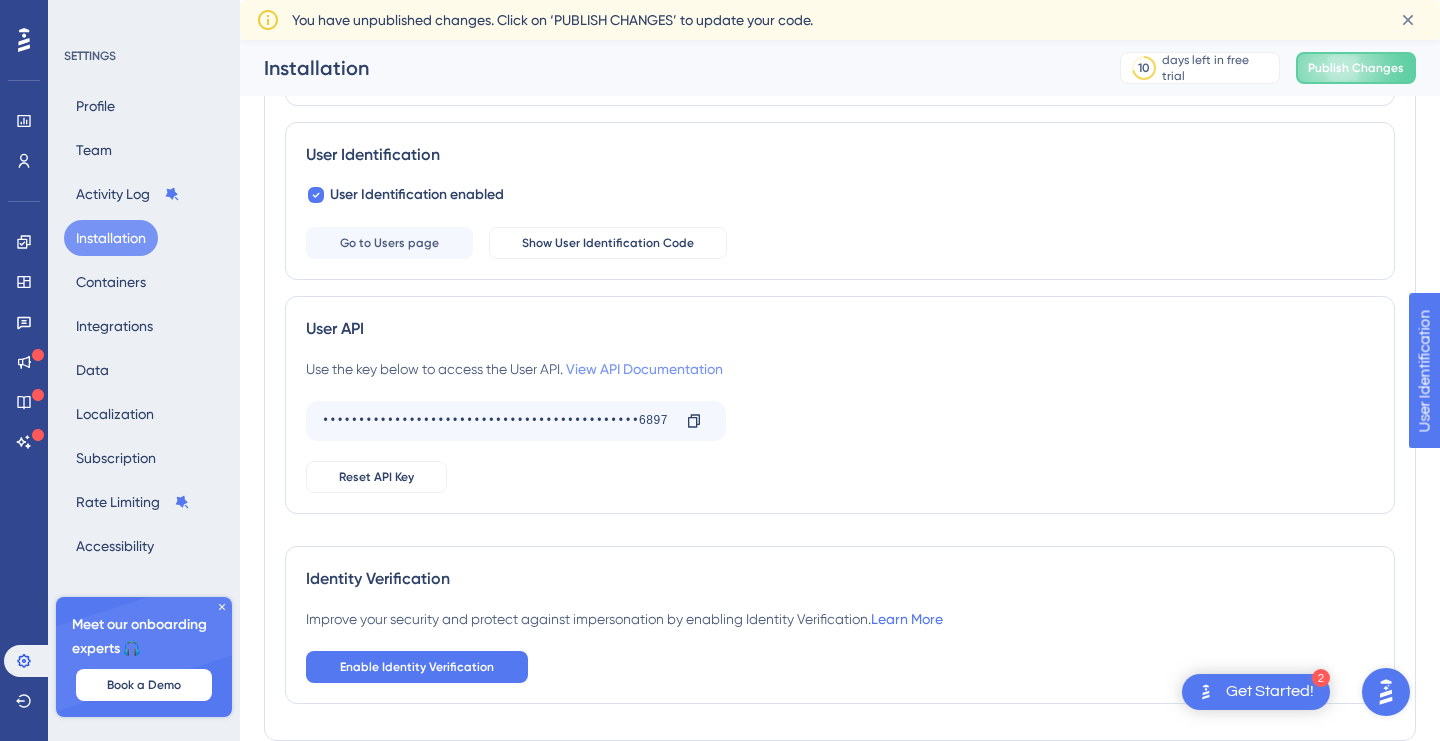 click on "View API Documentation" at bounding box center (644, 369) 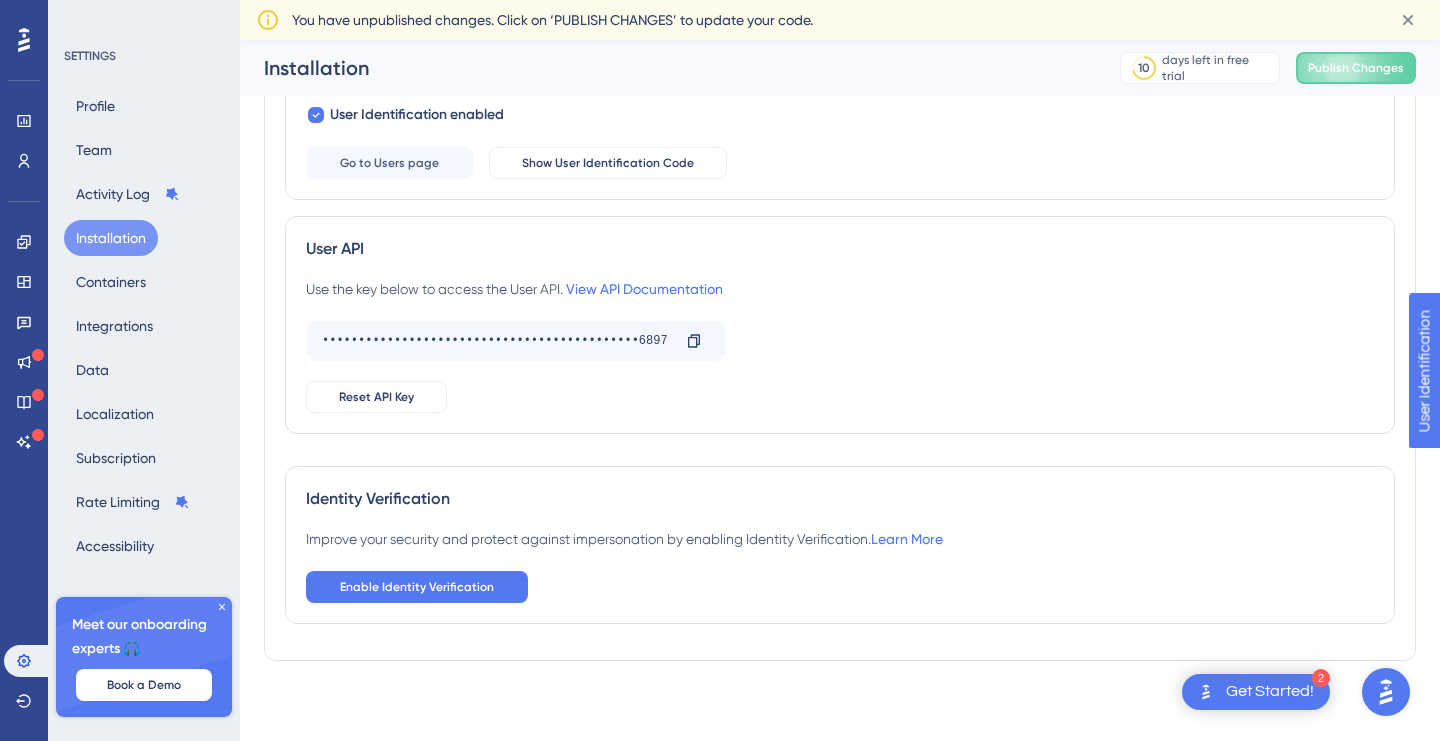 scroll, scrollTop: 313, scrollLeft: 0, axis: vertical 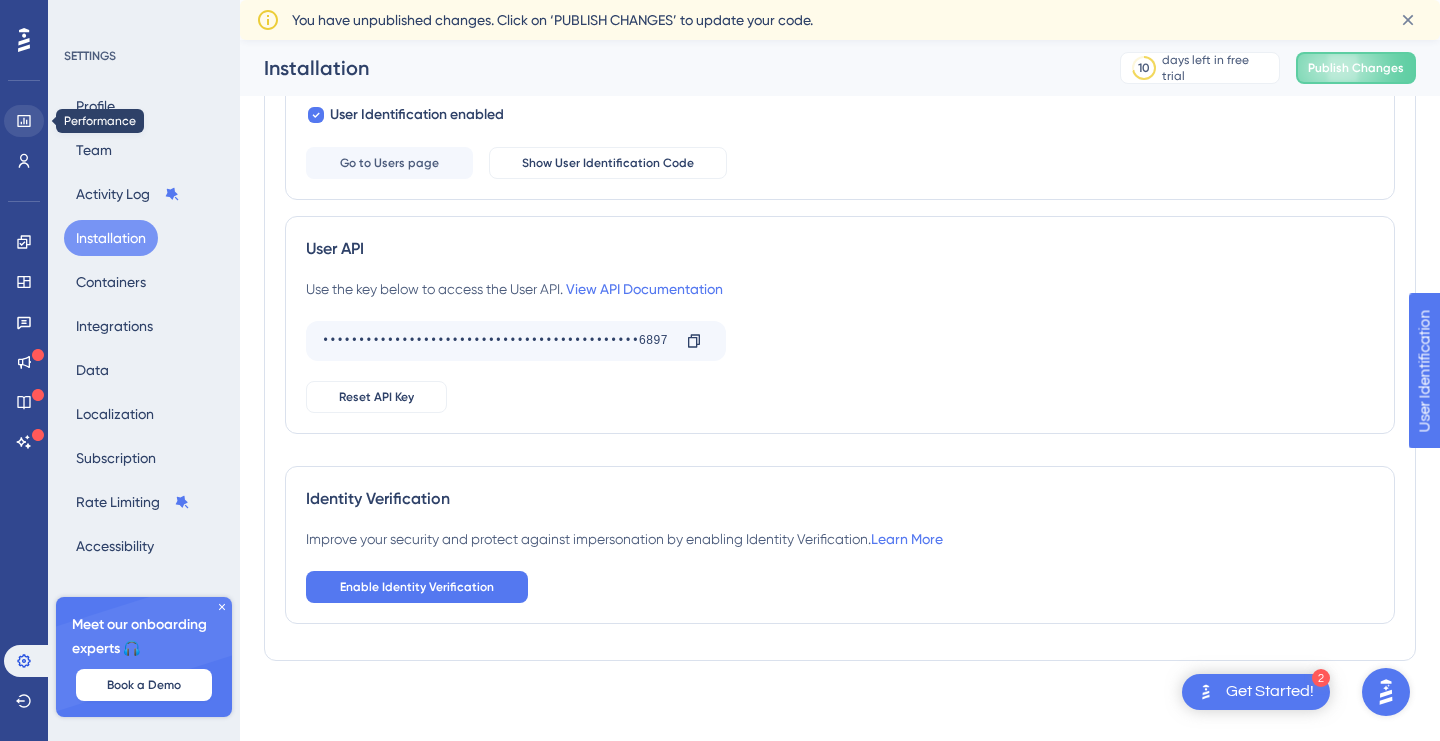 click at bounding box center (24, 121) 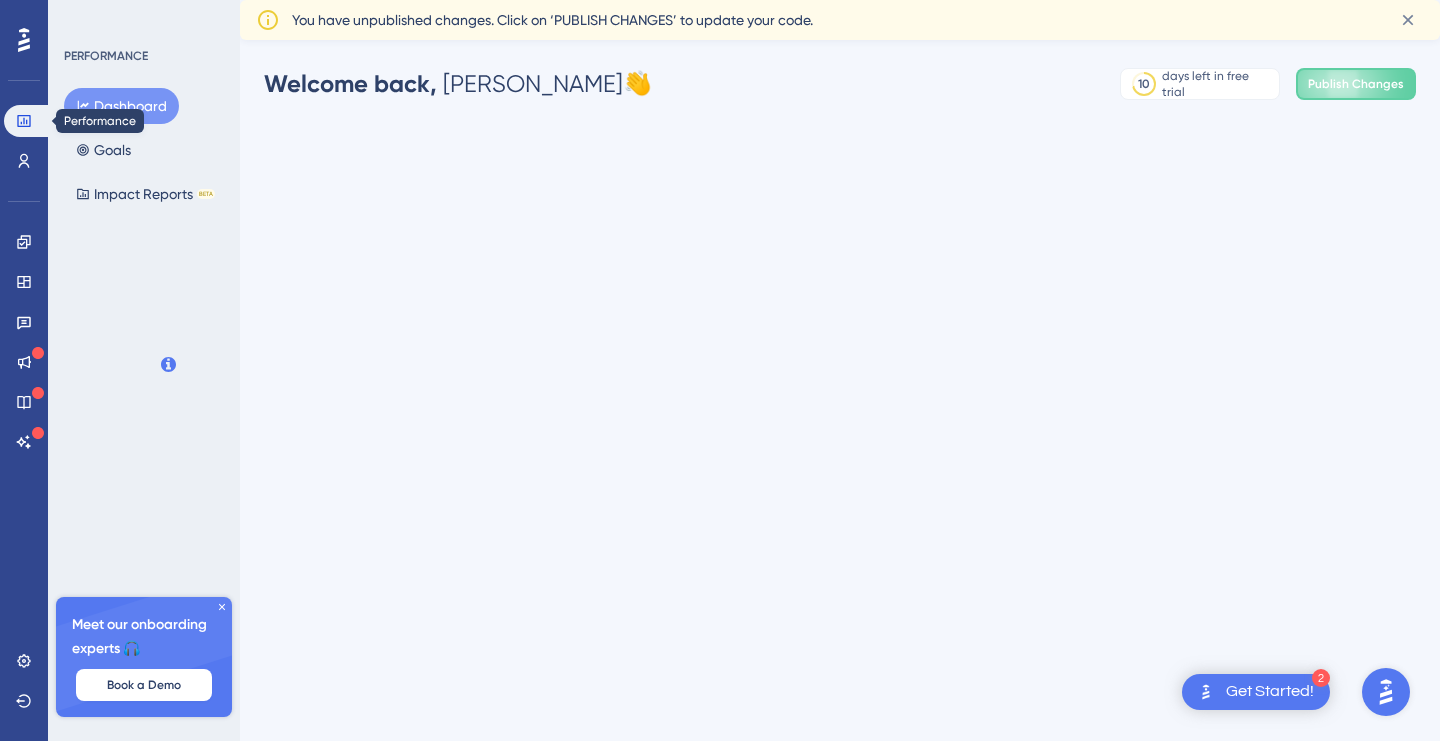 scroll, scrollTop: 0, scrollLeft: 0, axis: both 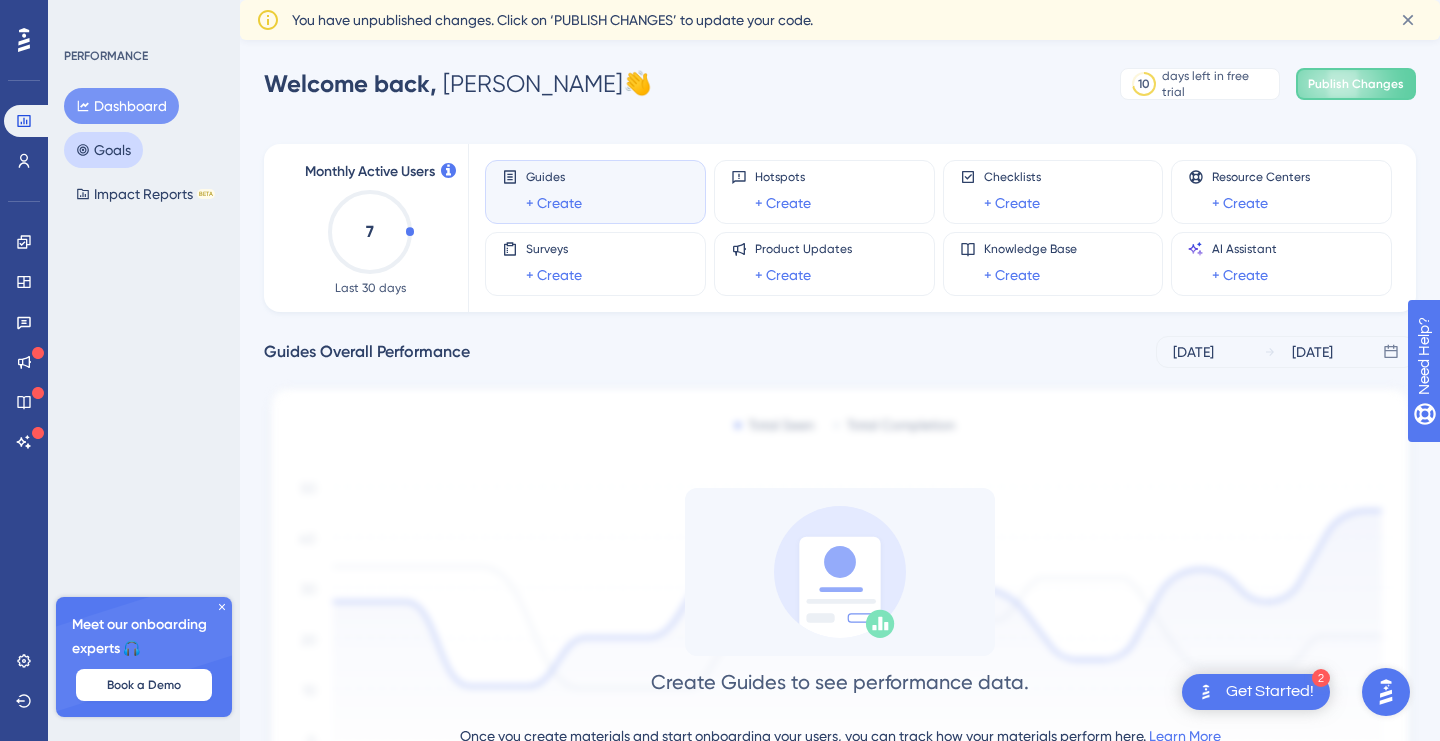 click on "Goals" at bounding box center (103, 150) 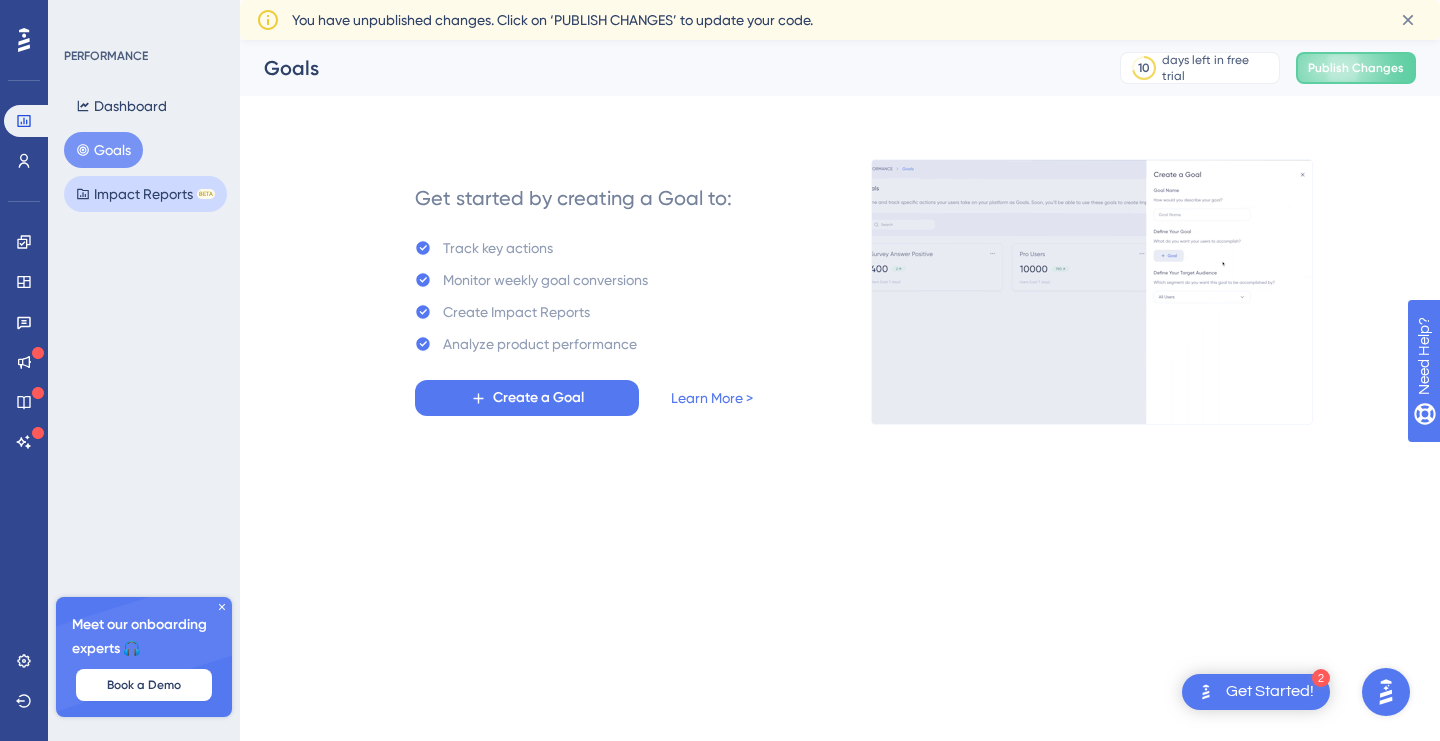 click on "Impact Reports BETA" at bounding box center (145, 194) 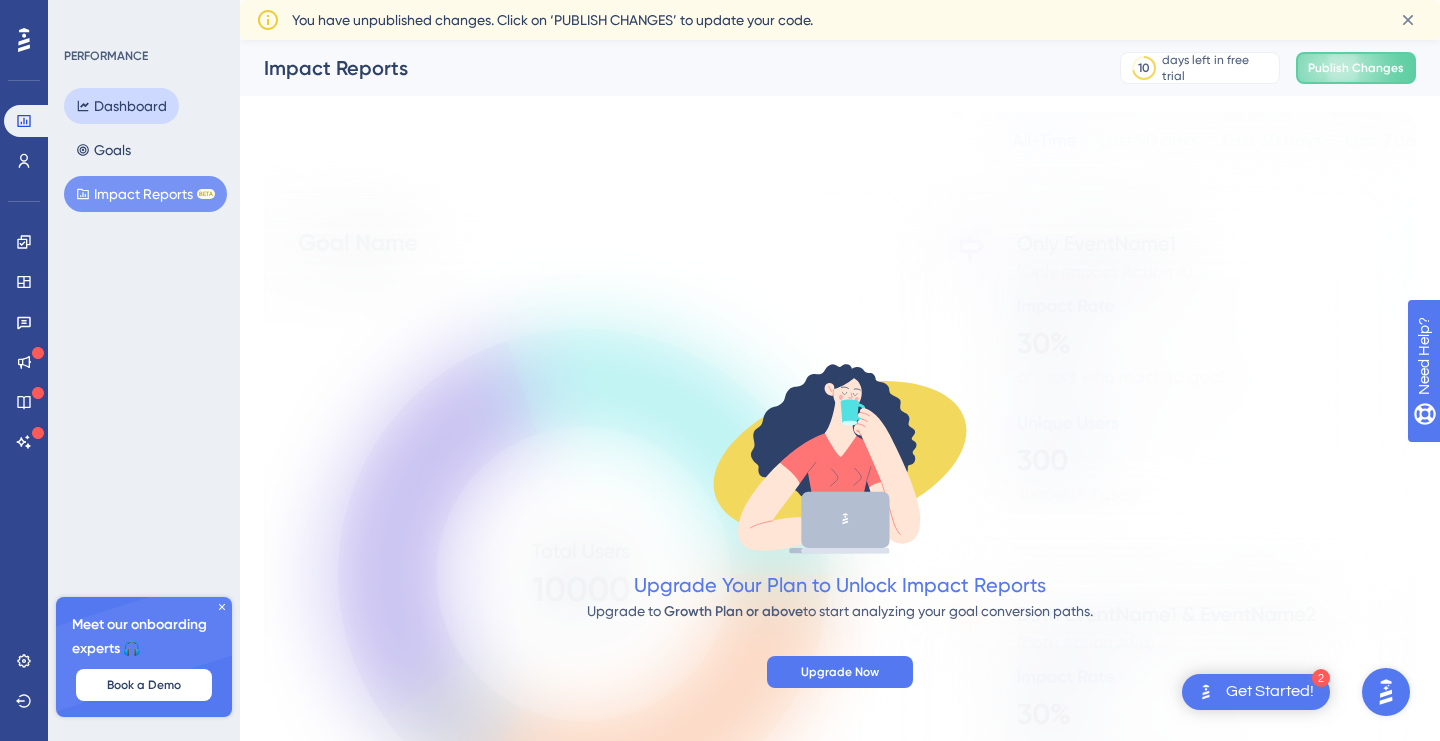 click on "Dashboard" at bounding box center (121, 106) 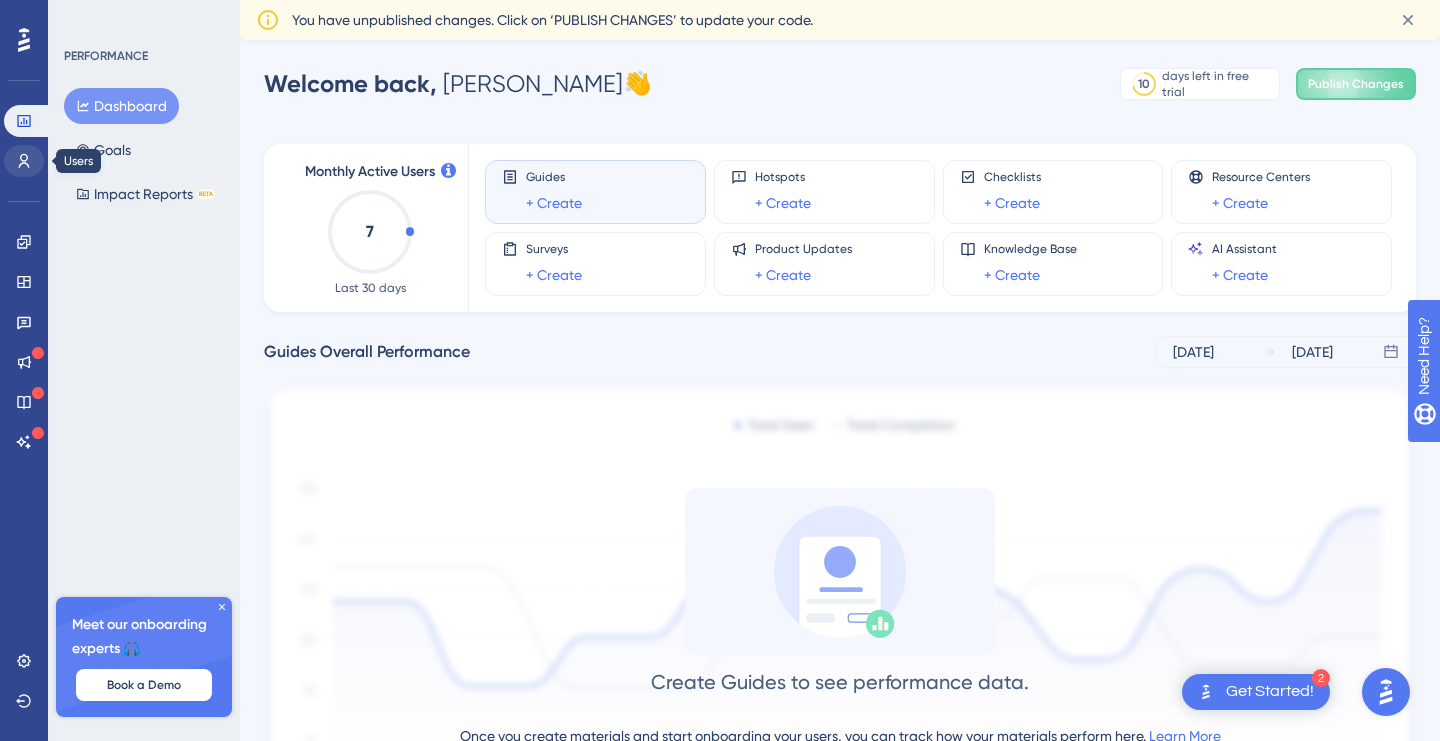 click at bounding box center (24, 161) 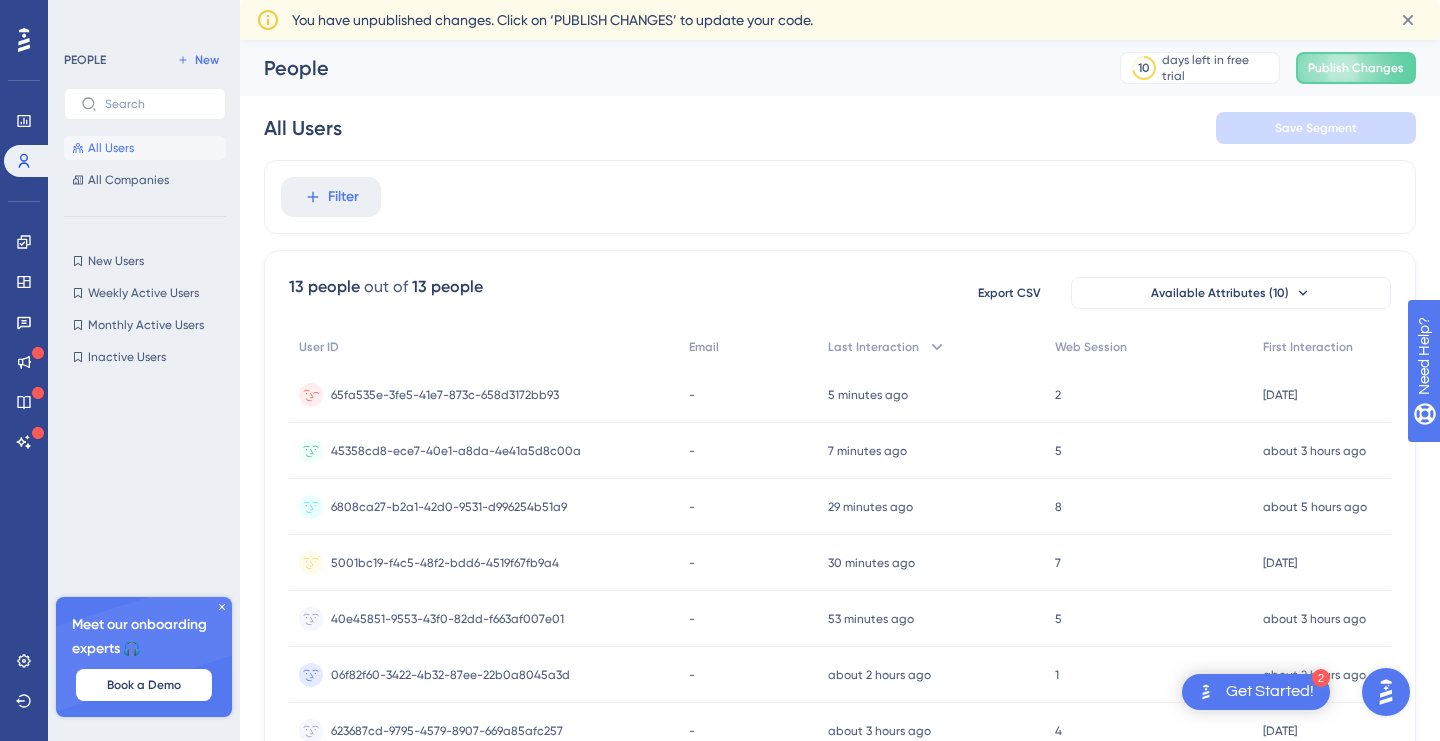 click on "65fa535e-3fe5-41e7-873c-658d3172bb93 65fa535e-3fe5-41e7-873c-658d3172bb93" at bounding box center [445, 395] 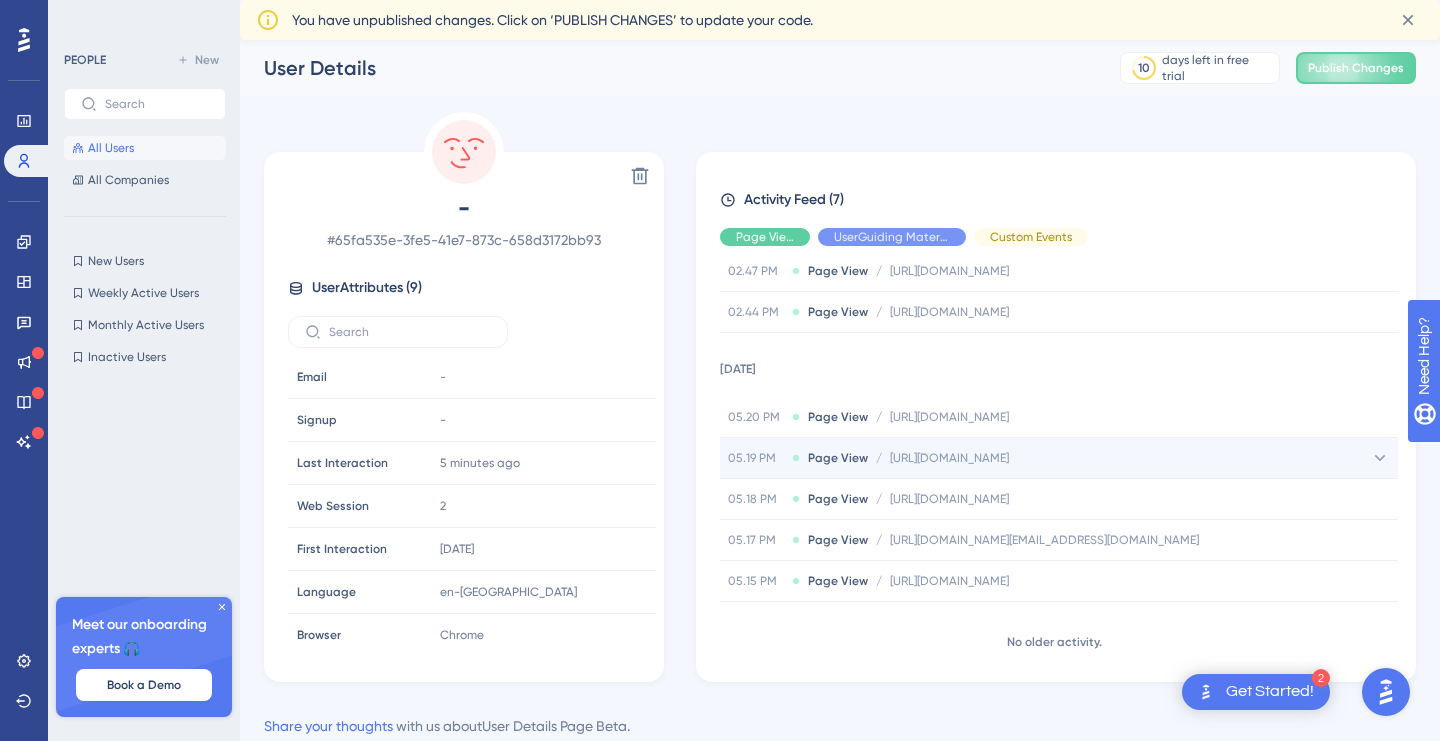 scroll, scrollTop: 75, scrollLeft: 0, axis: vertical 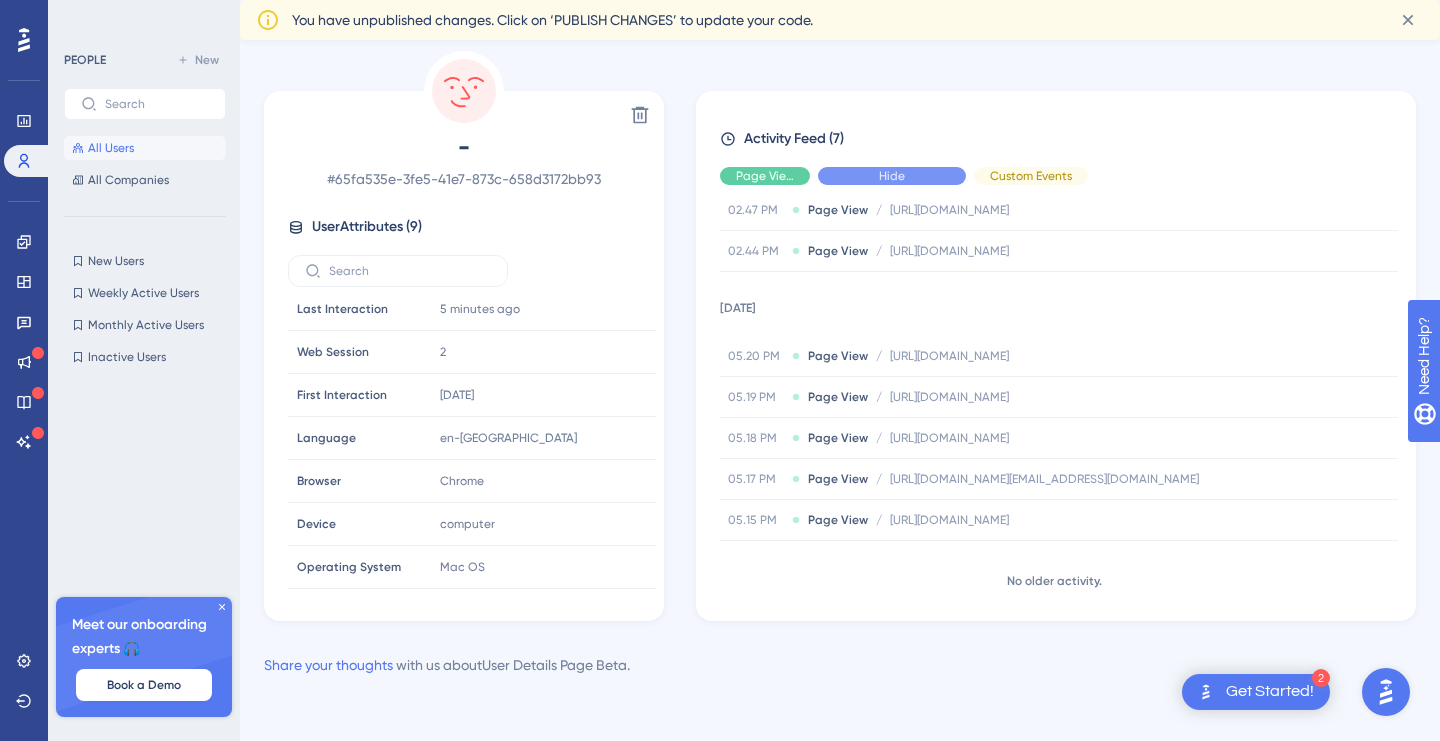 click on "Hide" at bounding box center (892, 176) 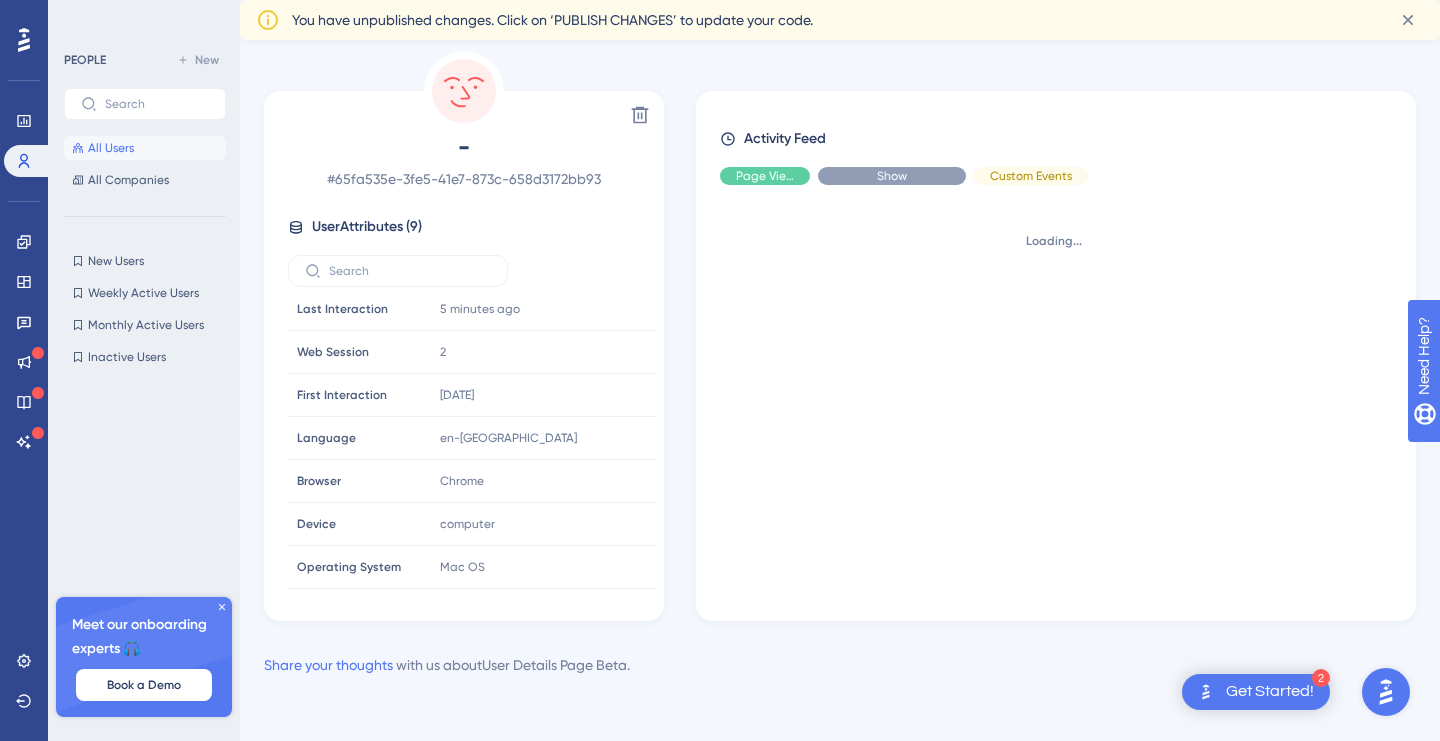 scroll, scrollTop: 0, scrollLeft: 0, axis: both 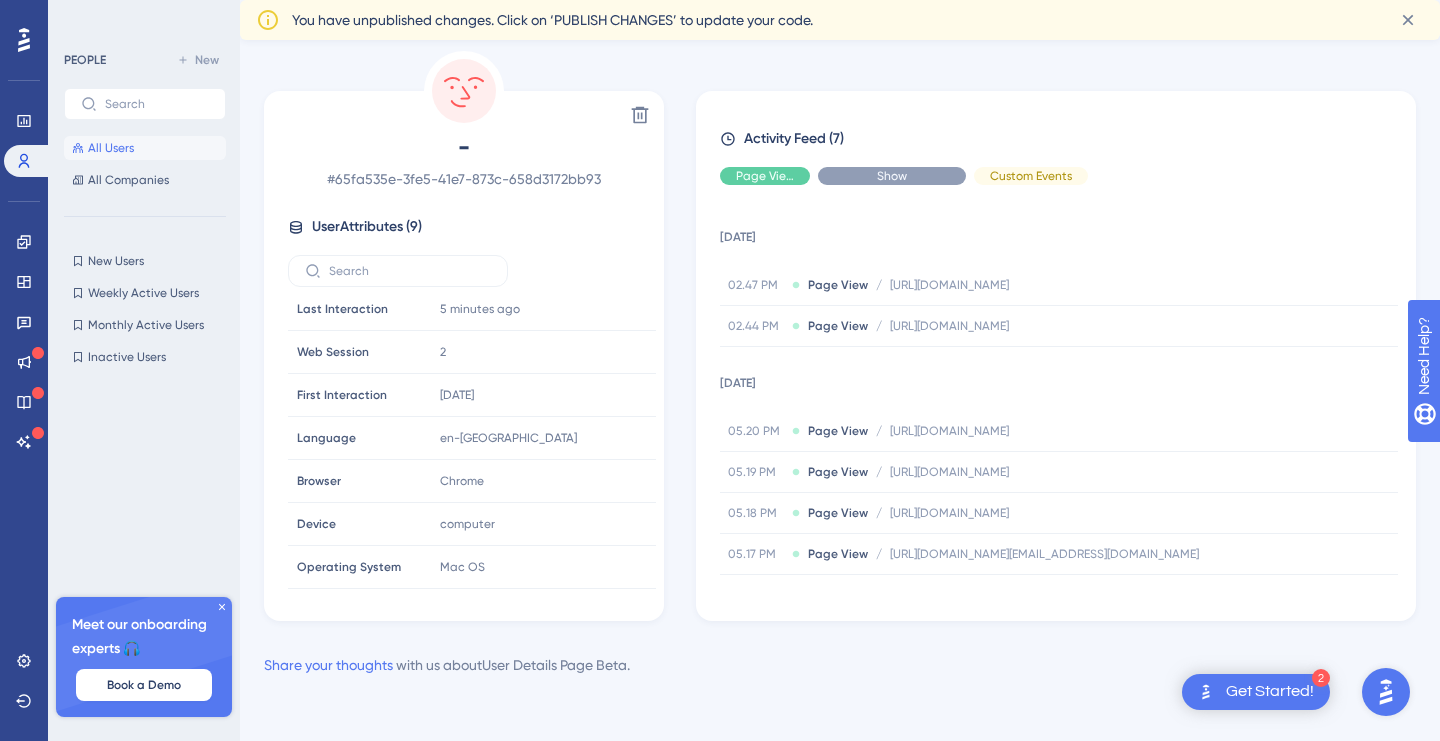 click on "Show" at bounding box center (892, 176) 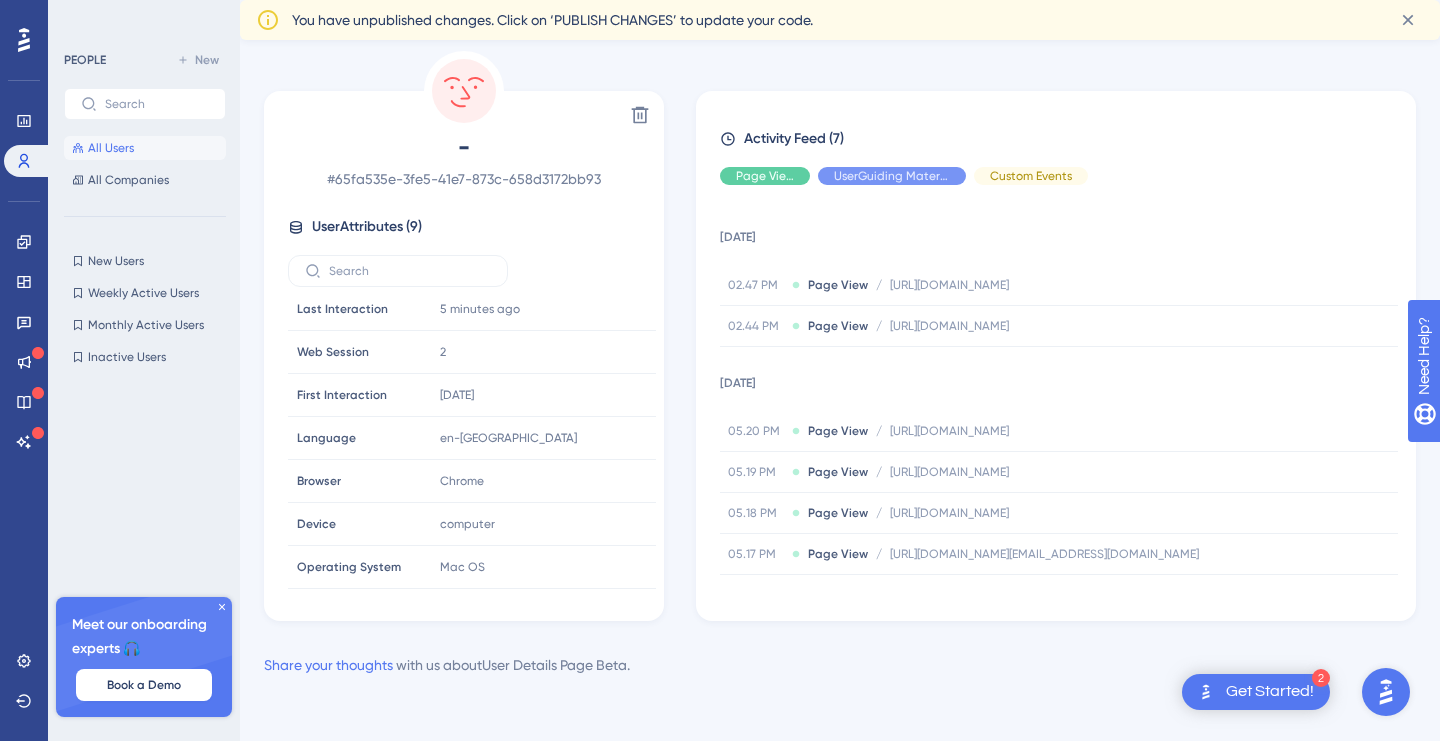scroll, scrollTop: -3, scrollLeft: 0, axis: vertical 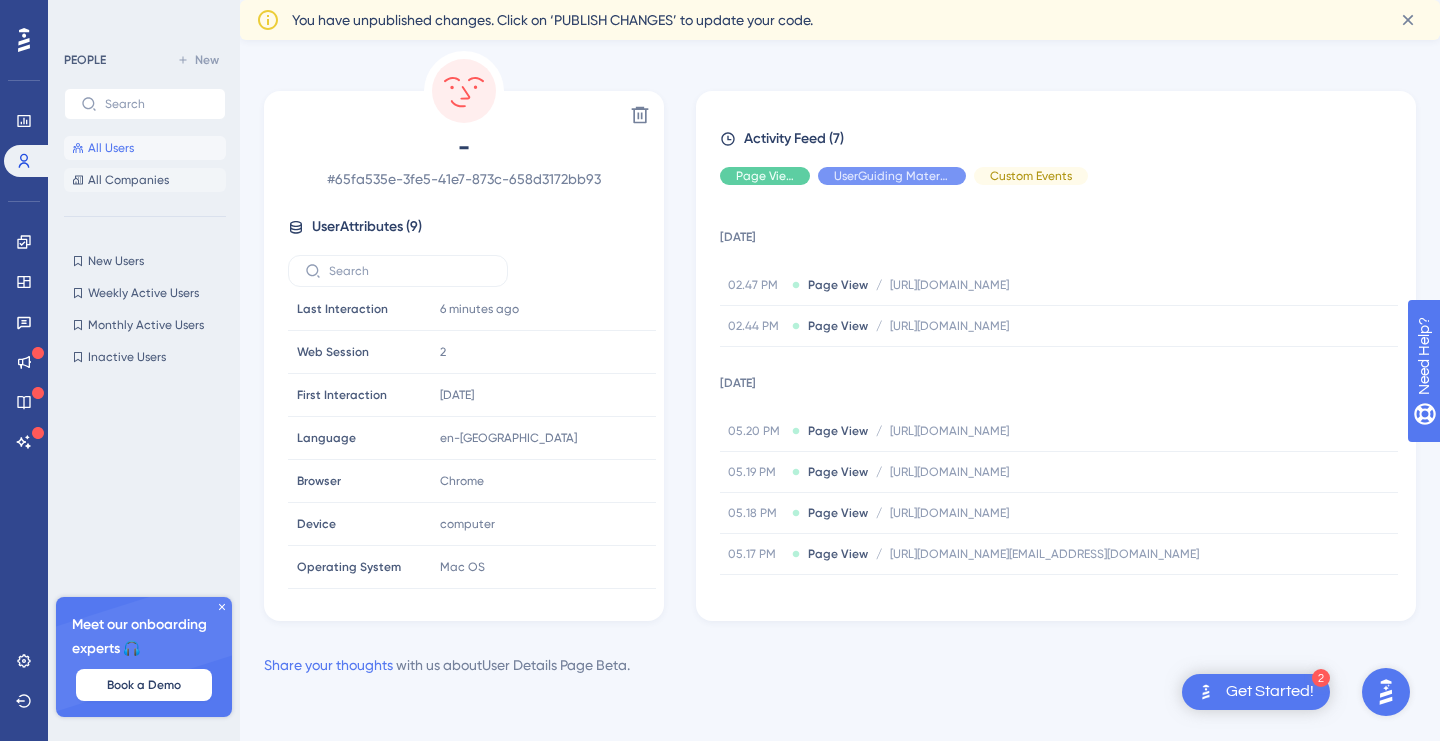 click on "All Companies" at bounding box center (145, 180) 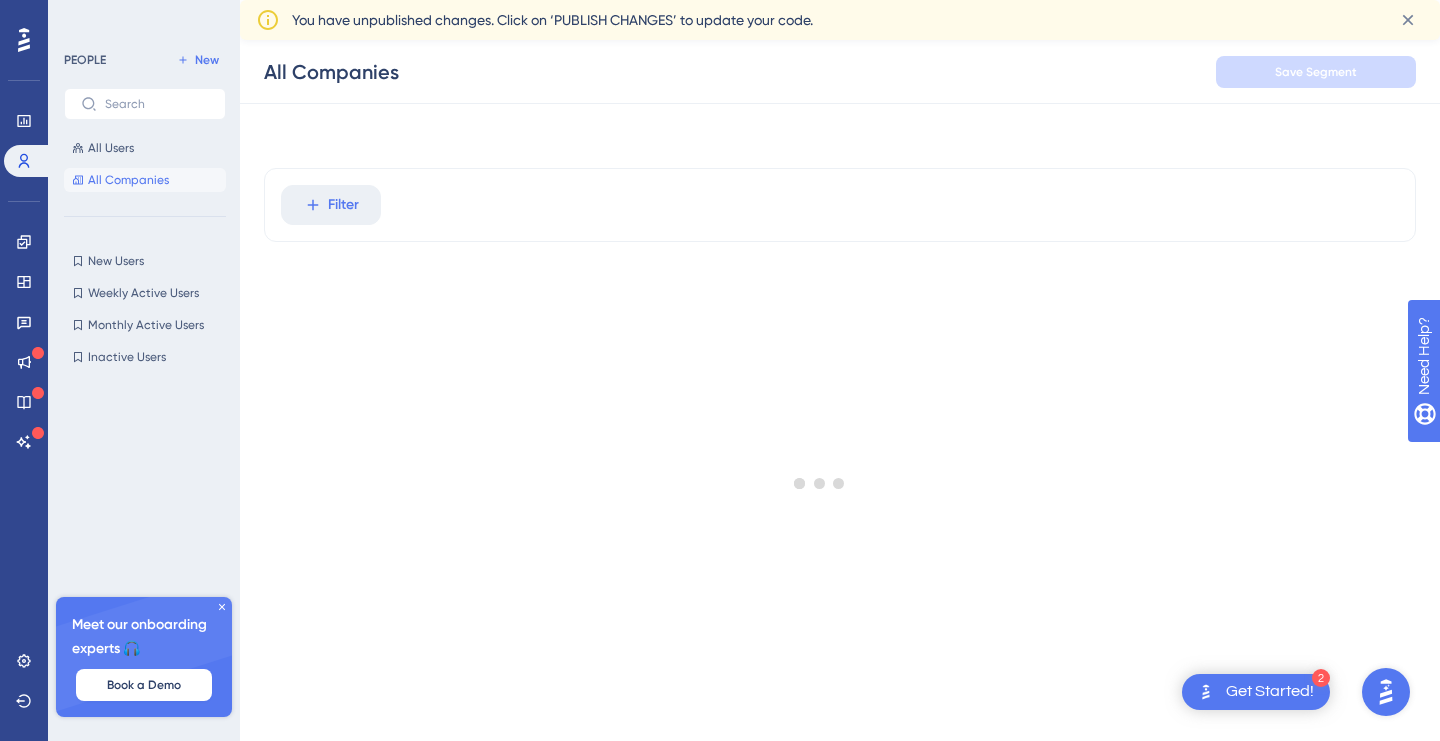 scroll, scrollTop: 0, scrollLeft: 0, axis: both 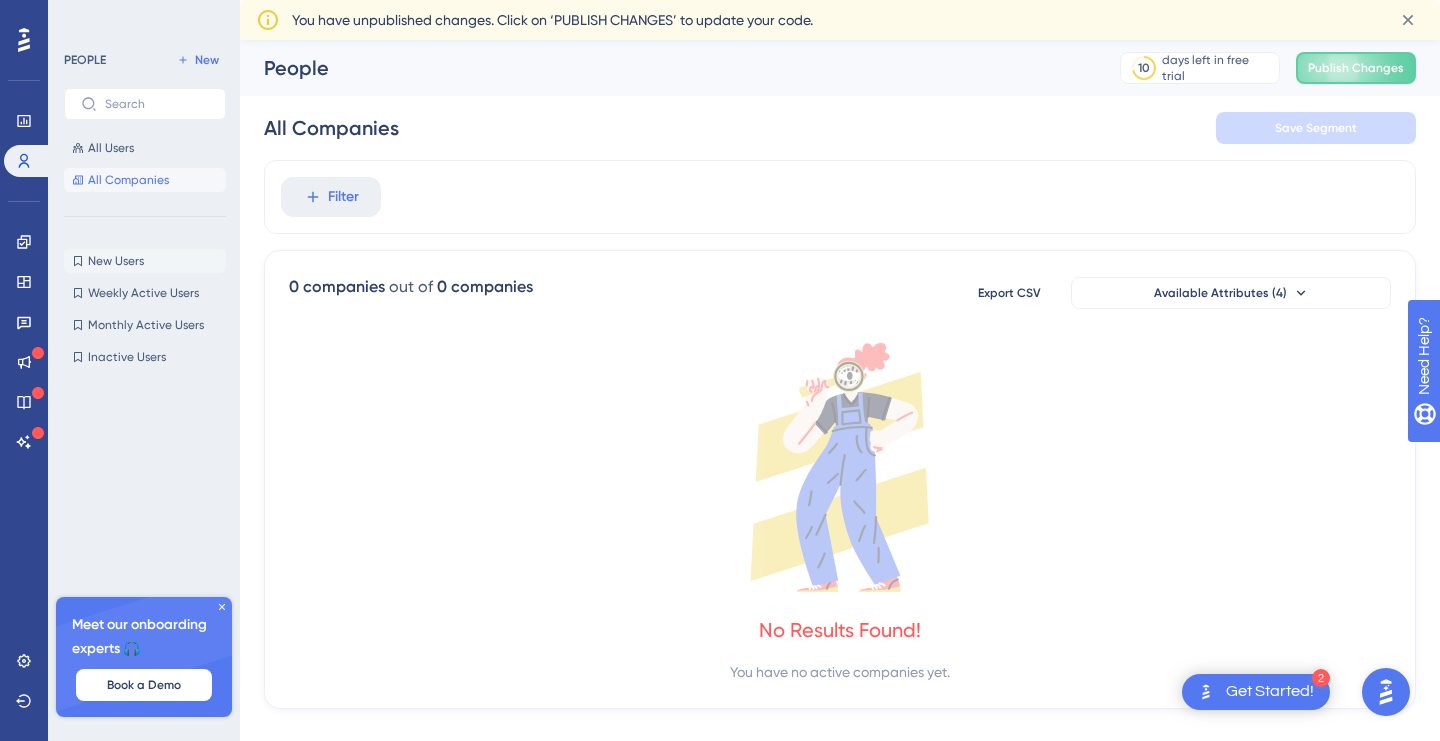 click on "New Users" at bounding box center [116, 261] 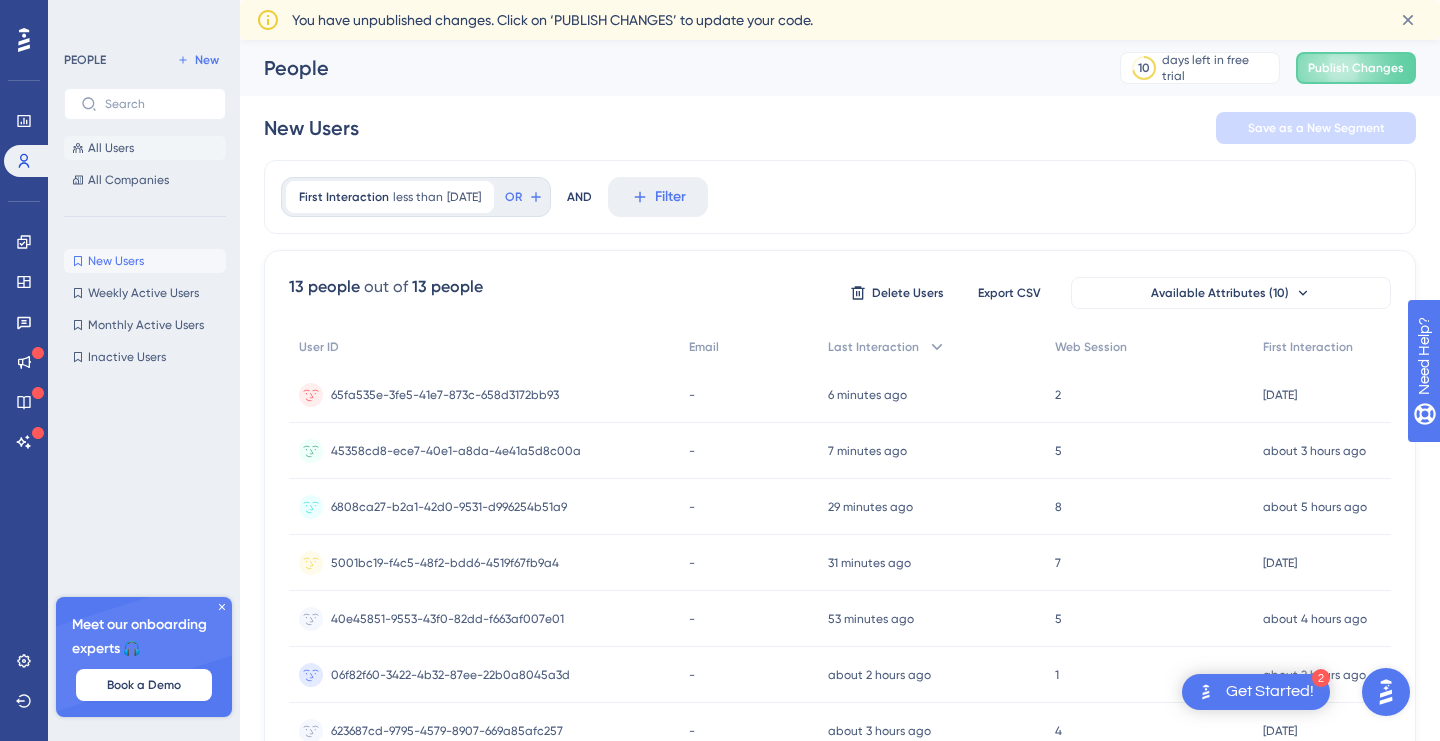 click on "All Users" at bounding box center (145, 148) 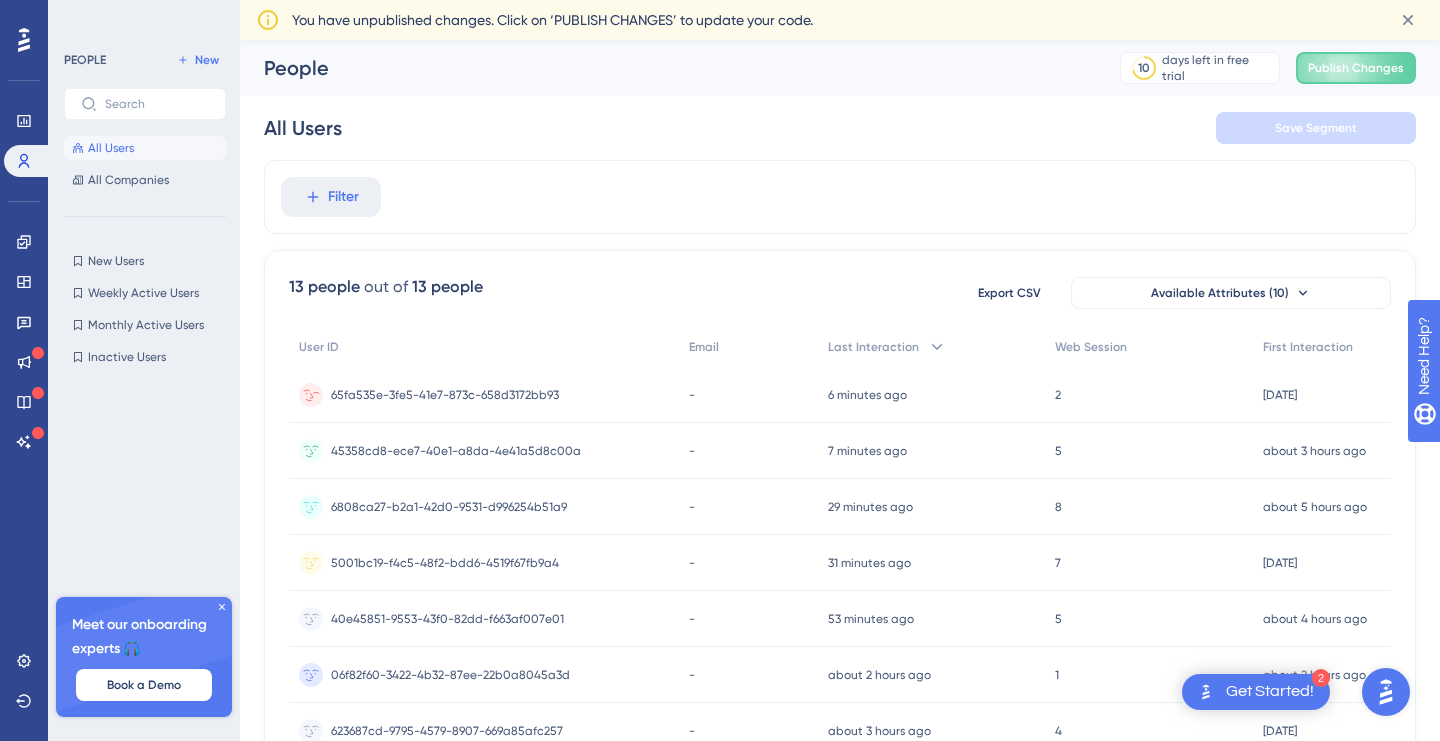 click on "65fa535e-3fe5-41e7-873c-658d3172bb93" at bounding box center (445, 395) 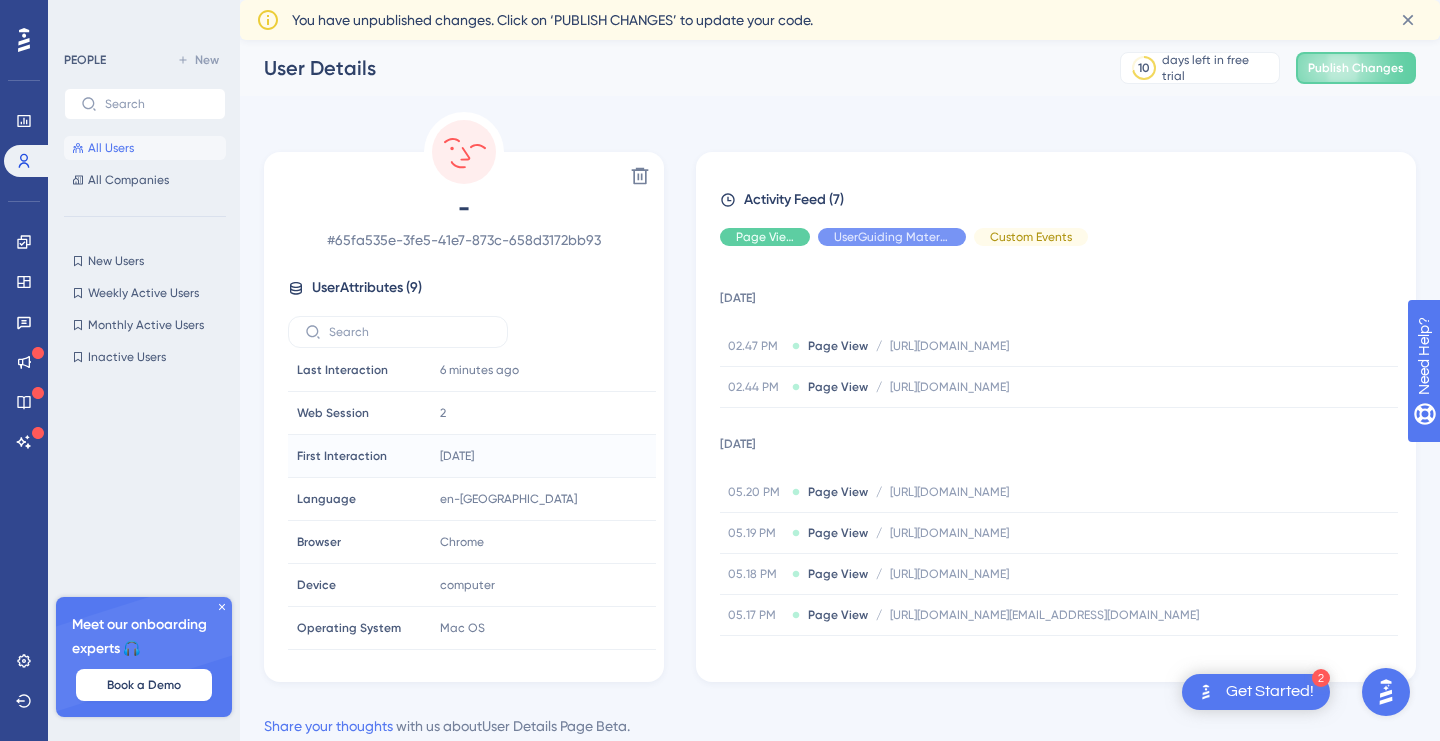 scroll, scrollTop: 93, scrollLeft: 0, axis: vertical 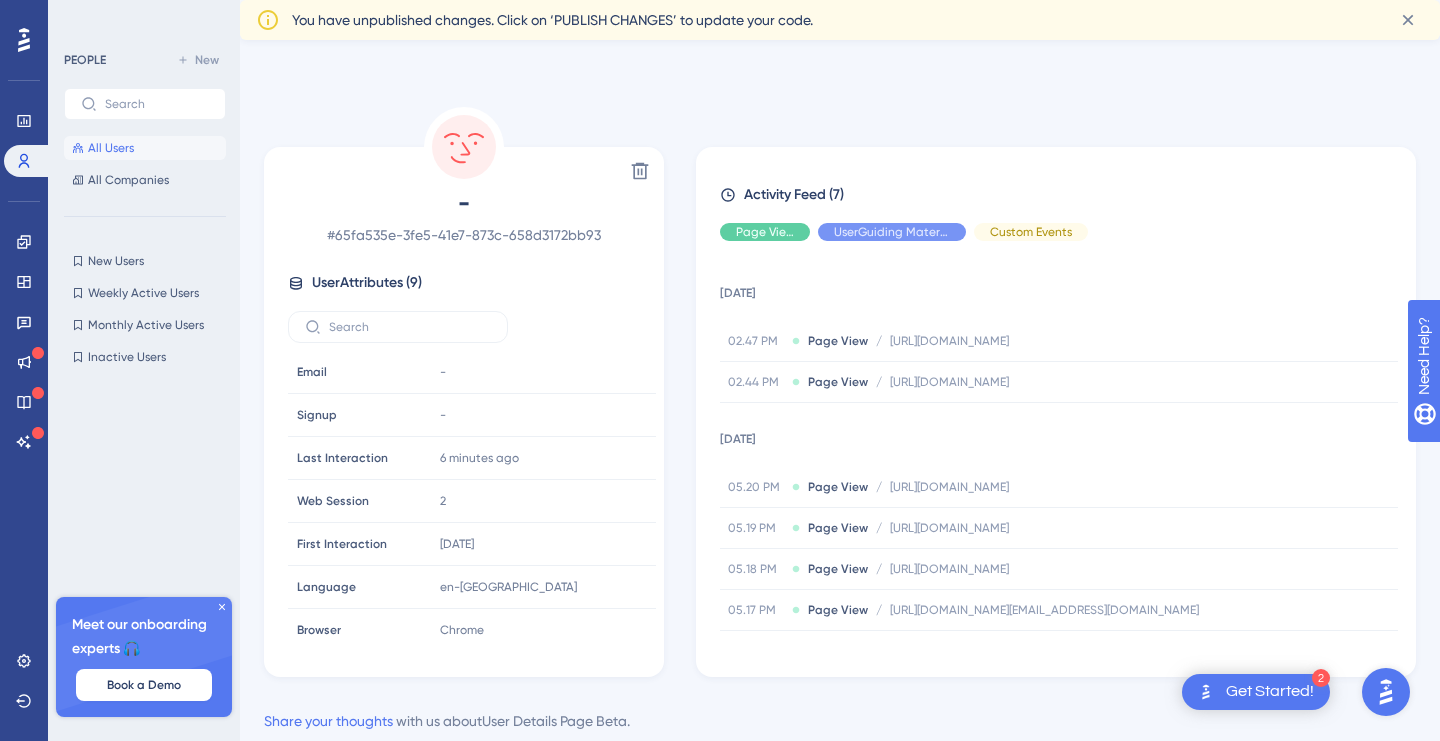 click 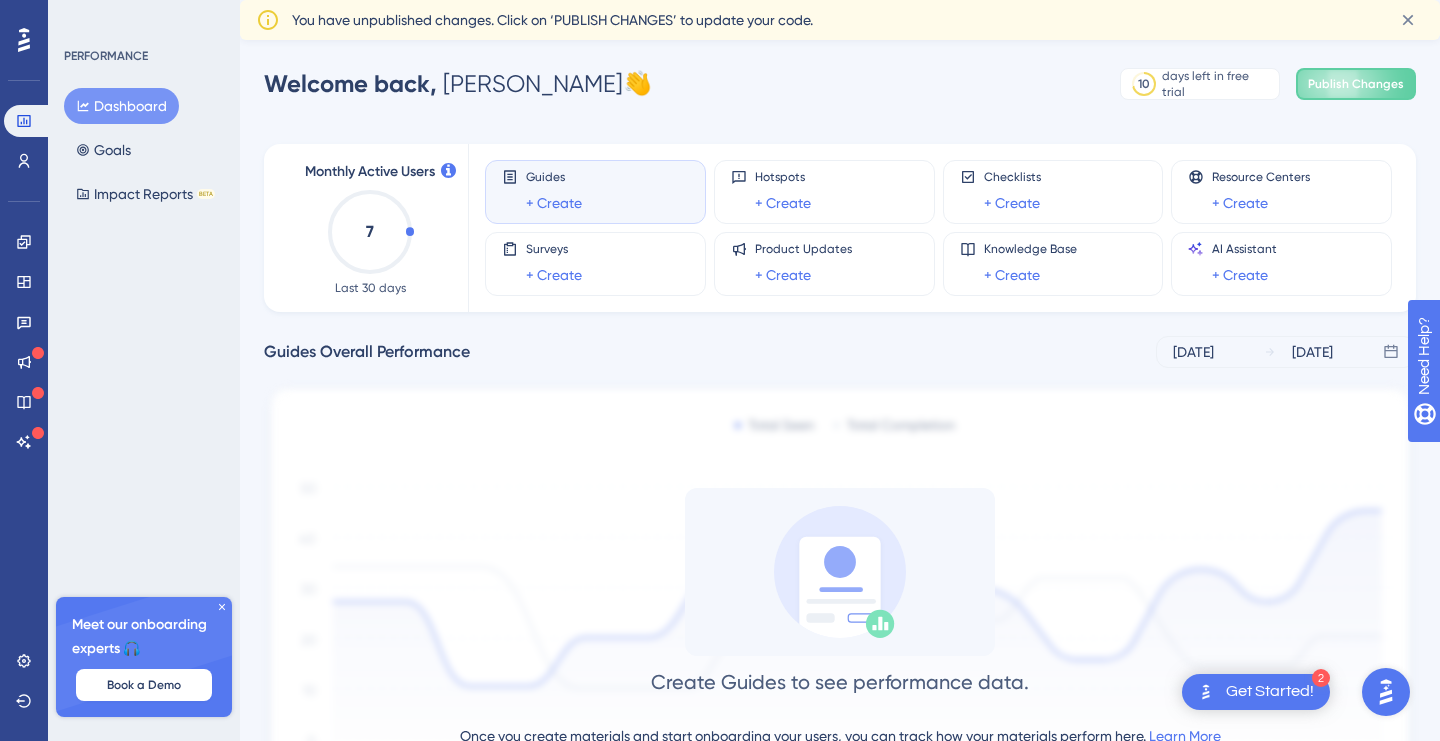 scroll, scrollTop: 0, scrollLeft: 0, axis: both 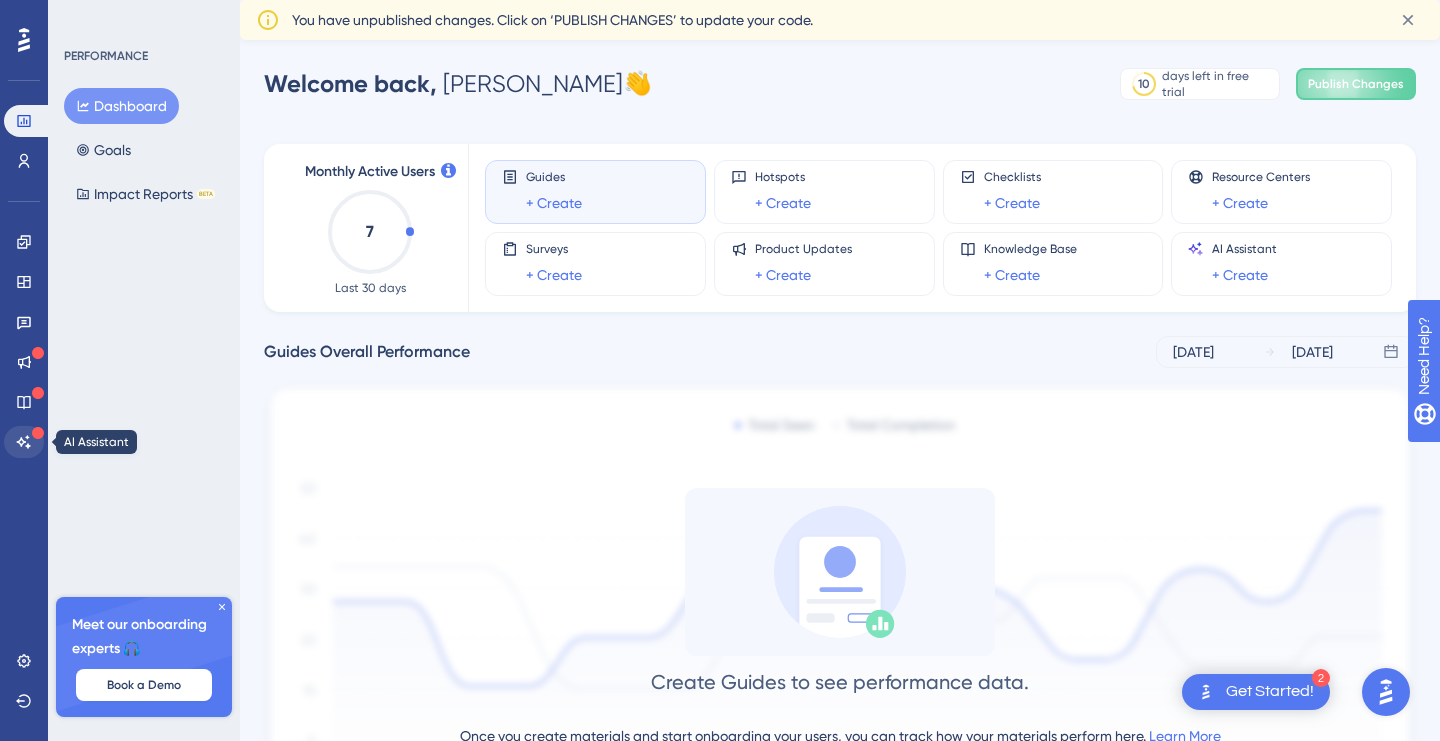 click 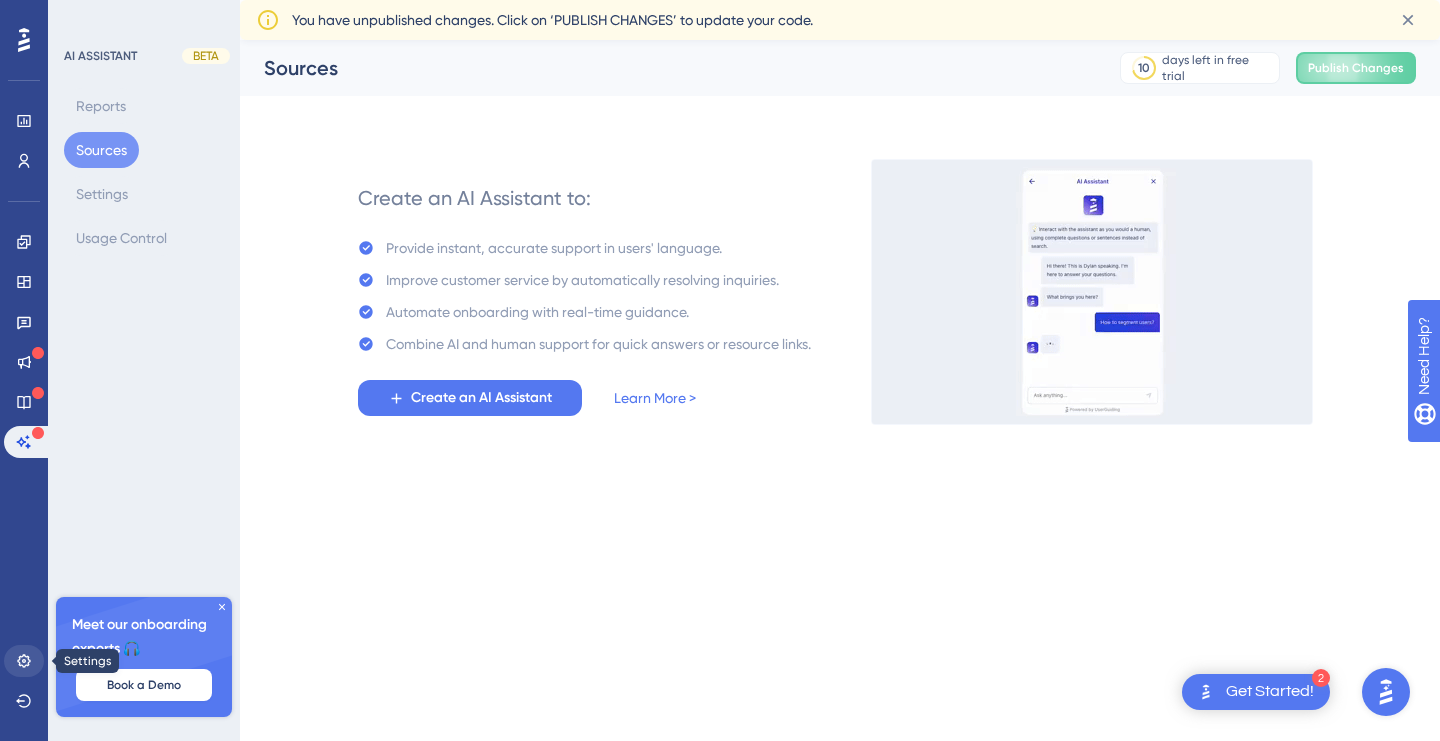 click at bounding box center (24, 661) 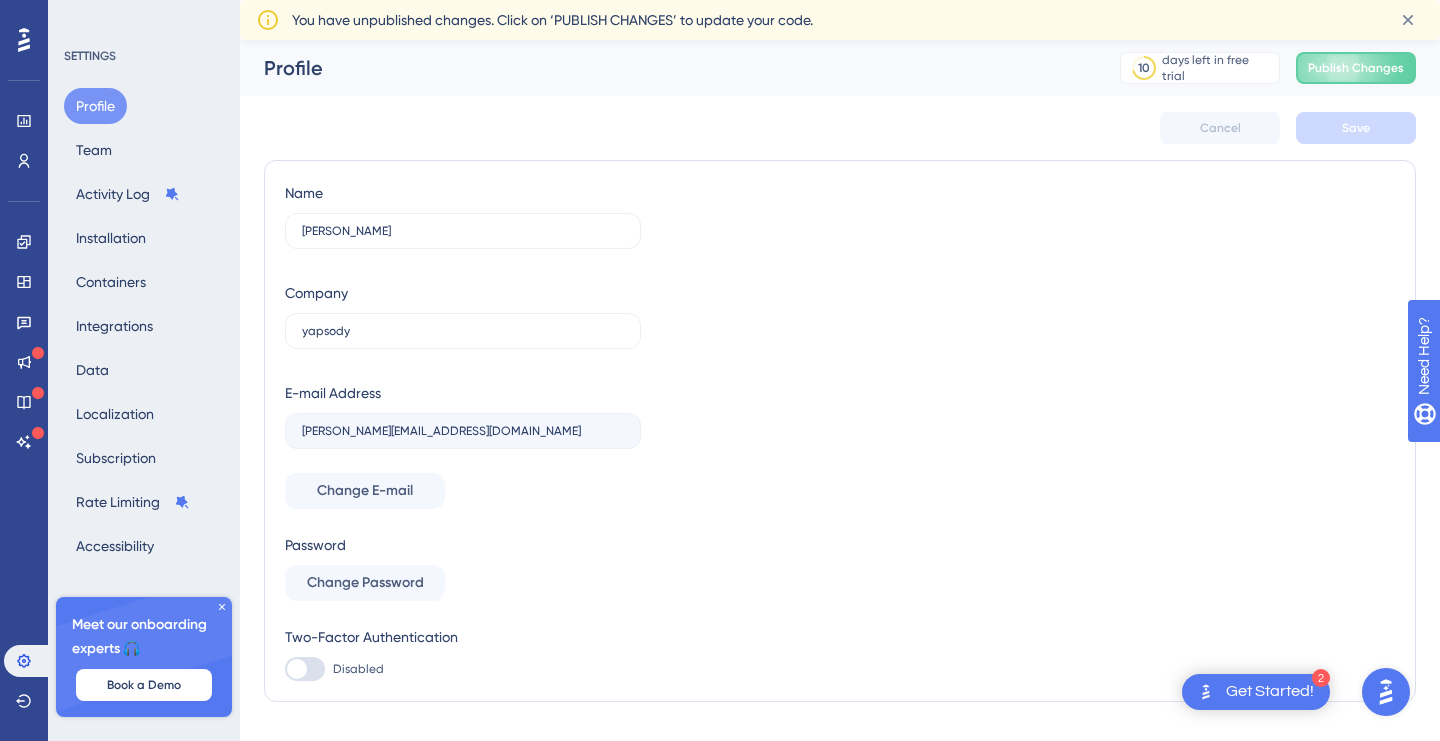 click on "Profile Team Activity Log Installation Containers Integrations Data Localization Subscription Rate Limiting Accessibility" at bounding box center (145, 326) 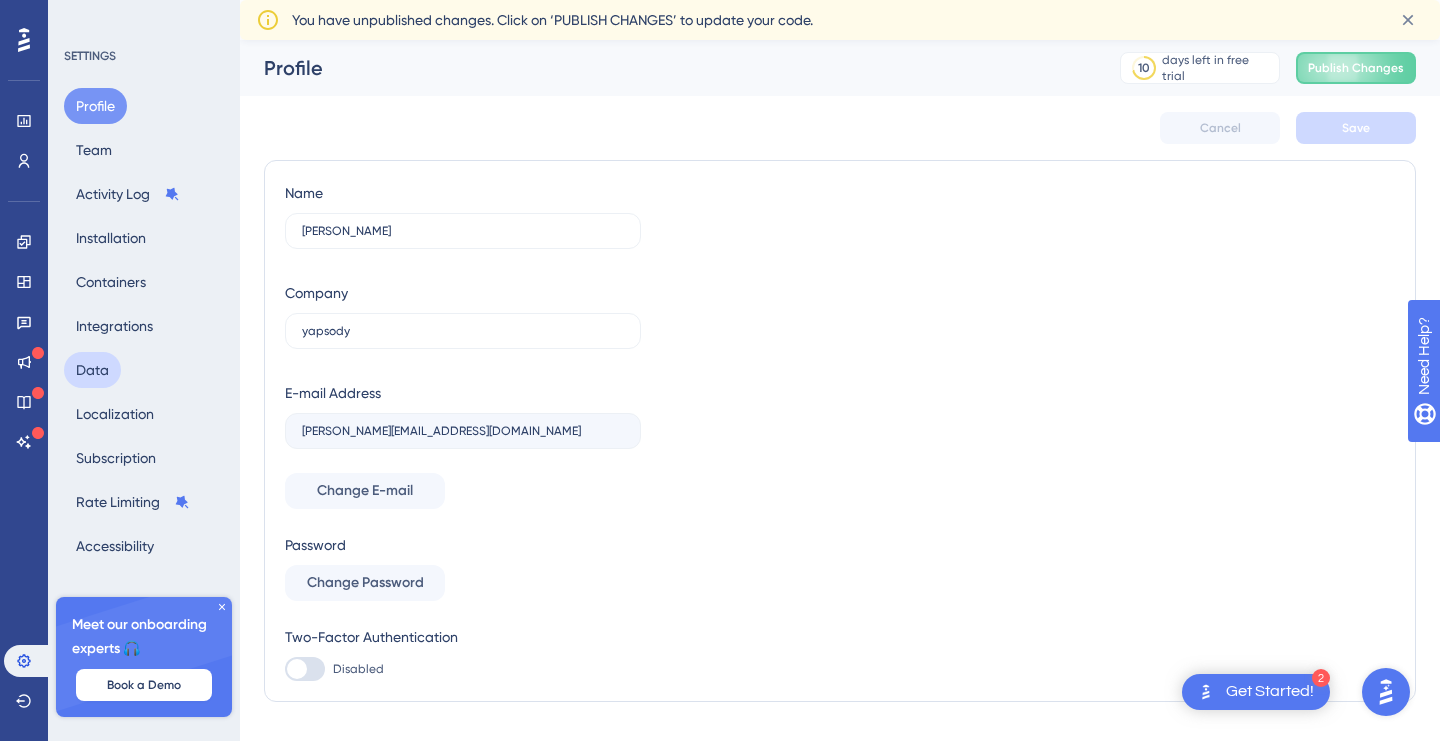 click on "Data" at bounding box center [92, 370] 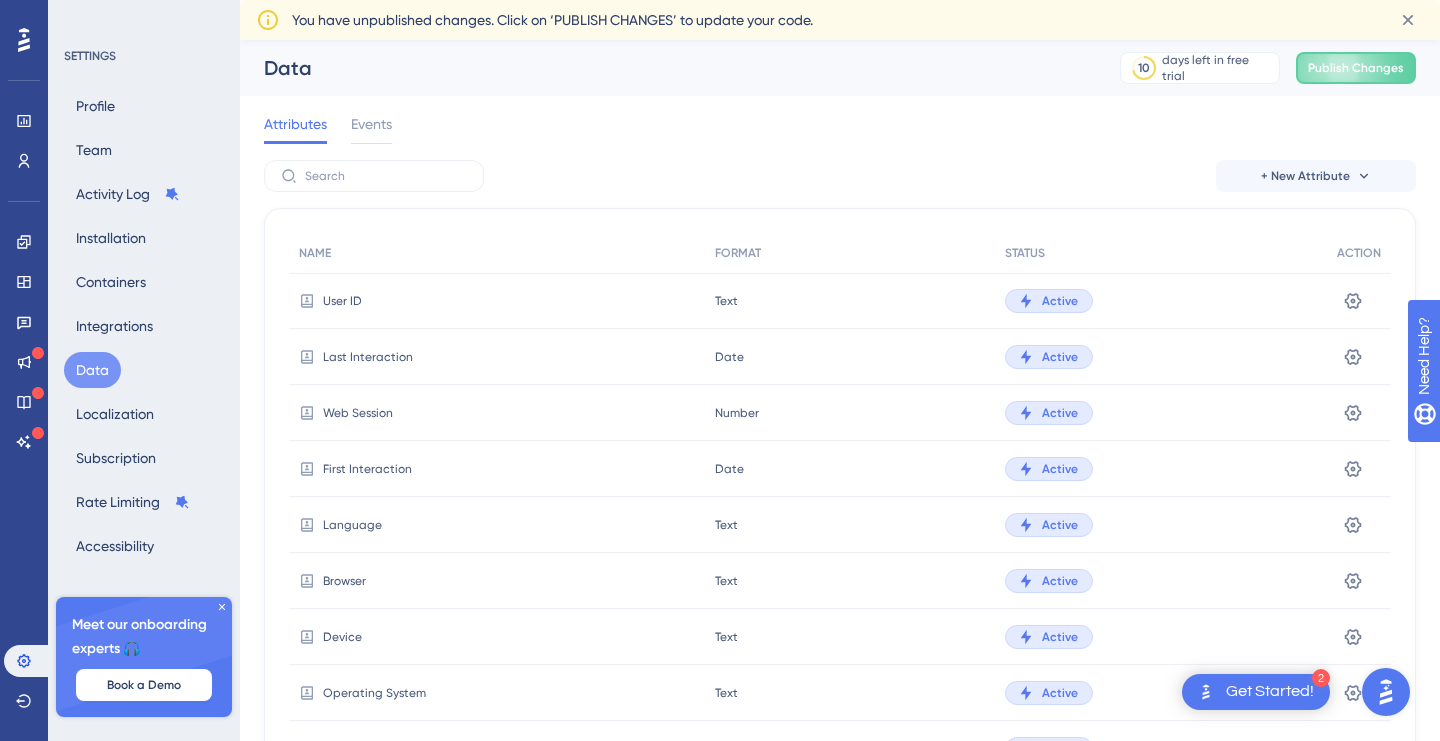 click on "User ID" at bounding box center [342, 301] 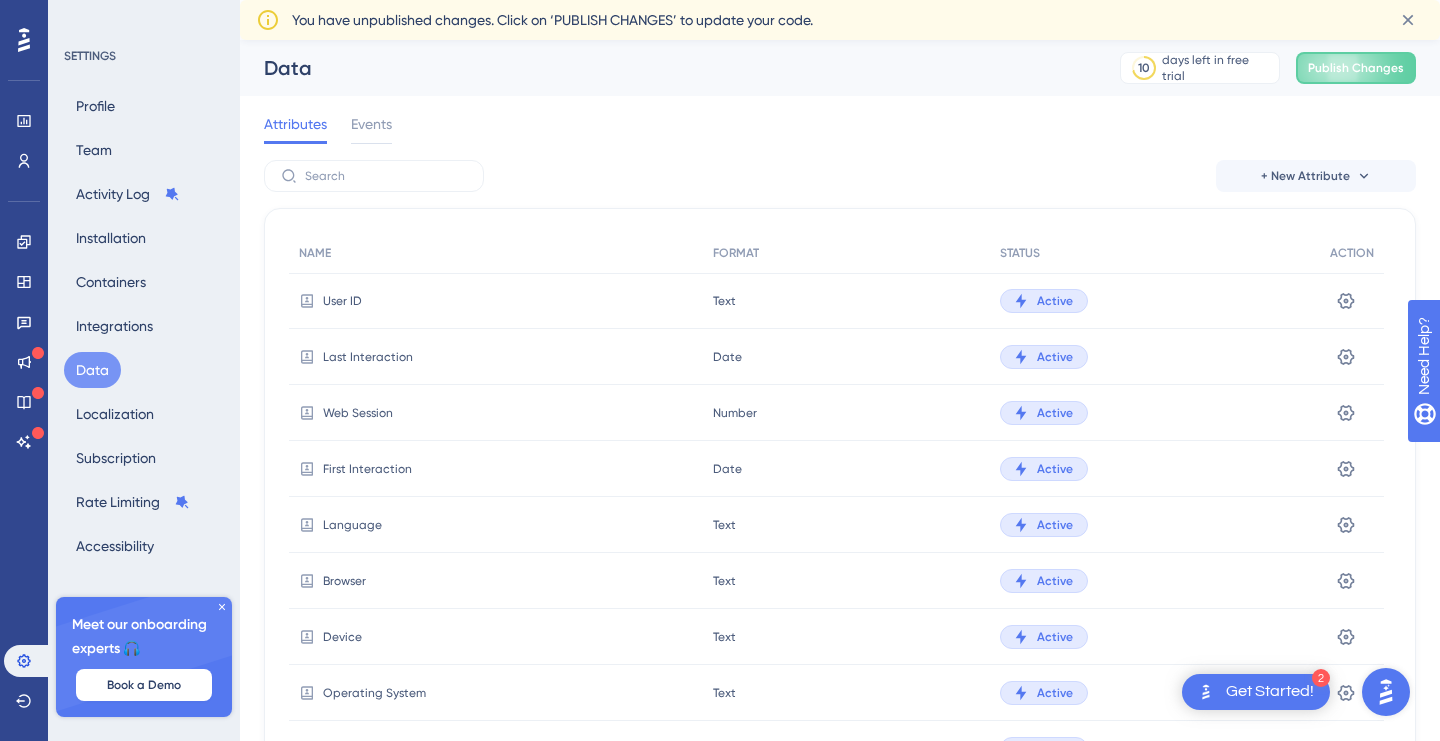 scroll, scrollTop: 0, scrollLeft: 0, axis: both 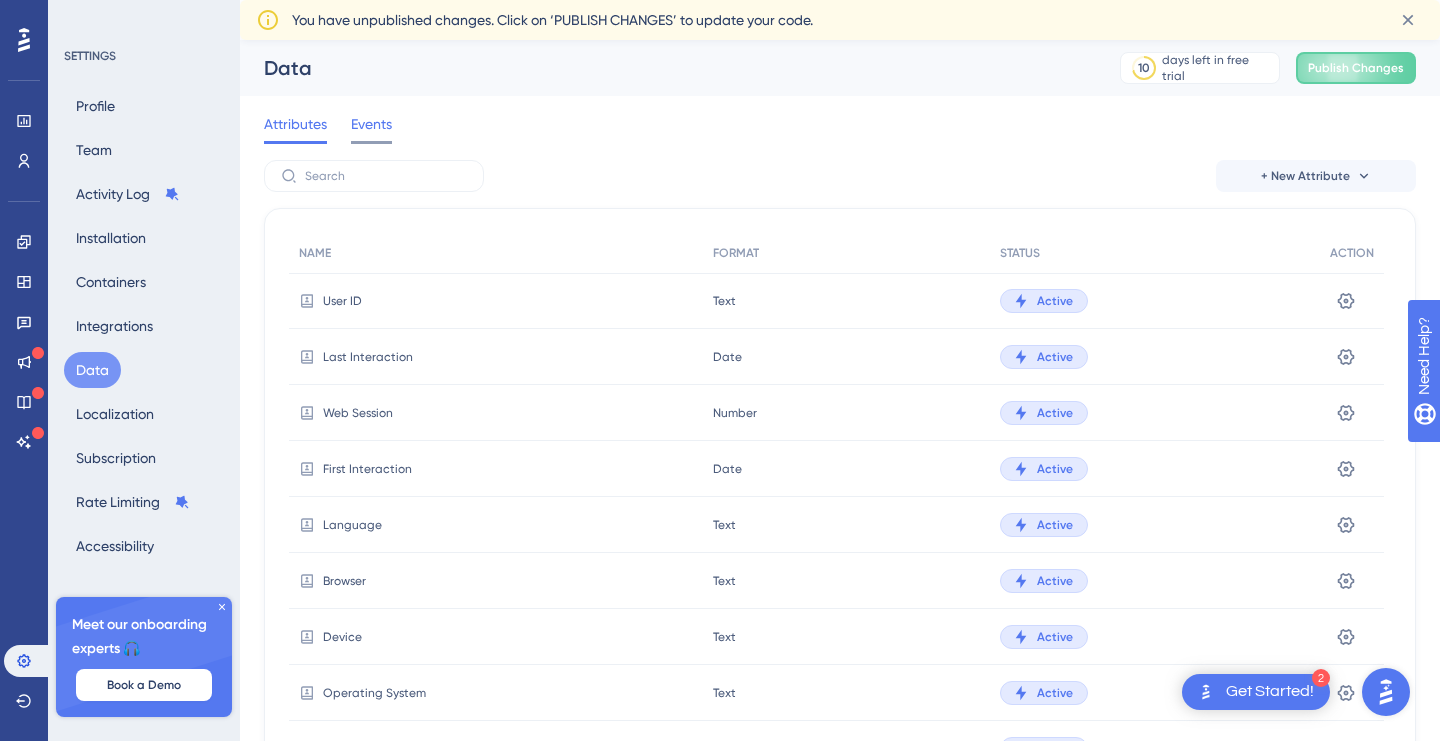 click on "Events" at bounding box center (371, 124) 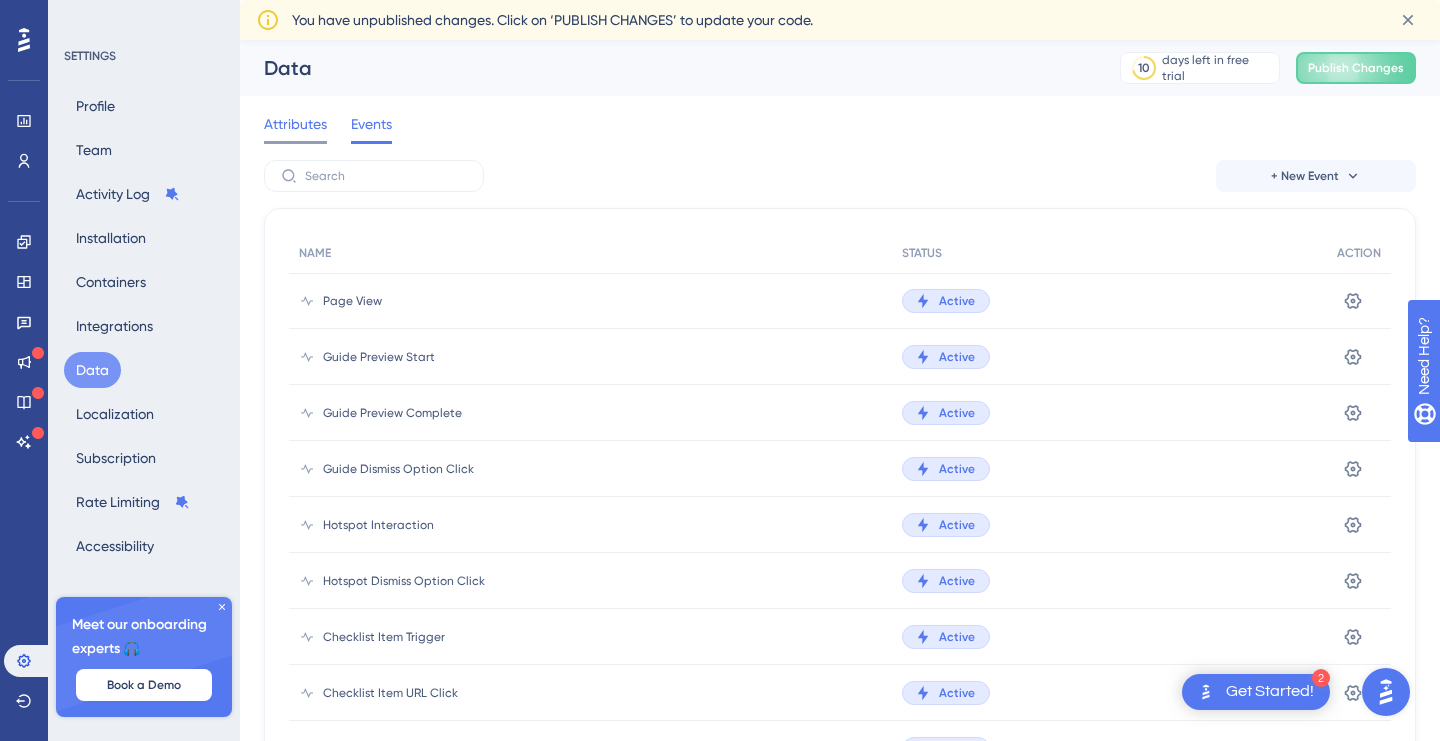 click on "Attributes" at bounding box center (295, 124) 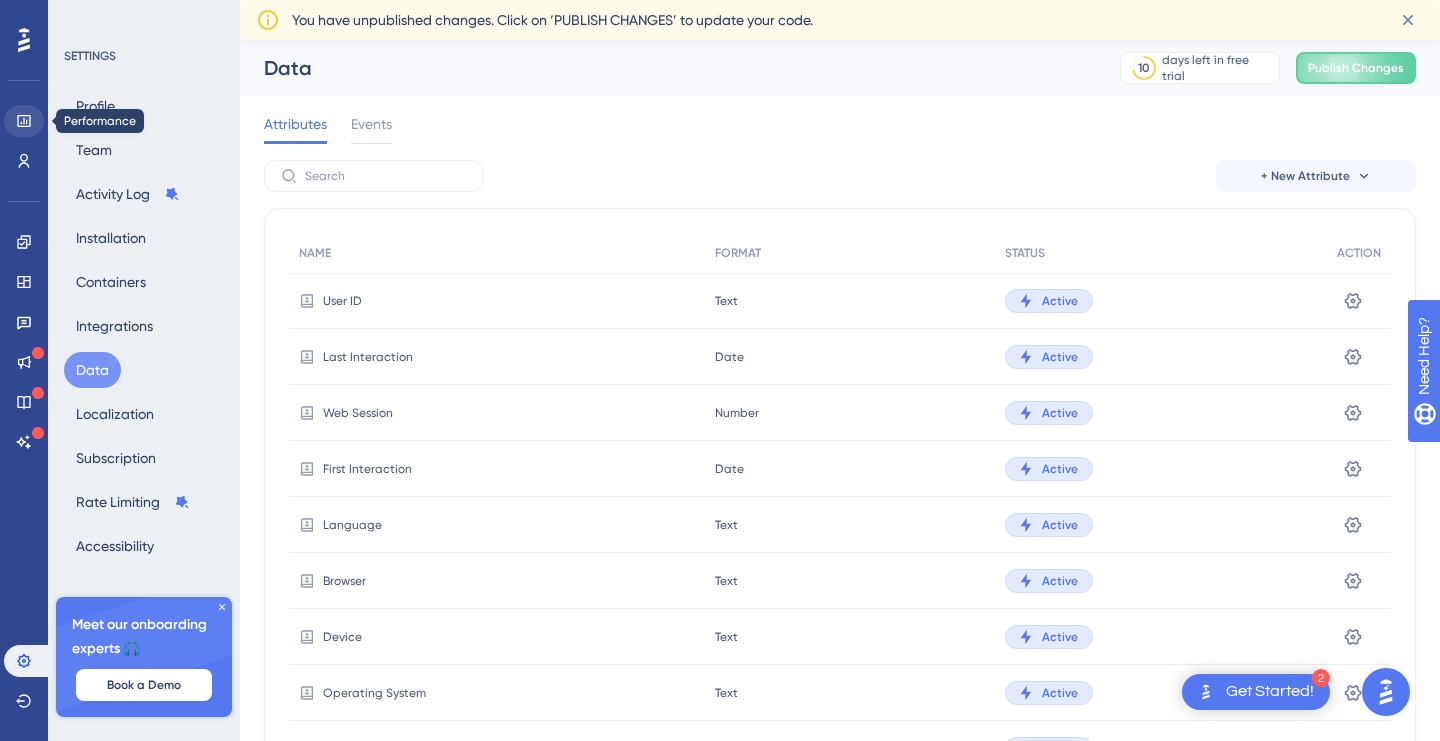 click 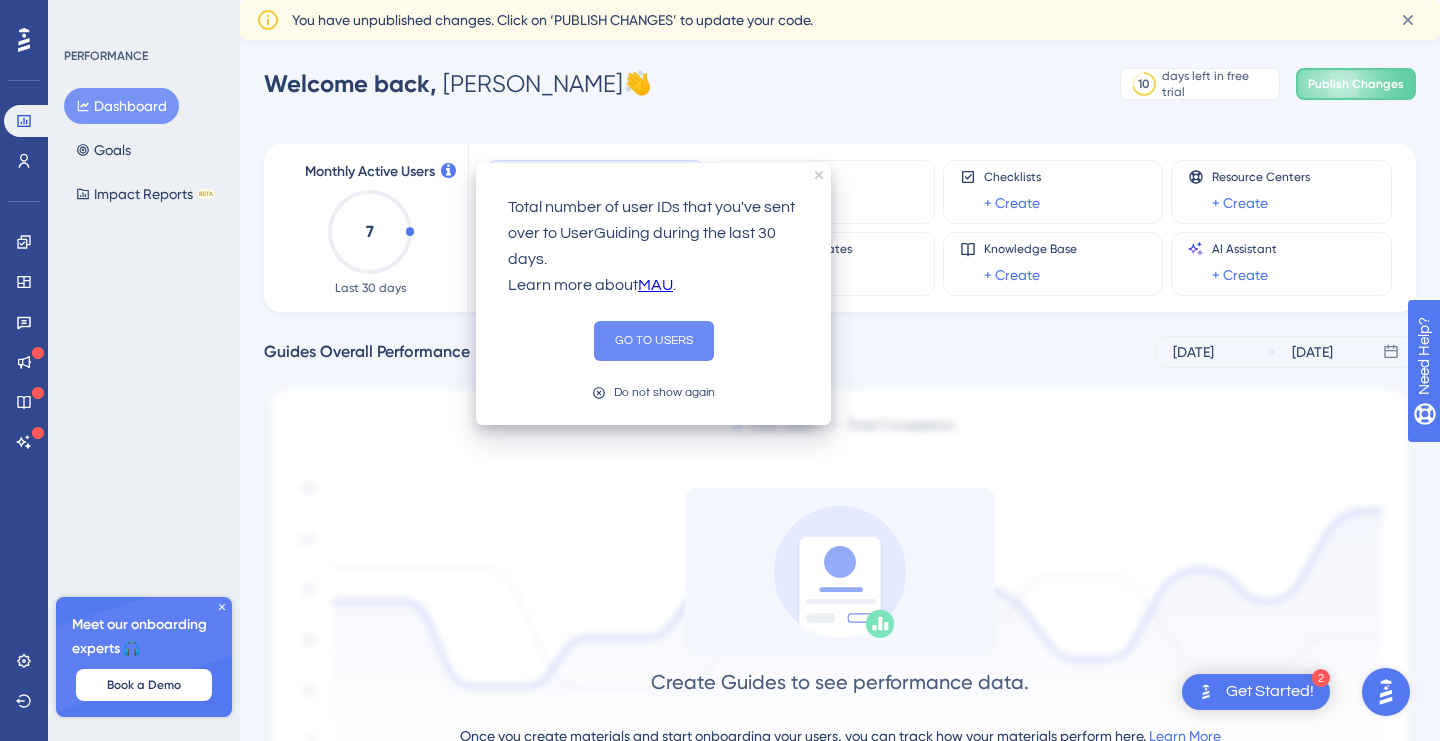click on "GO TO USERS" at bounding box center (654, 341) 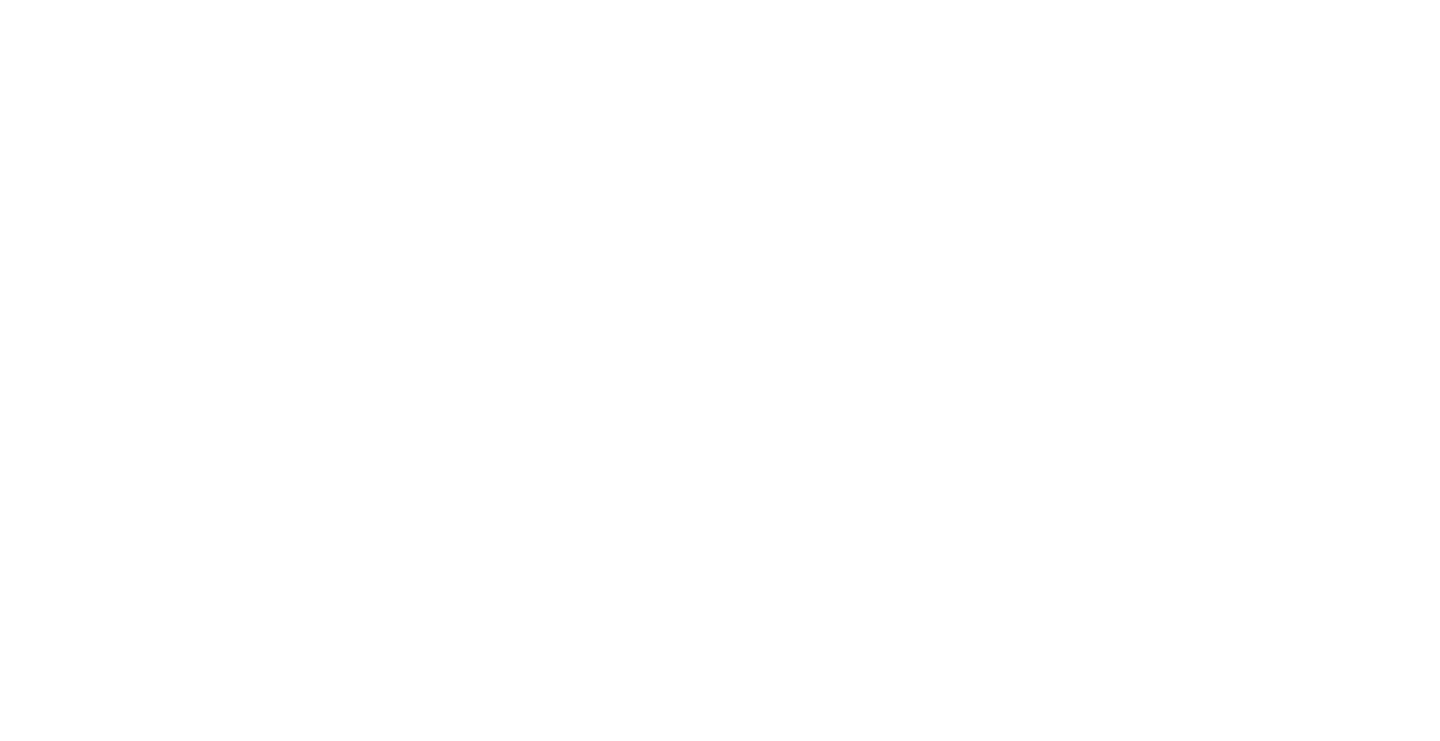 scroll, scrollTop: 0, scrollLeft: 0, axis: both 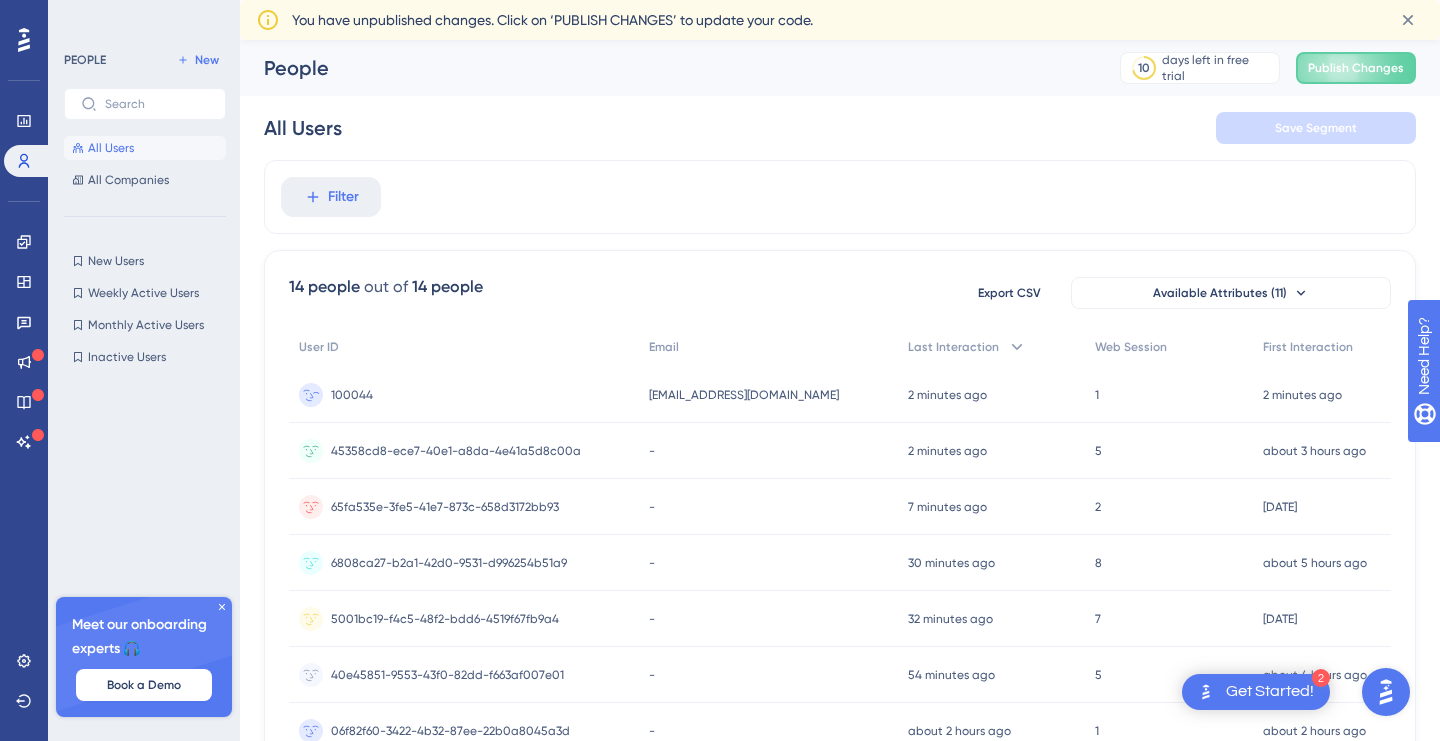 click on "[EMAIL_ADDRESS][DOMAIN_NAME]" at bounding box center (744, 395) 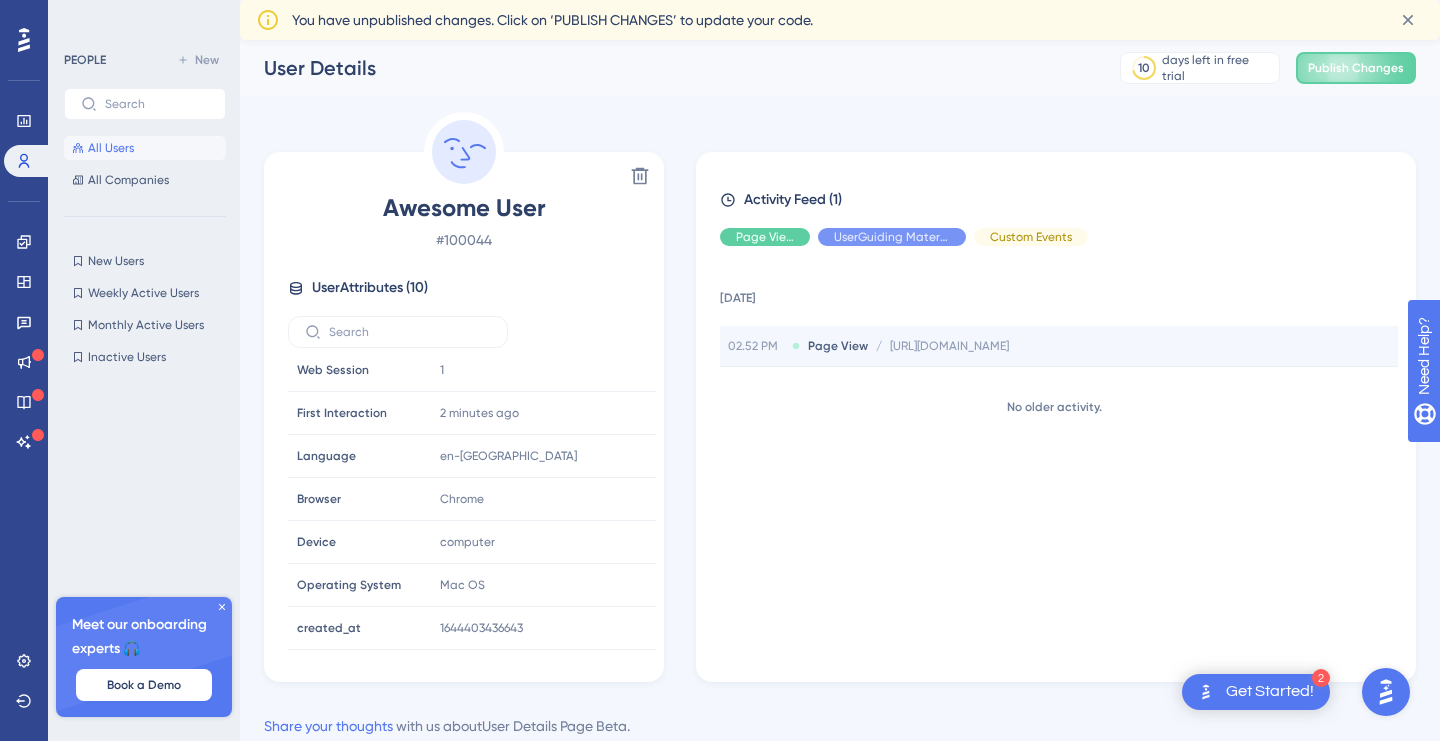 scroll, scrollTop: 136, scrollLeft: 0, axis: vertical 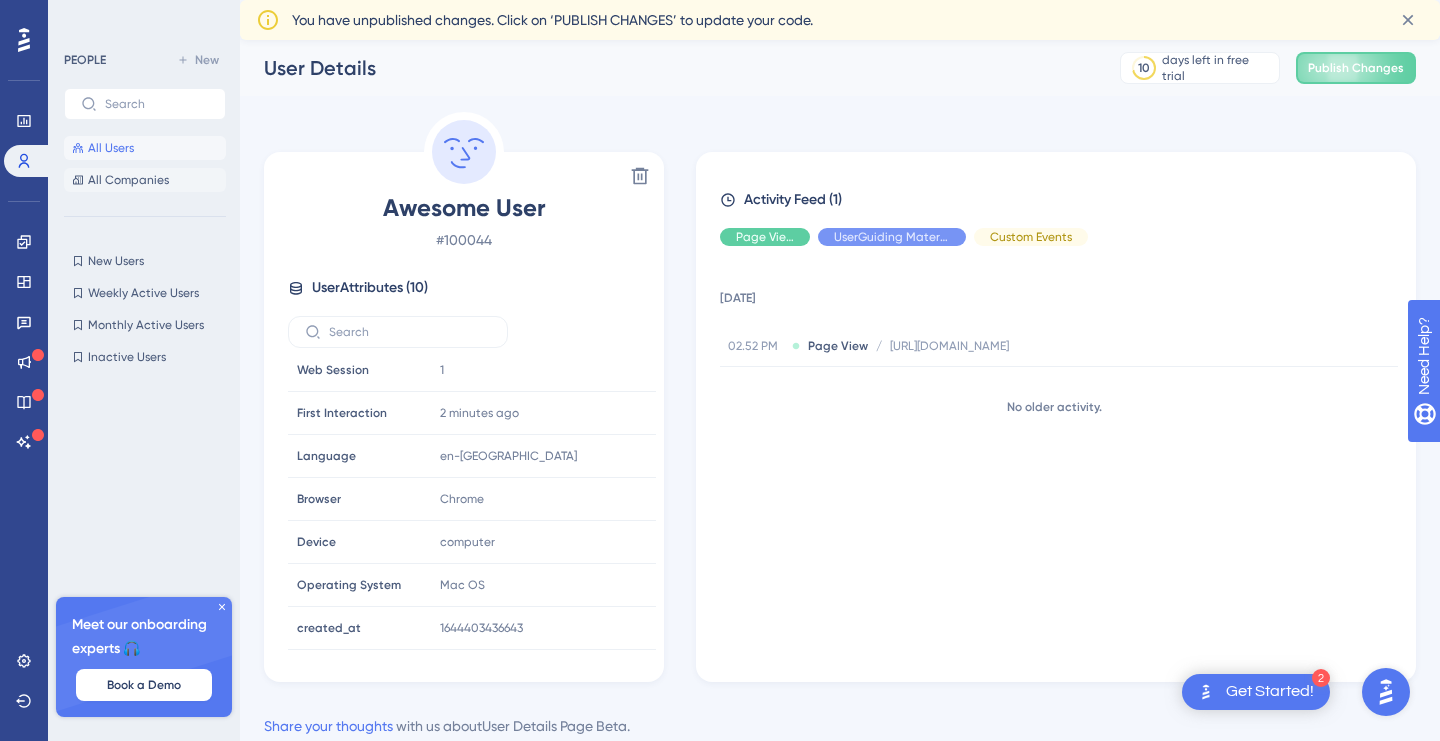 click on "All Companies" at bounding box center [145, 180] 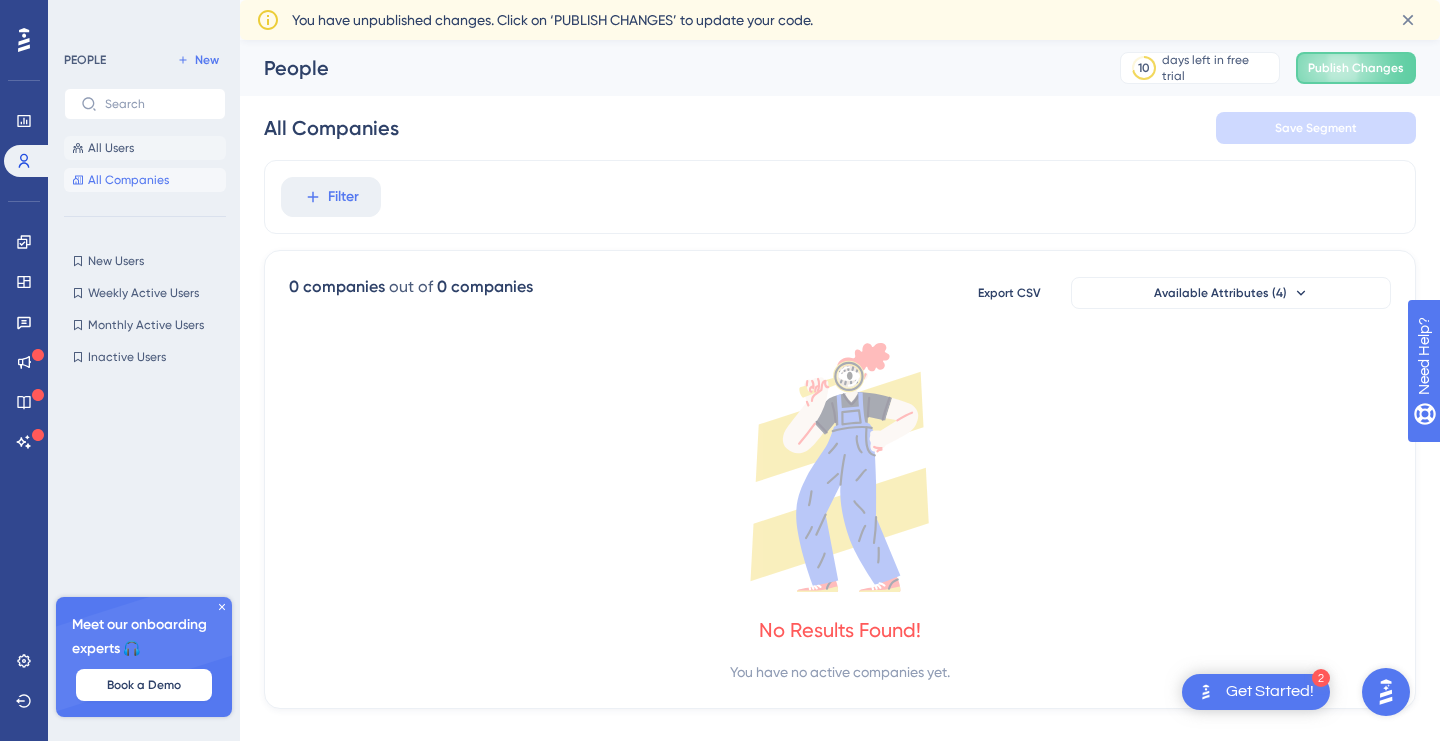 click on "All Users" at bounding box center [111, 148] 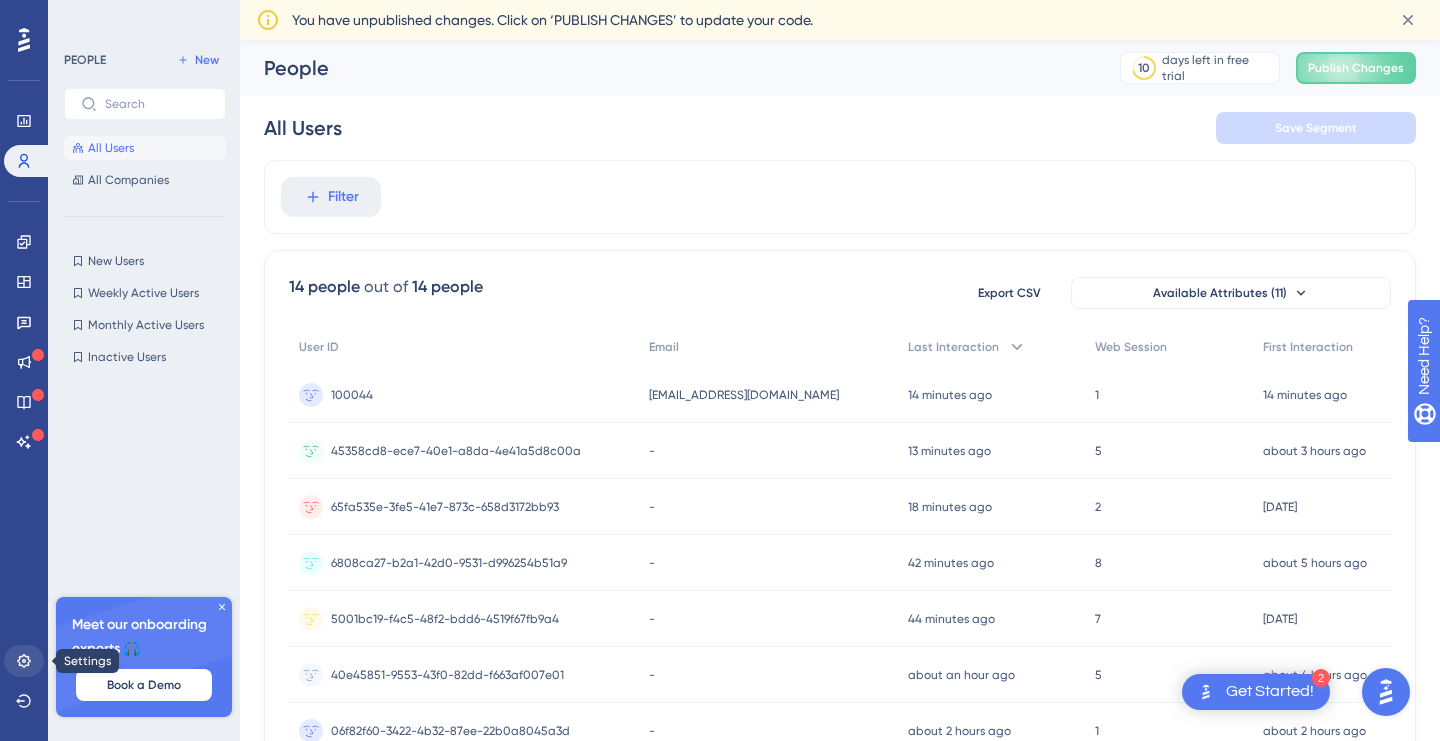 click at bounding box center [24, 661] 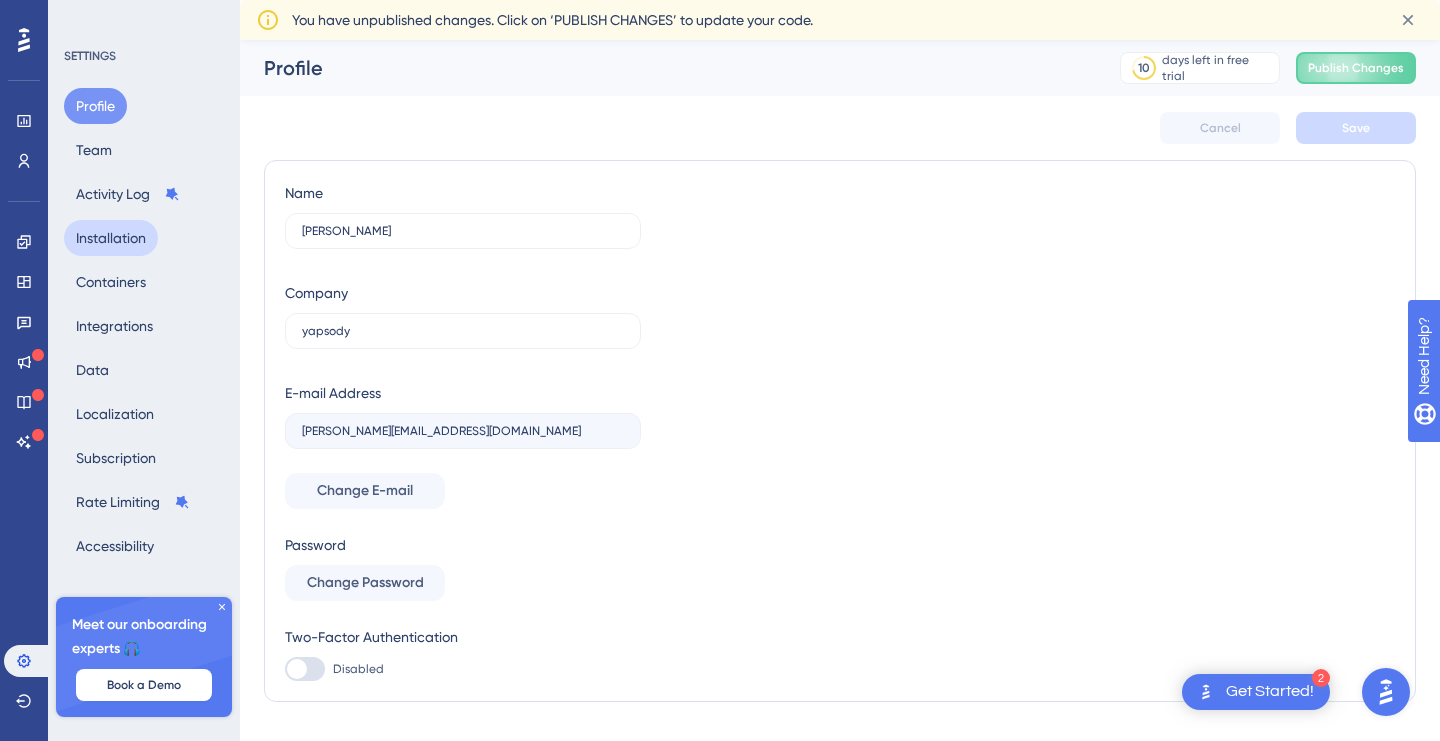 click on "Installation" at bounding box center (111, 238) 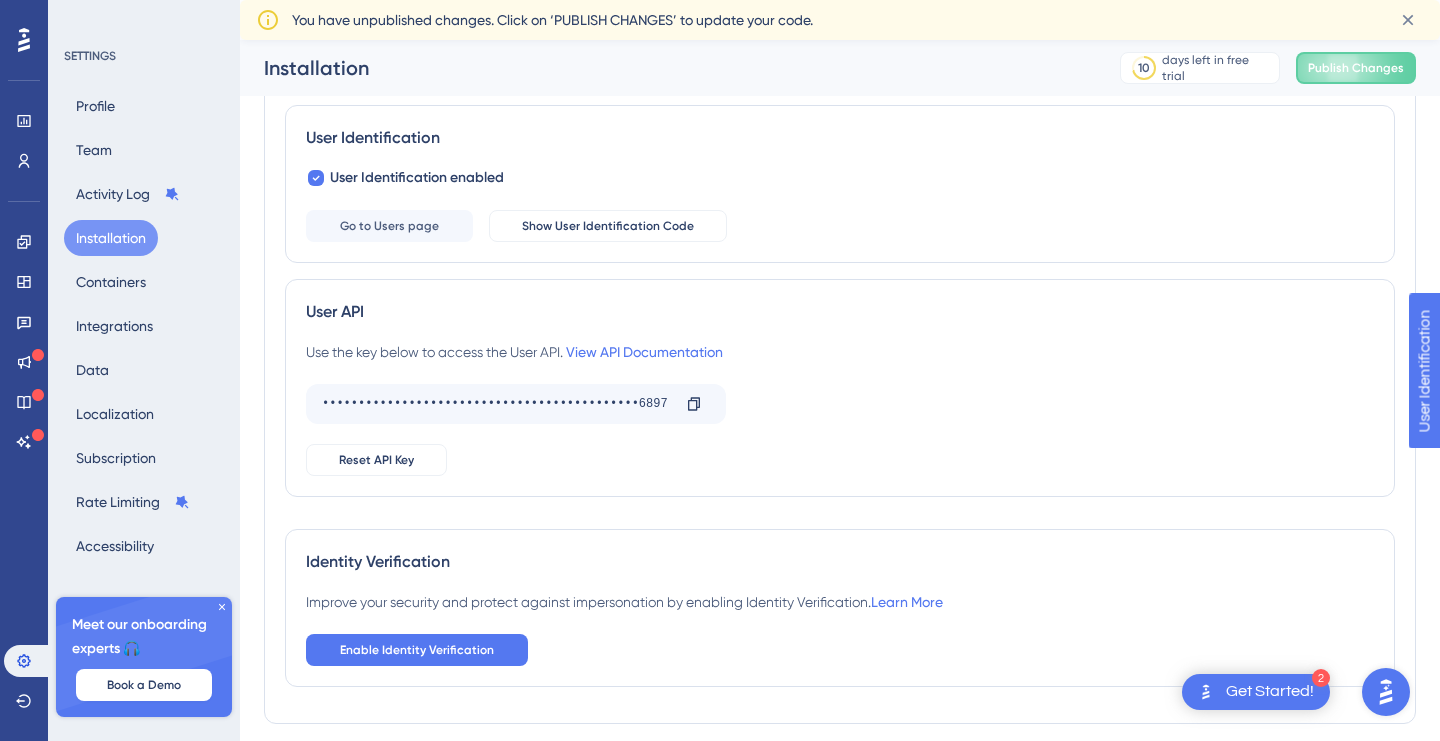 scroll, scrollTop: 237, scrollLeft: 0, axis: vertical 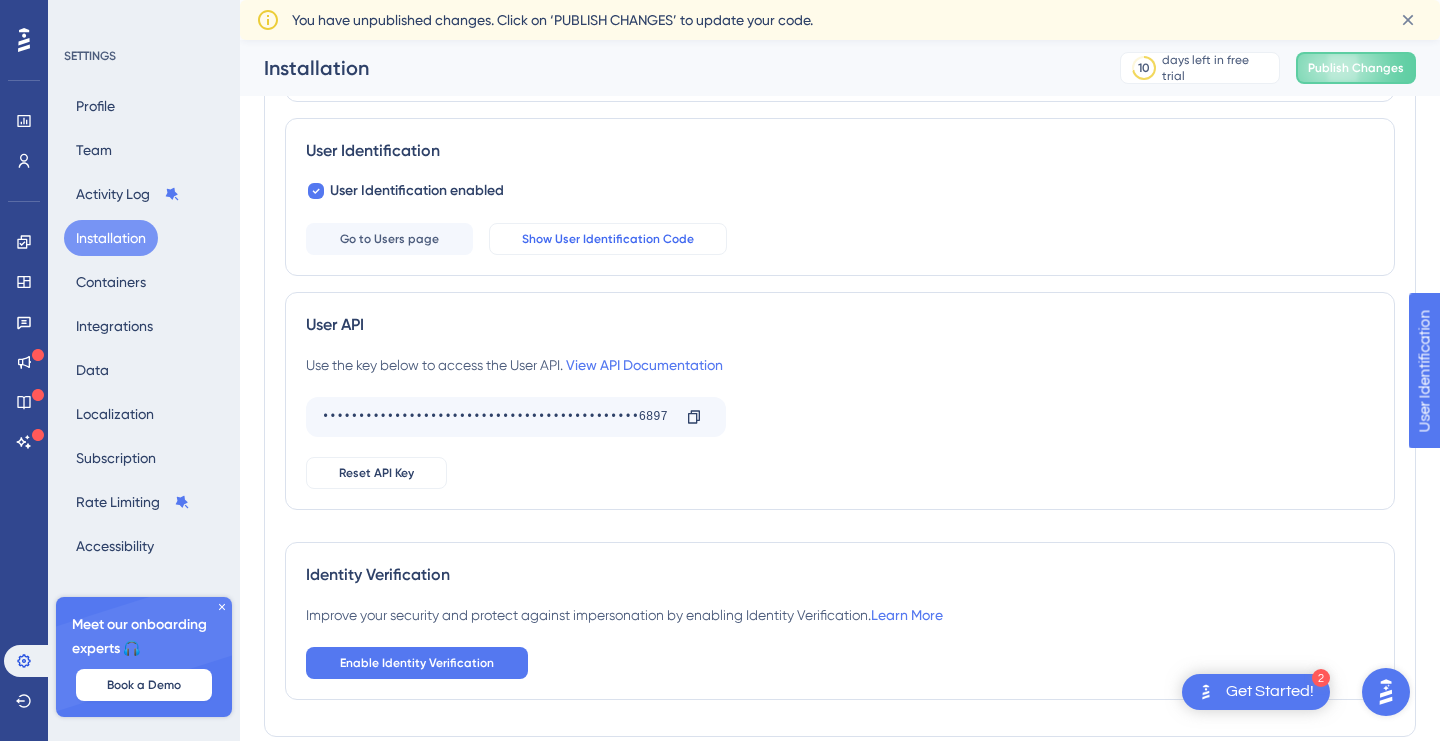 click on "Show User Identification Code" at bounding box center (608, 239) 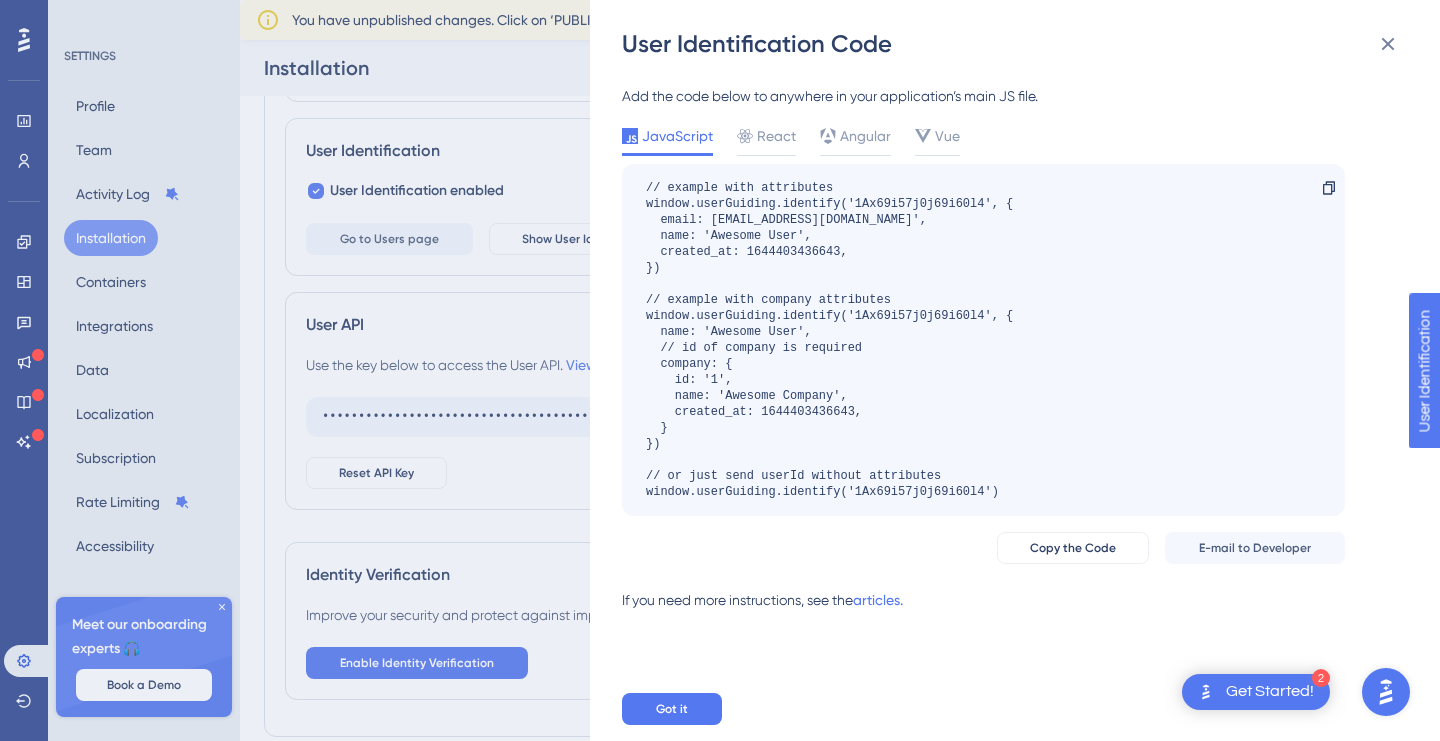 scroll, scrollTop: 253, scrollLeft: 0, axis: vertical 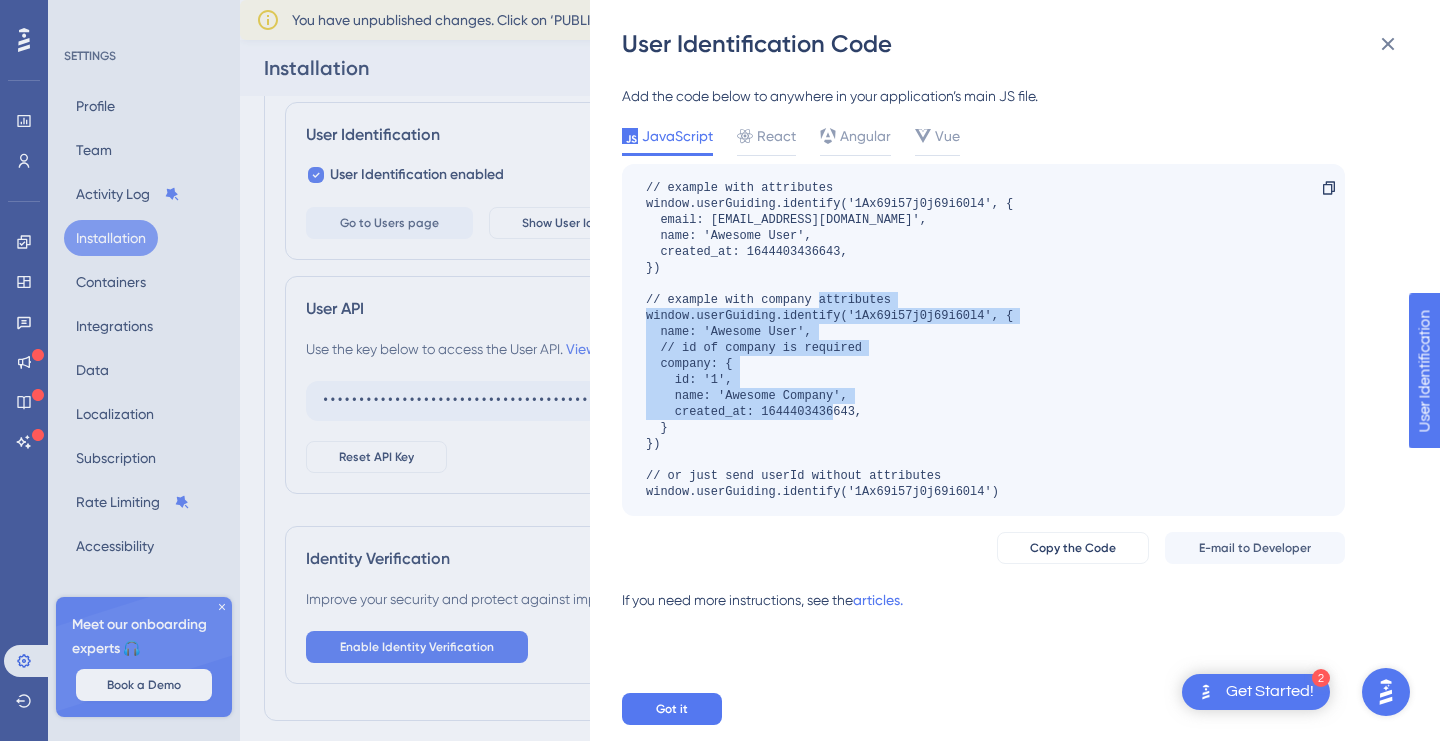drag, startPoint x: 675, startPoint y: 450, endPoint x: 645, endPoint y: 317, distance: 136.34148 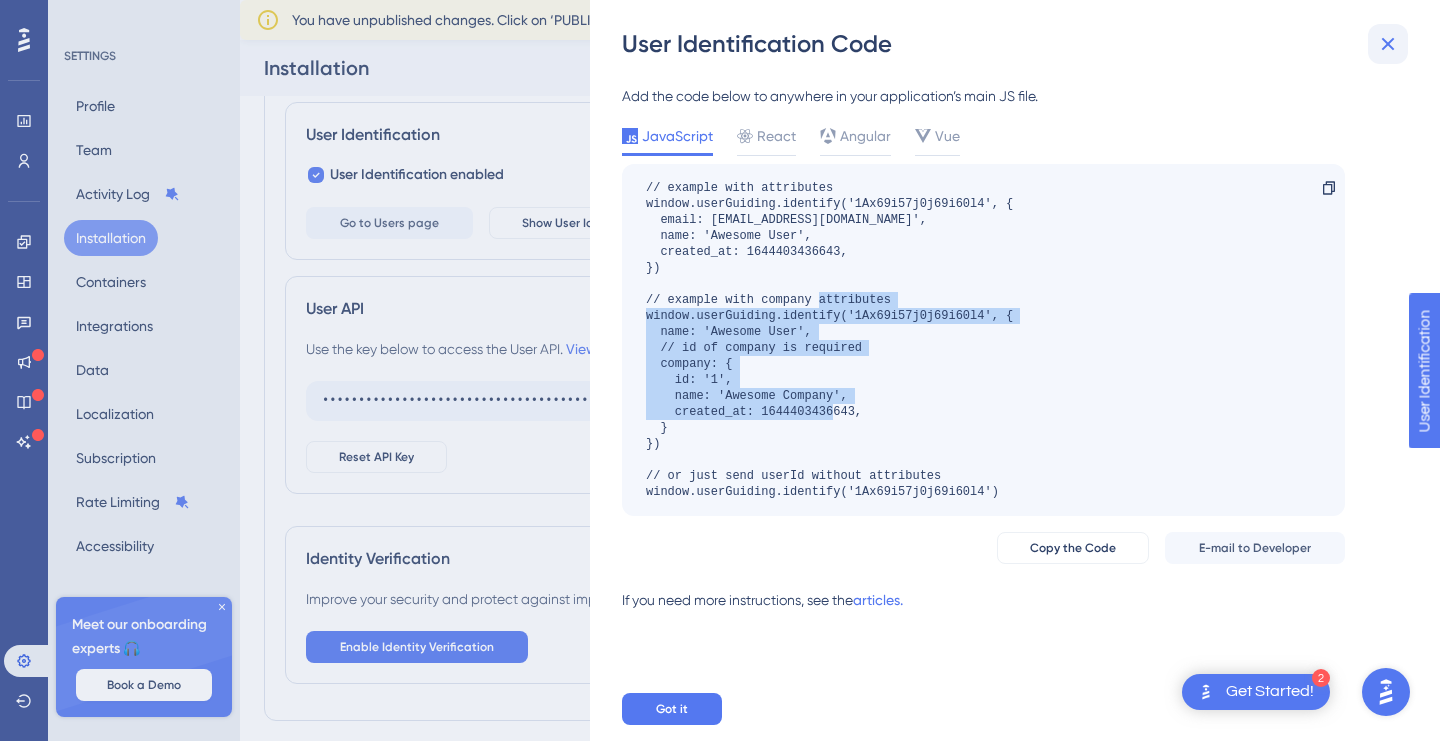 click 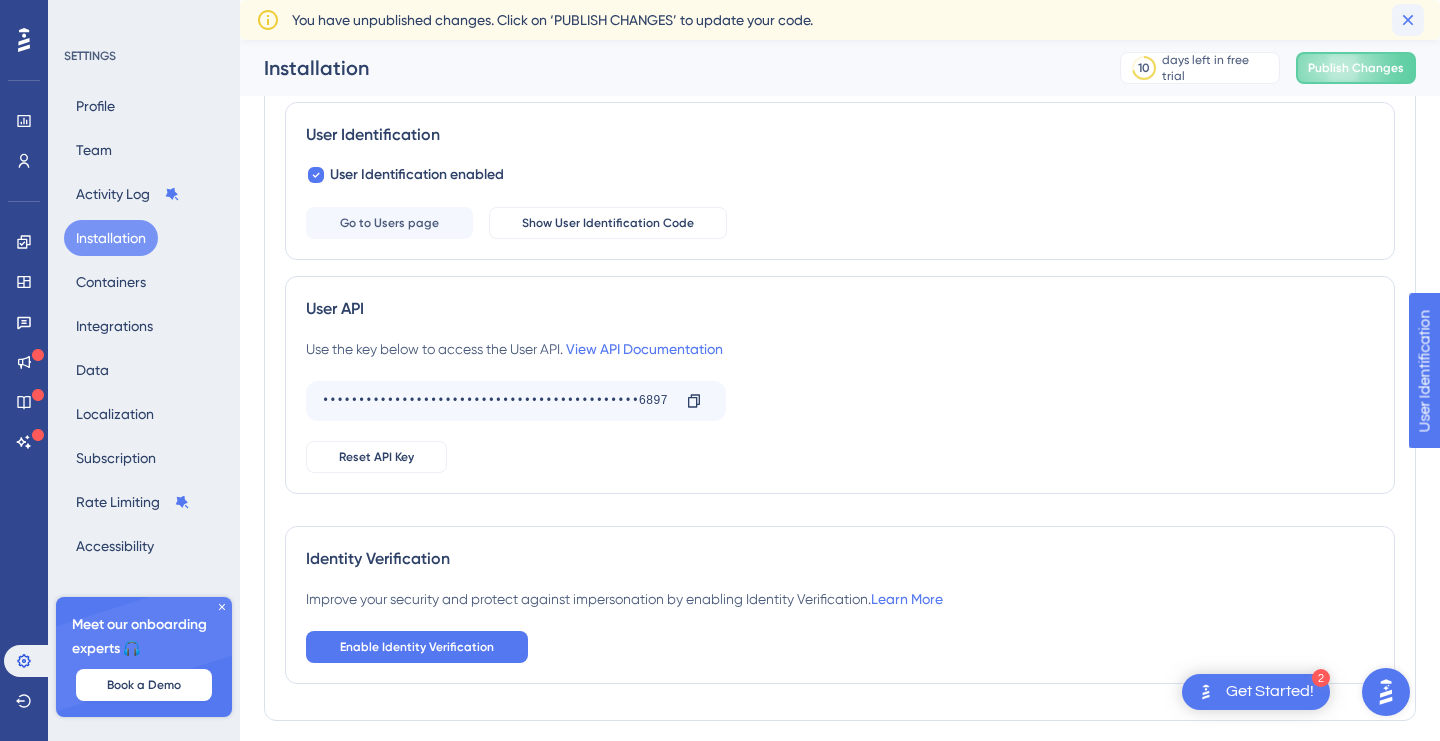 click 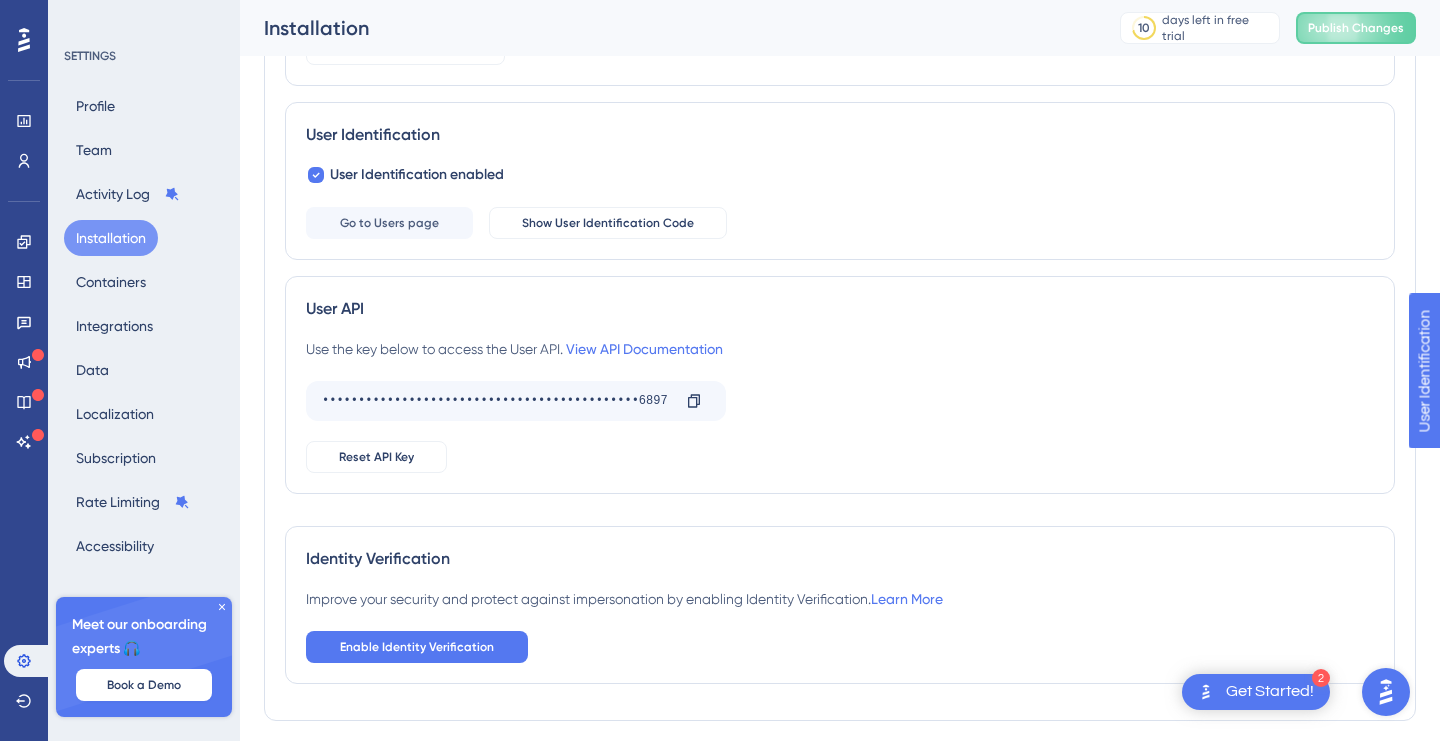 click on "SETTINGS Profile Team Activity Log Installation Containers Integrations Data Localization Subscription Rate Limiting Accessibility Meet our onboarding experts 🎧 Book a Demo Upgrade Plan" at bounding box center (144, 370) 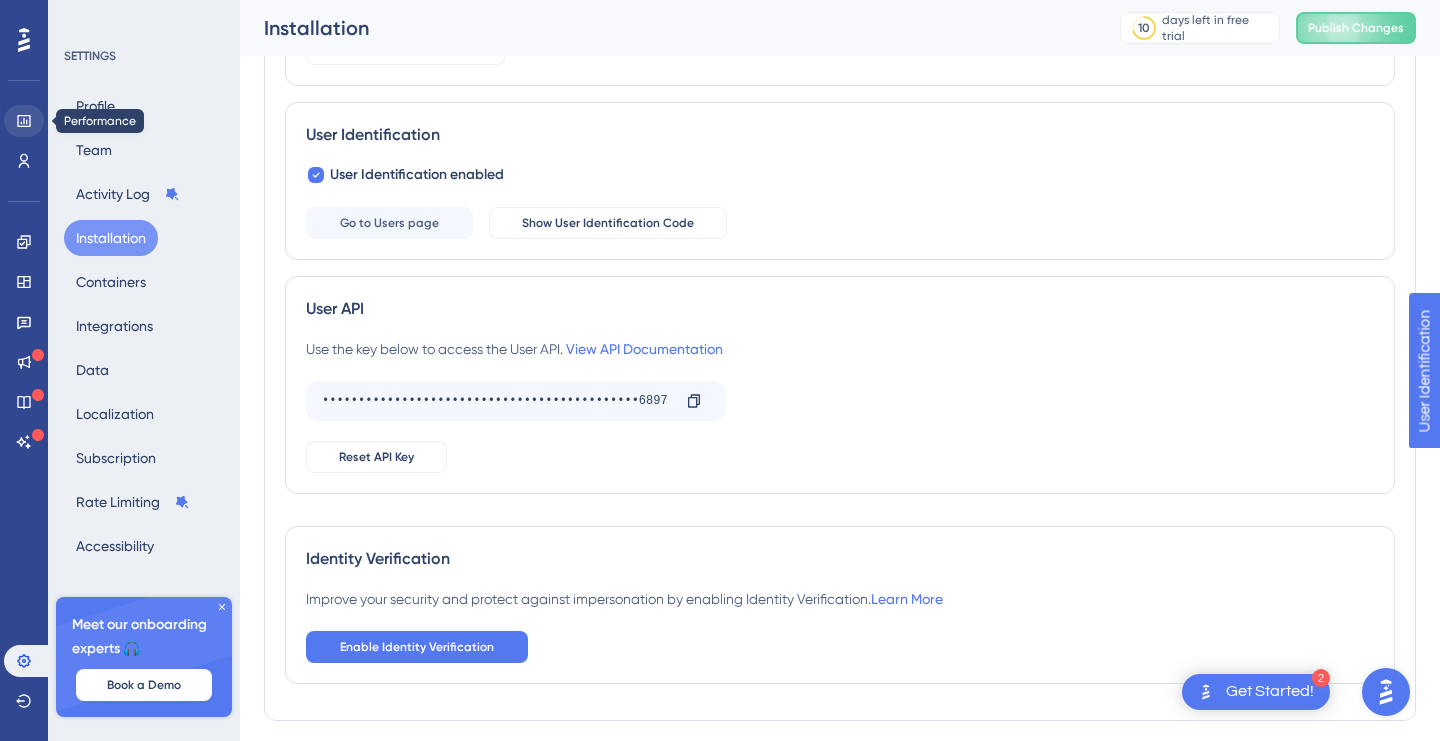 click 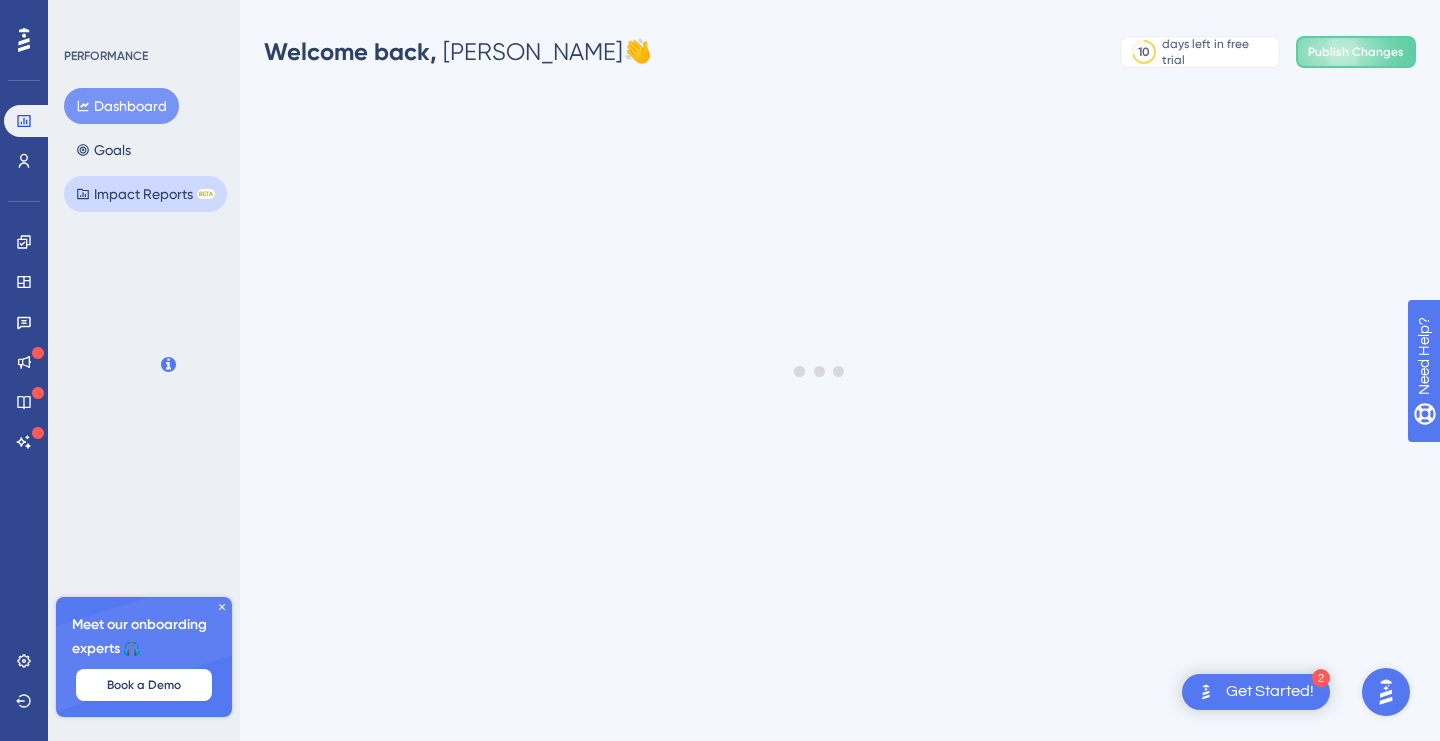 scroll, scrollTop: 0, scrollLeft: 0, axis: both 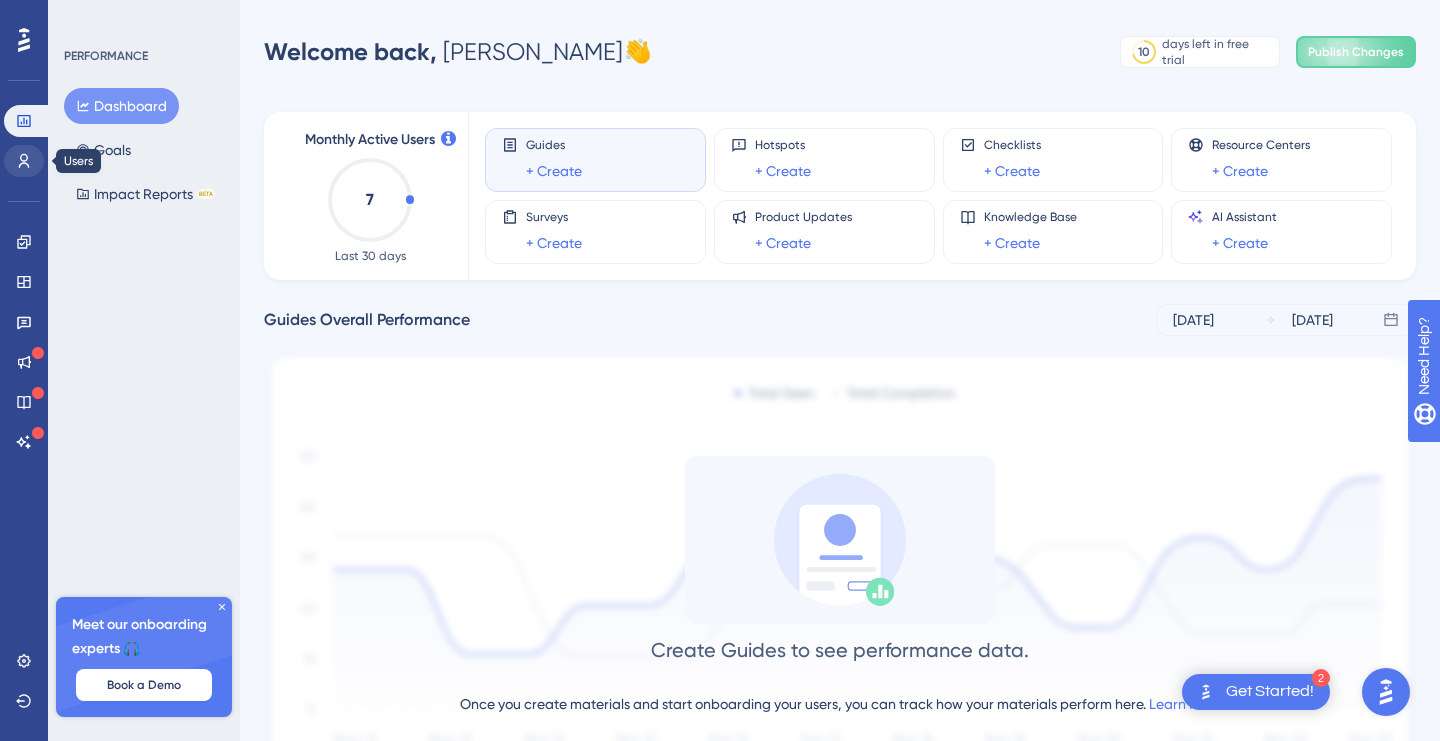 click 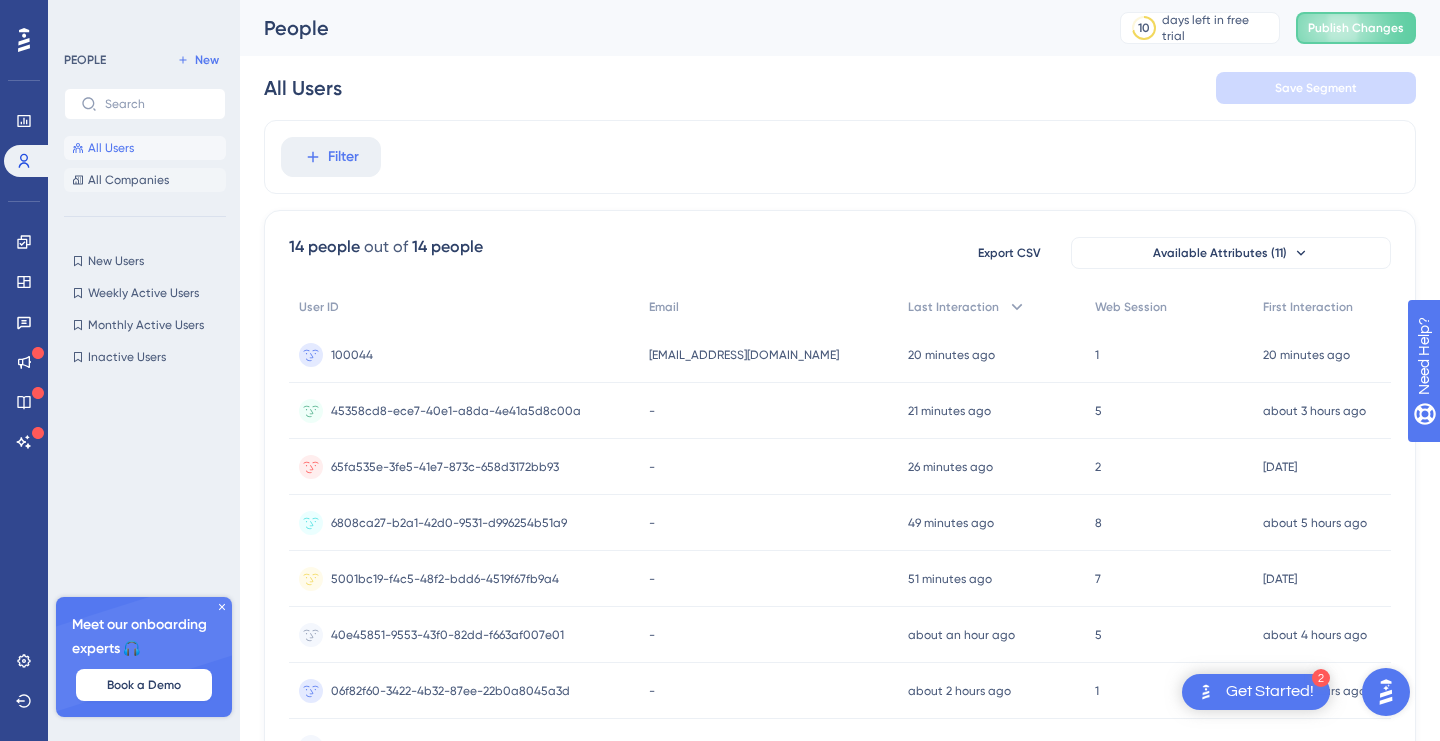 click on "All Companies" at bounding box center [128, 180] 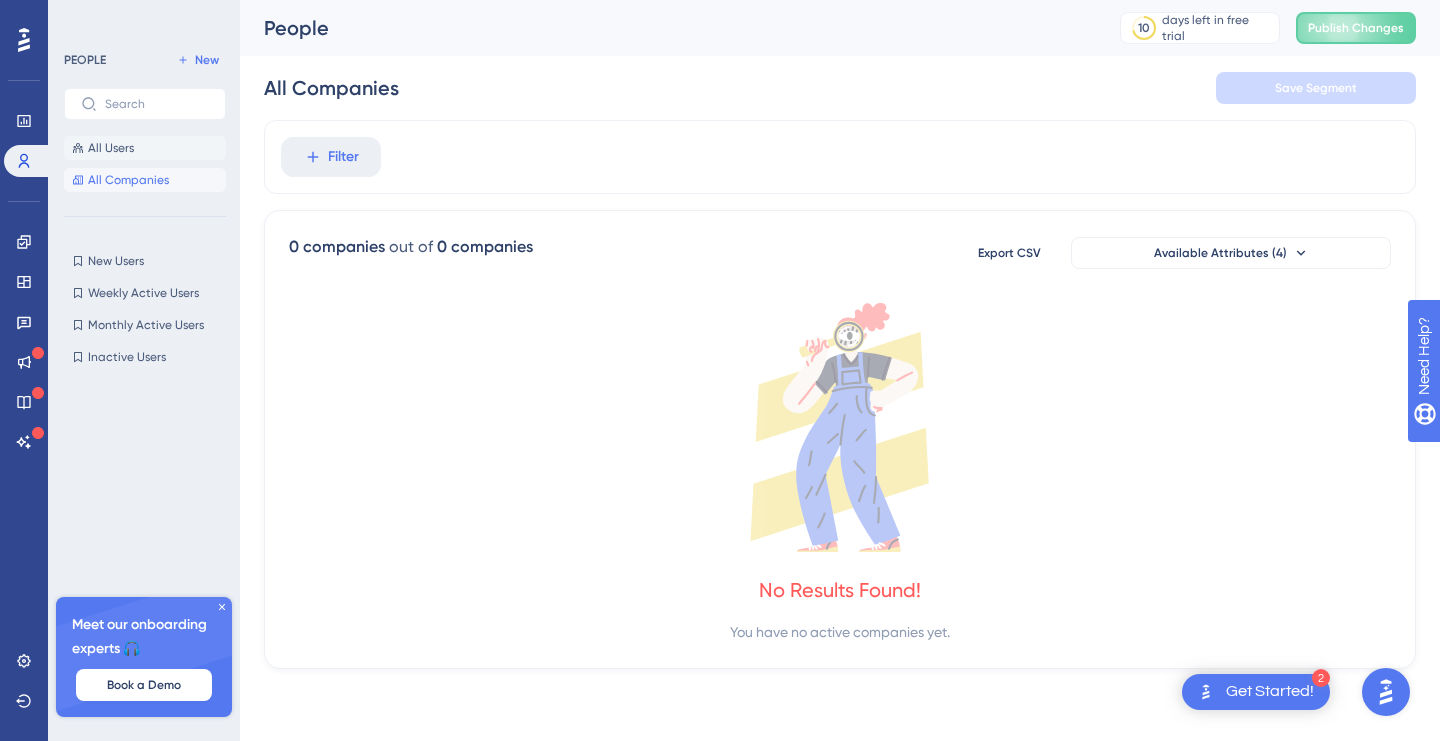 click on "All Users" at bounding box center (145, 148) 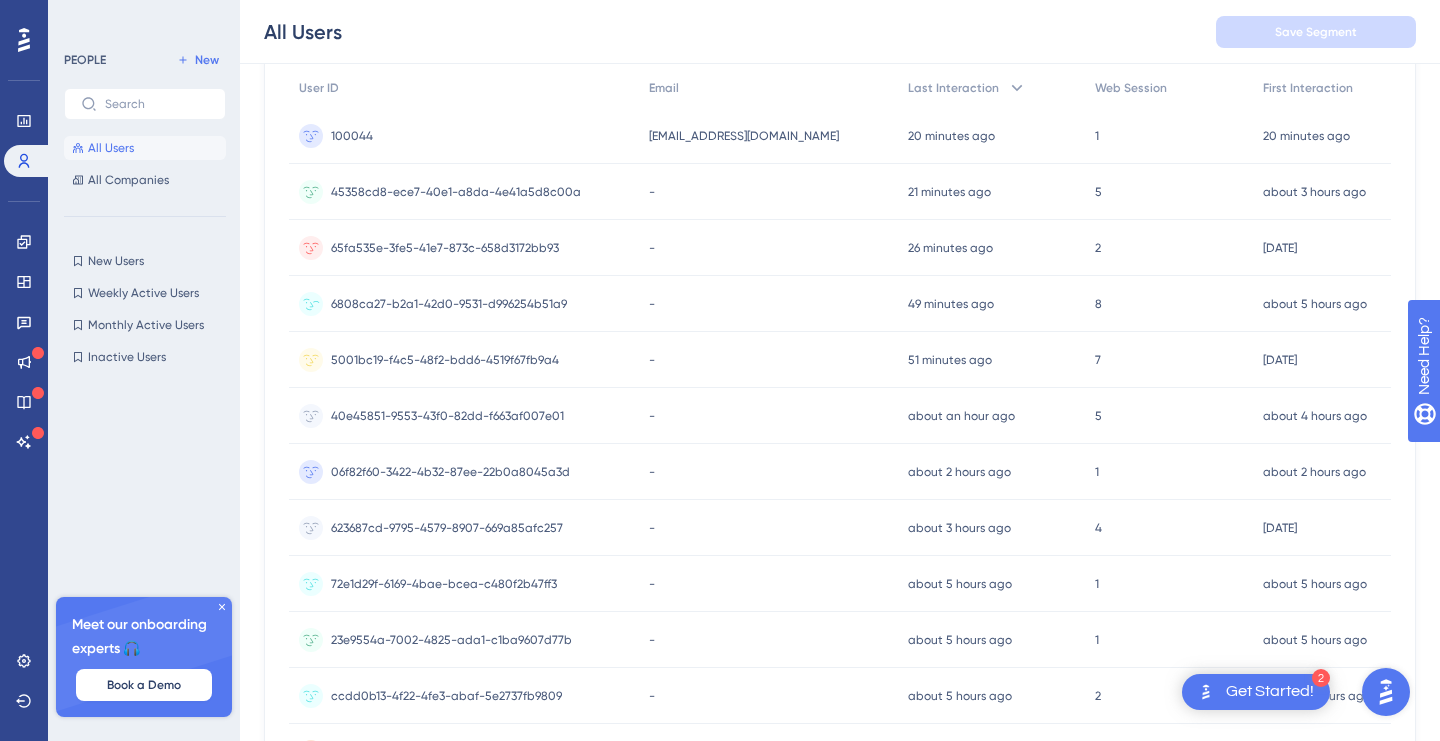 scroll, scrollTop: -28, scrollLeft: 0, axis: vertical 